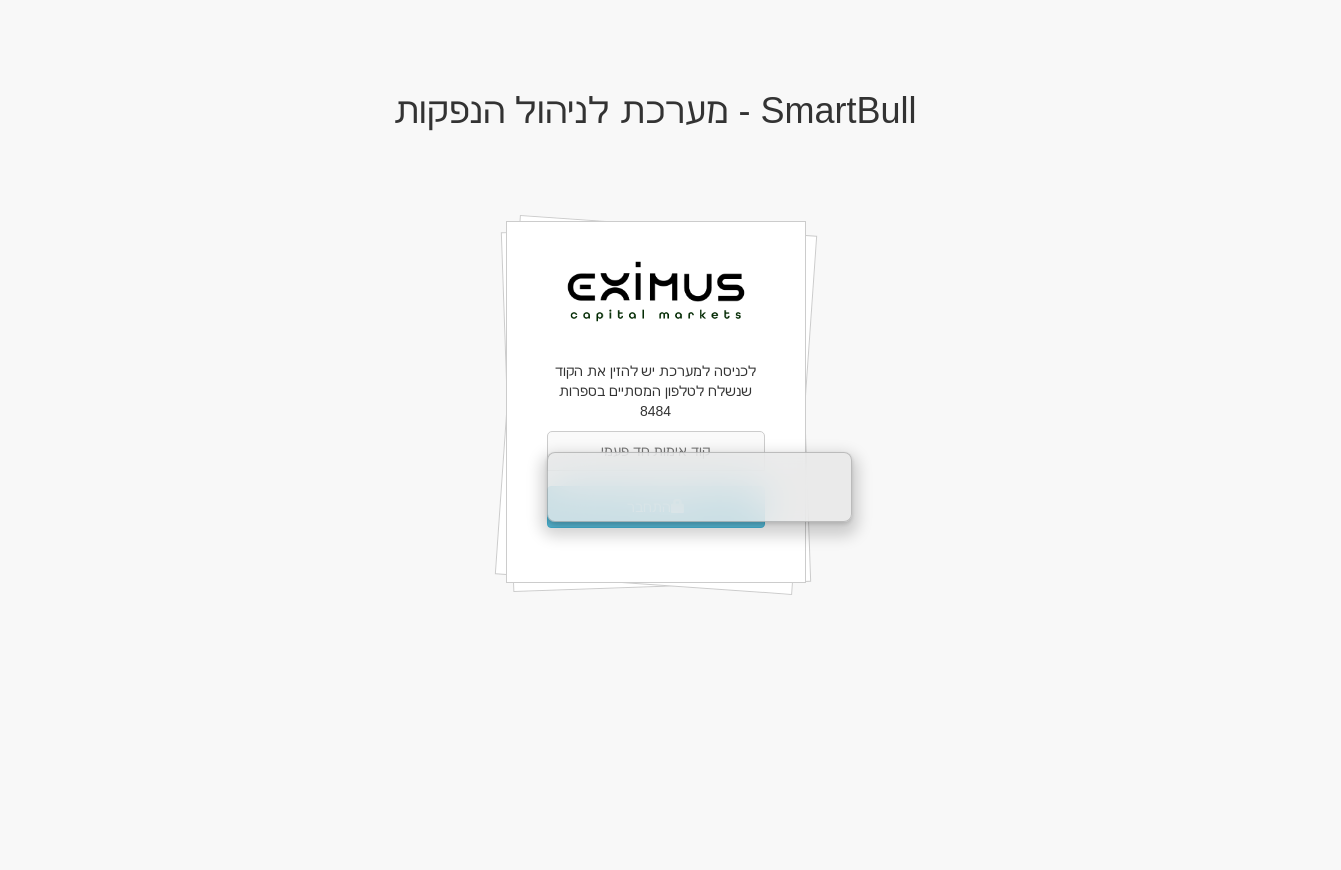scroll, scrollTop: 0, scrollLeft: 0, axis: both 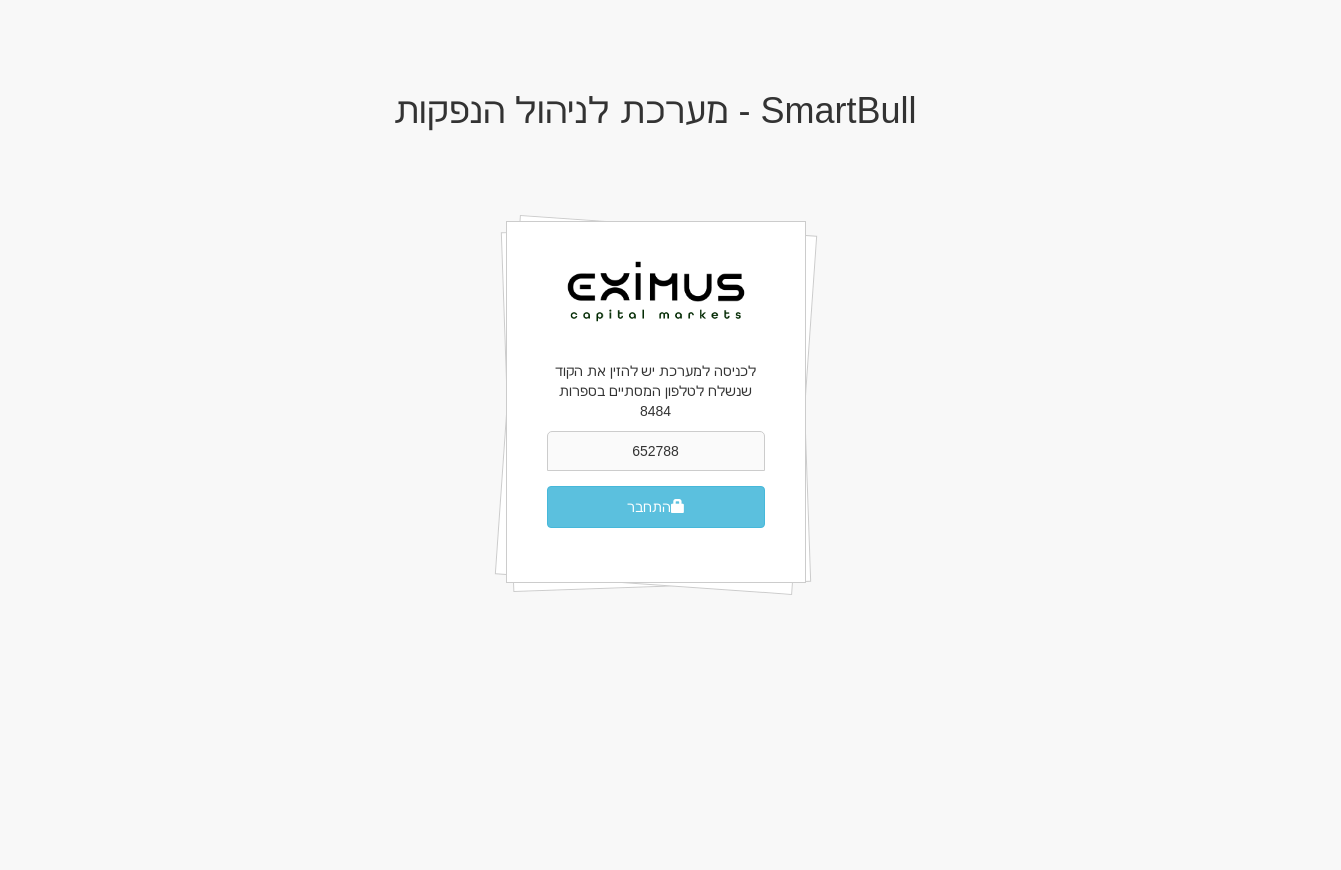 type on "652788" 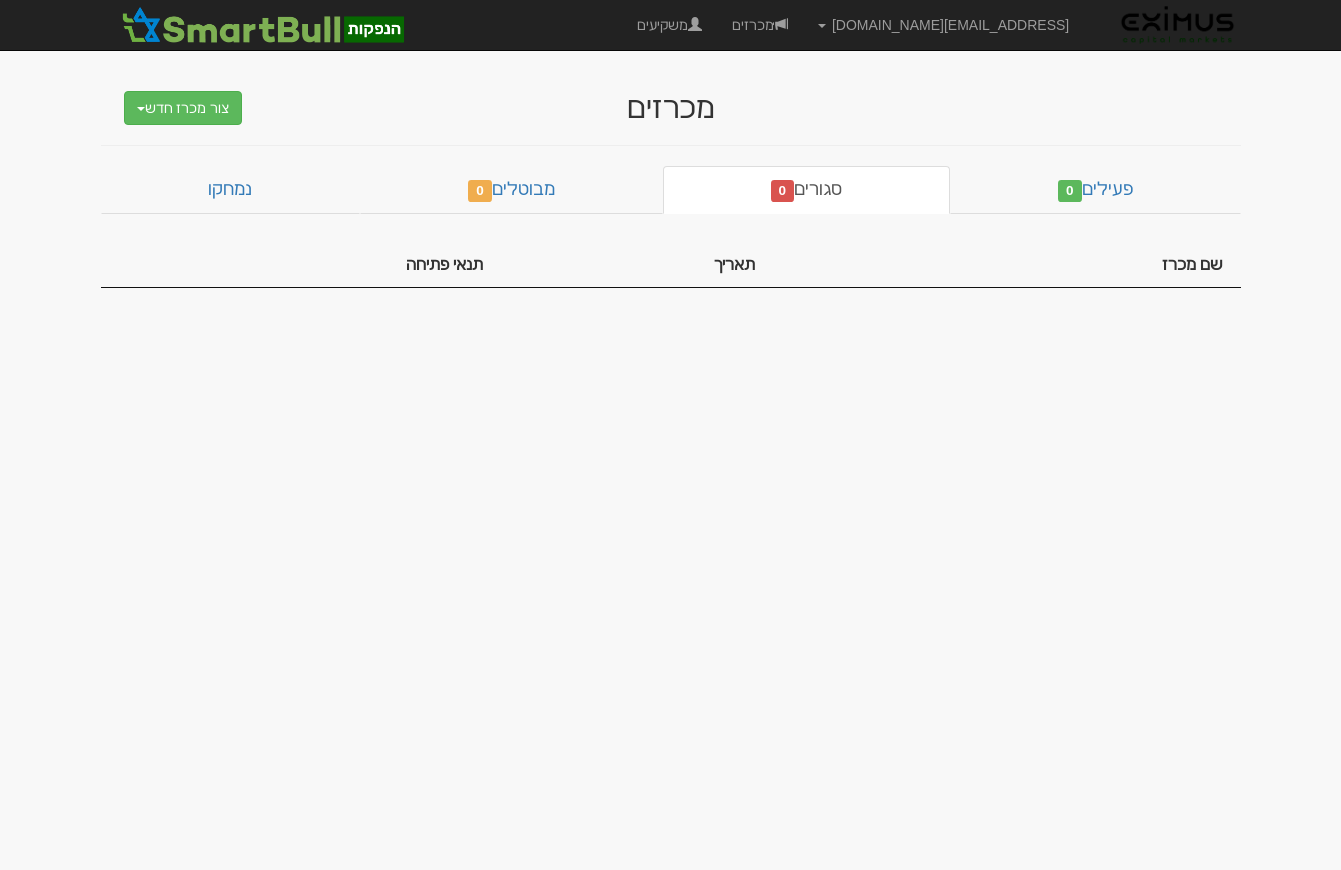 scroll, scrollTop: 0, scrollLeft: 0, axis: both 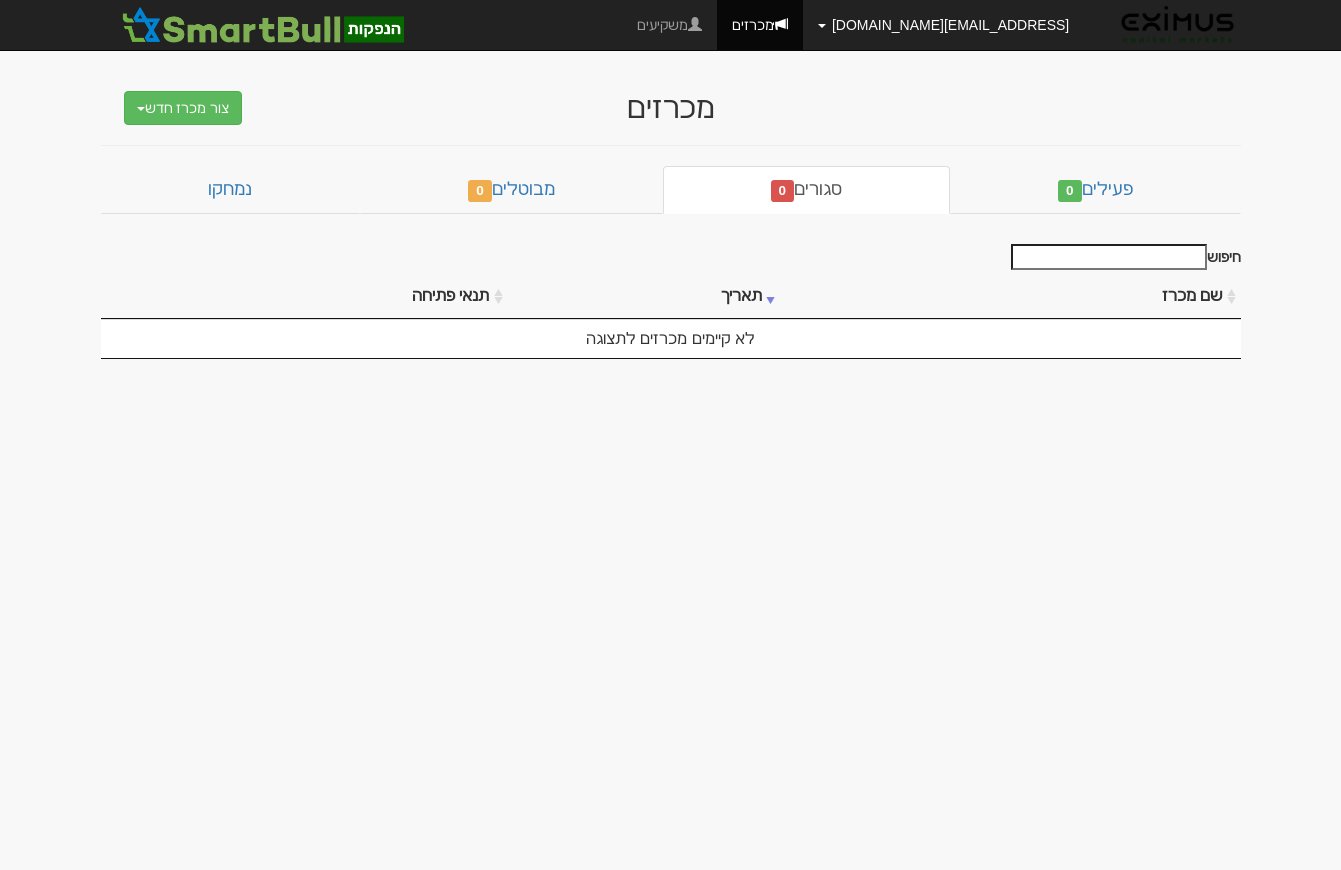 click on "[EMAIL_ADDRESS][DOMAIN_NAME]" at bounding box center (943, 25) 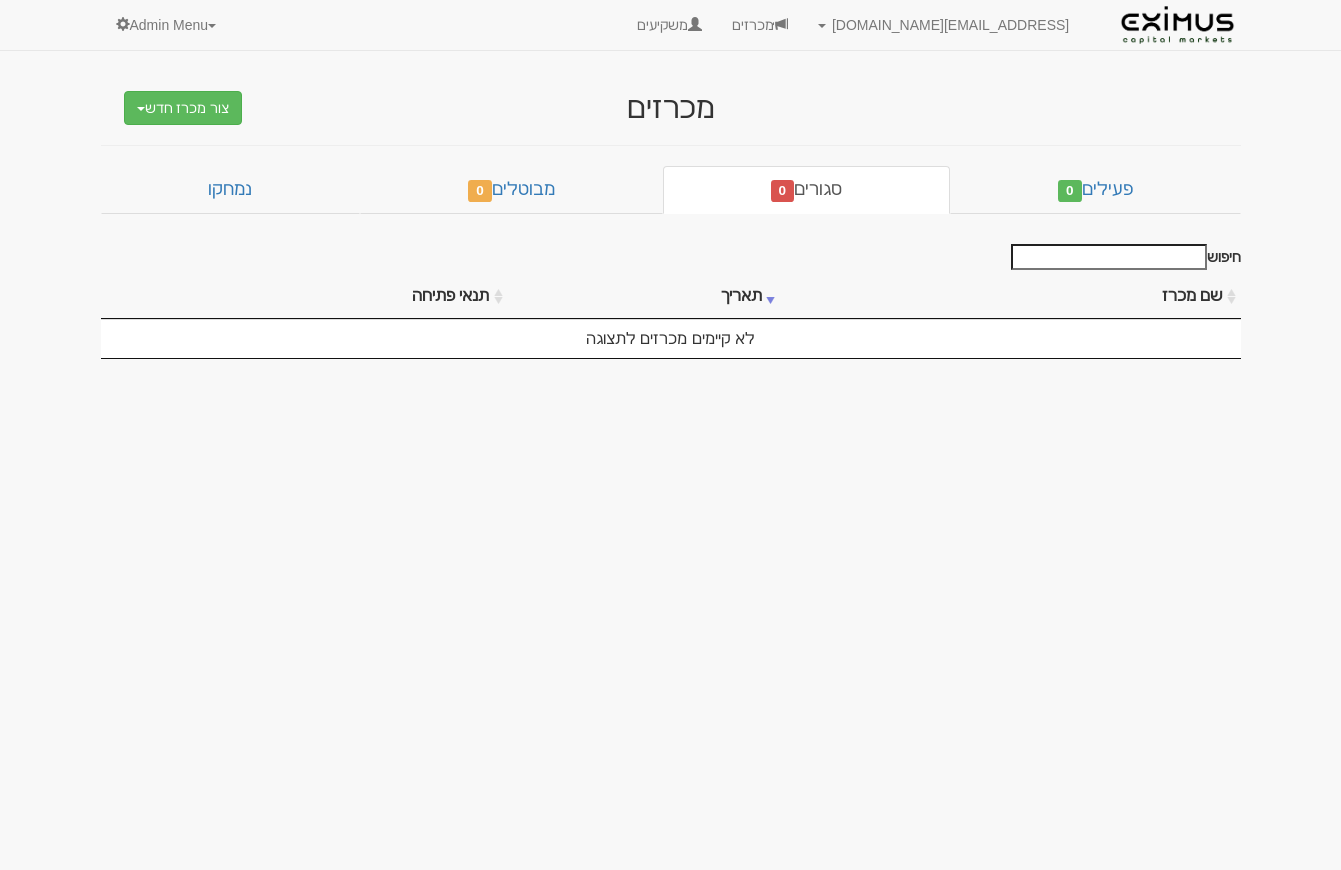 scroll, scrollTop: 0, scrollLeft: 0, axis: both 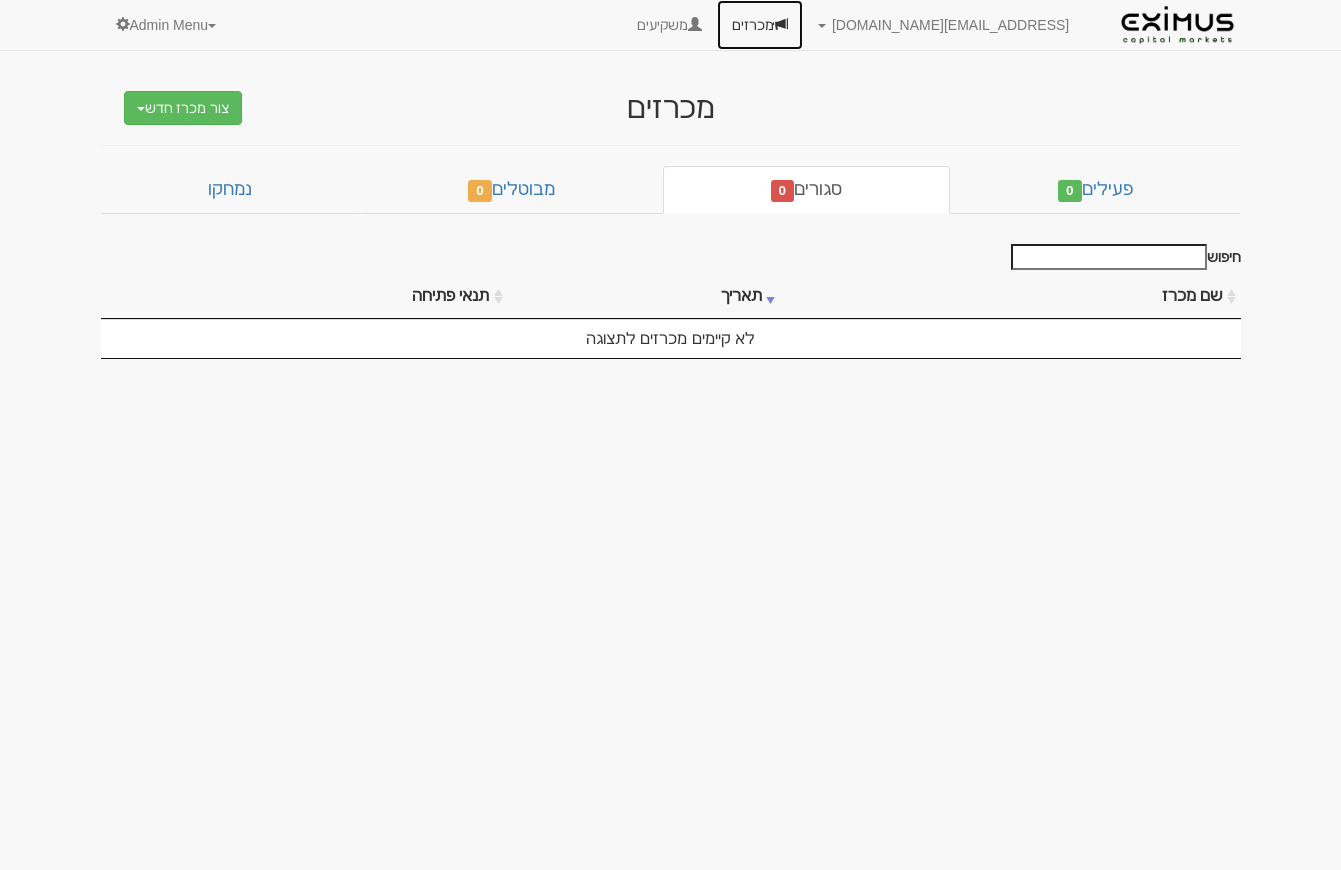 click on "מכרזים" at bounding box center [760, 25] 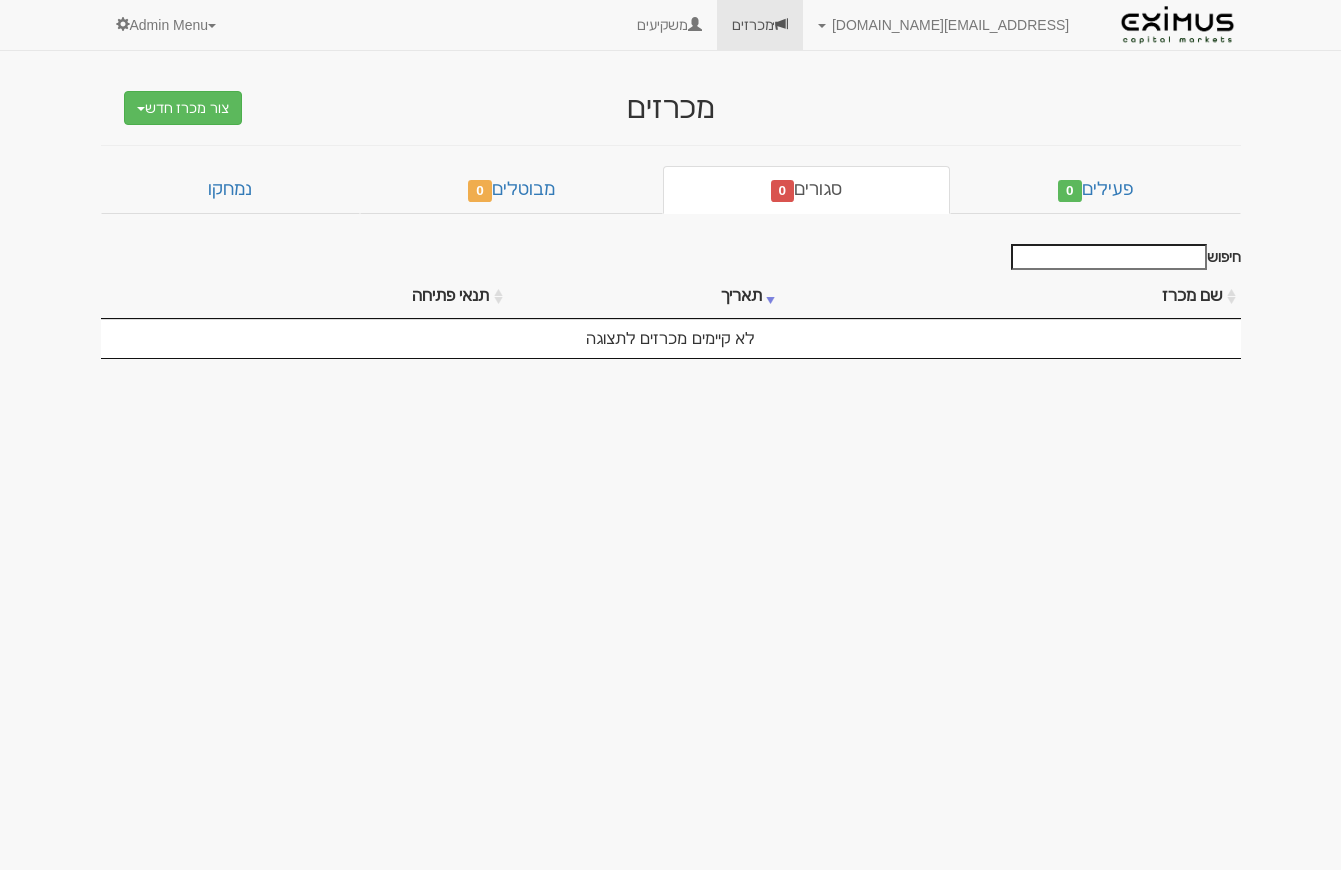 scroll, scrollTop: 0, scrollLeft: 0, axis: both 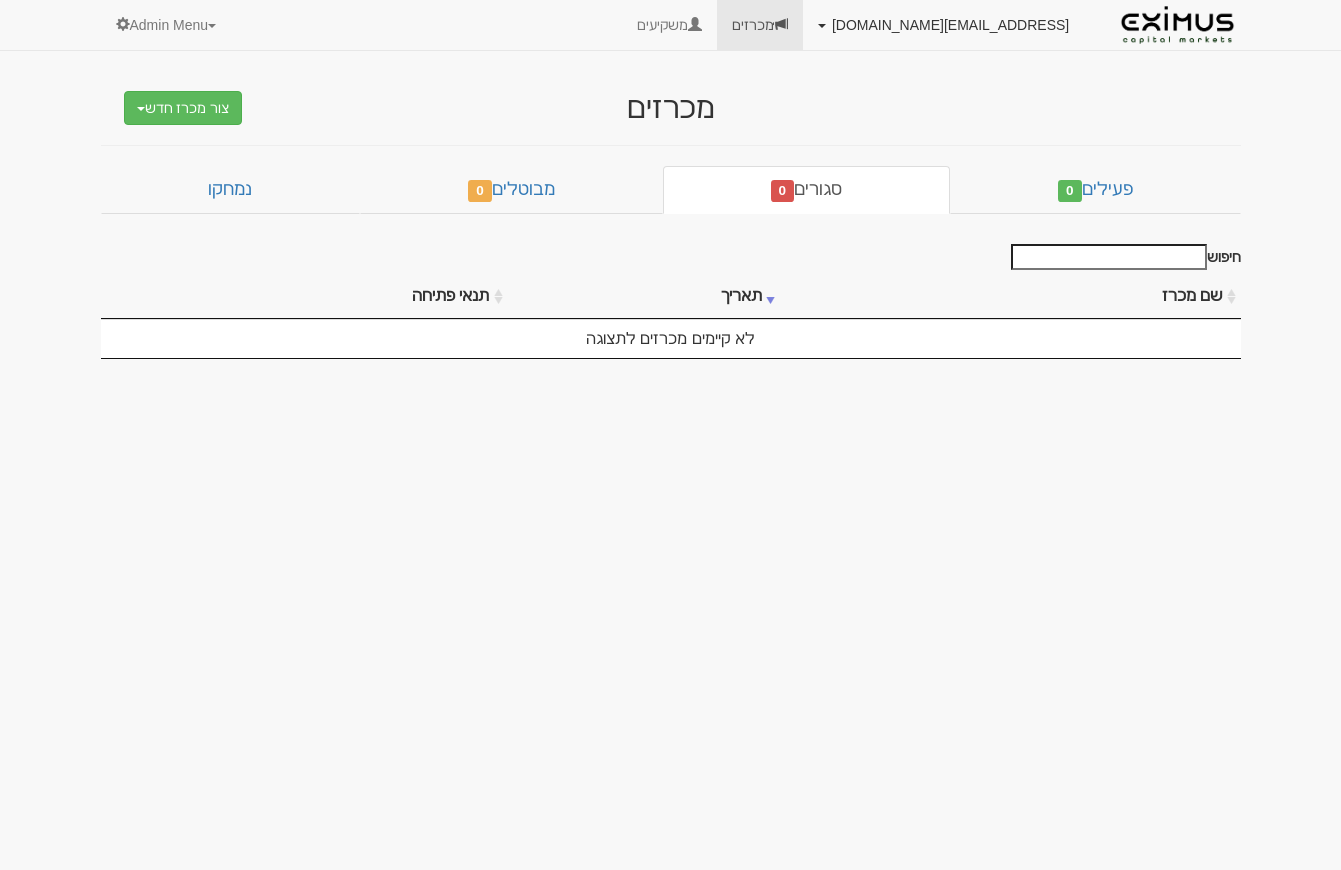 click on "[EMAIL_ADDRESS][DOMAIN_NAME]" at bounding box center [943, 25] 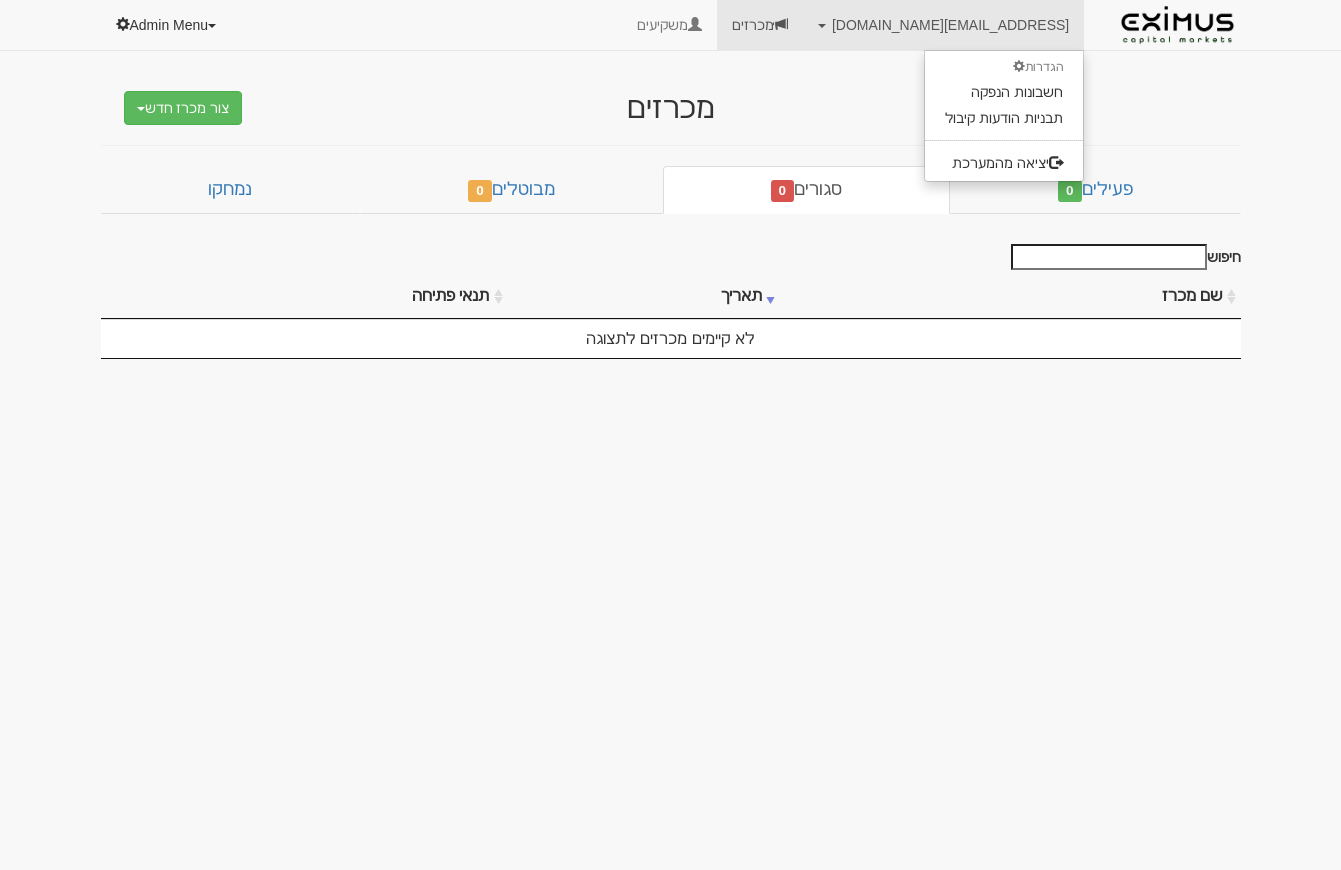 click on "Admin Menu" at bounding box center (167, 25) 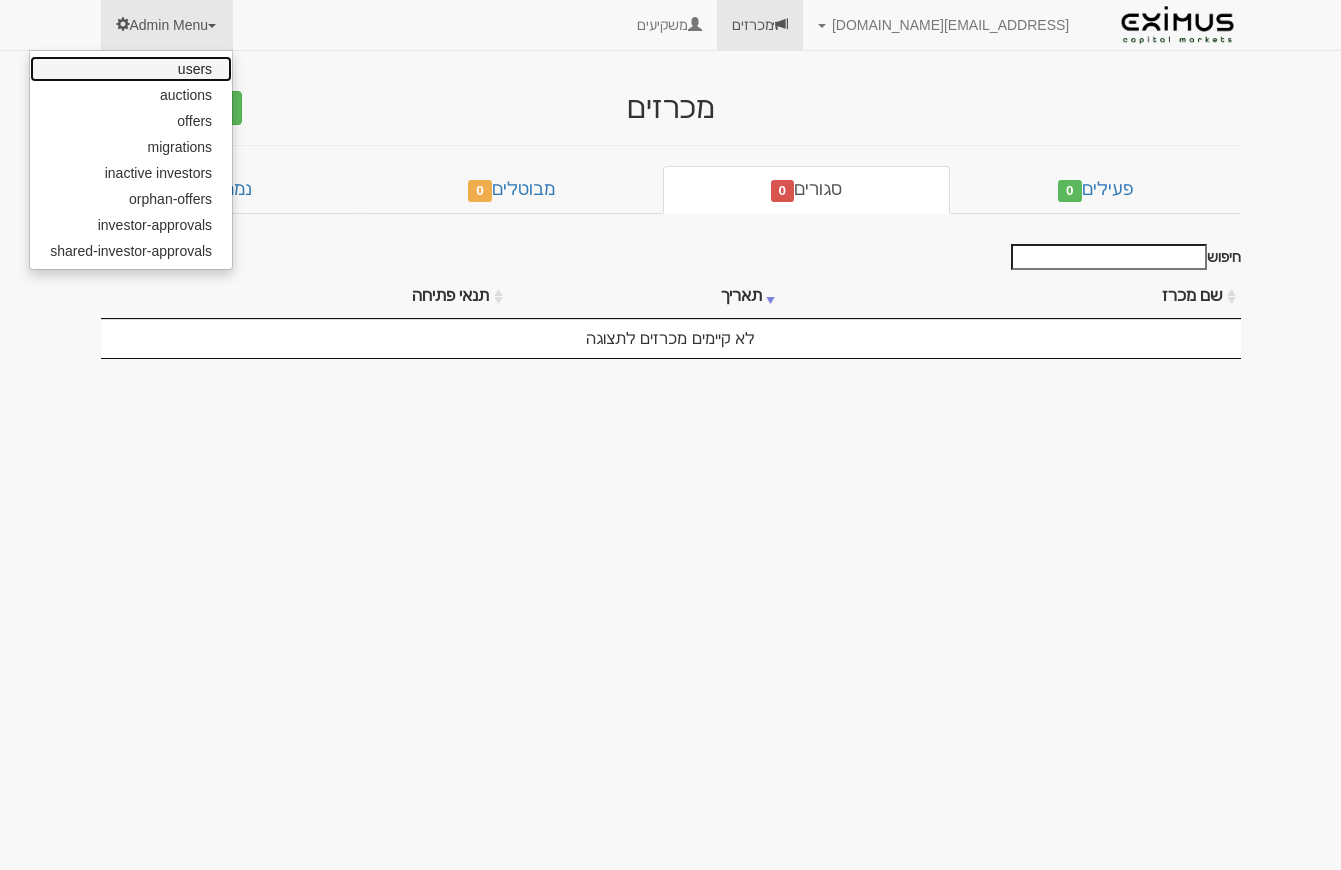 click on "users" at bounding box center (131, 69) 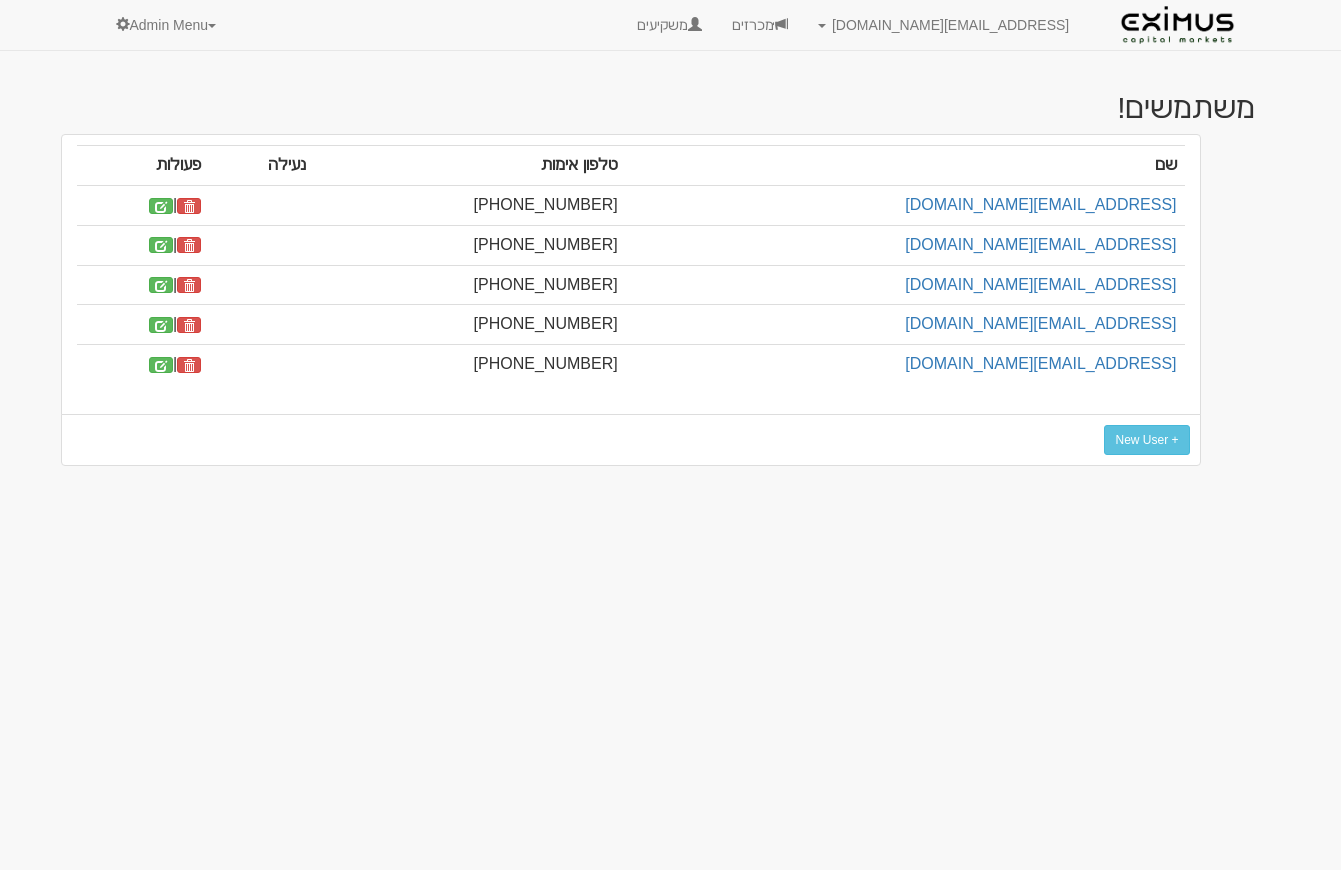 scroll, scrollTop: 0, scrollLeft: 0, axis: both 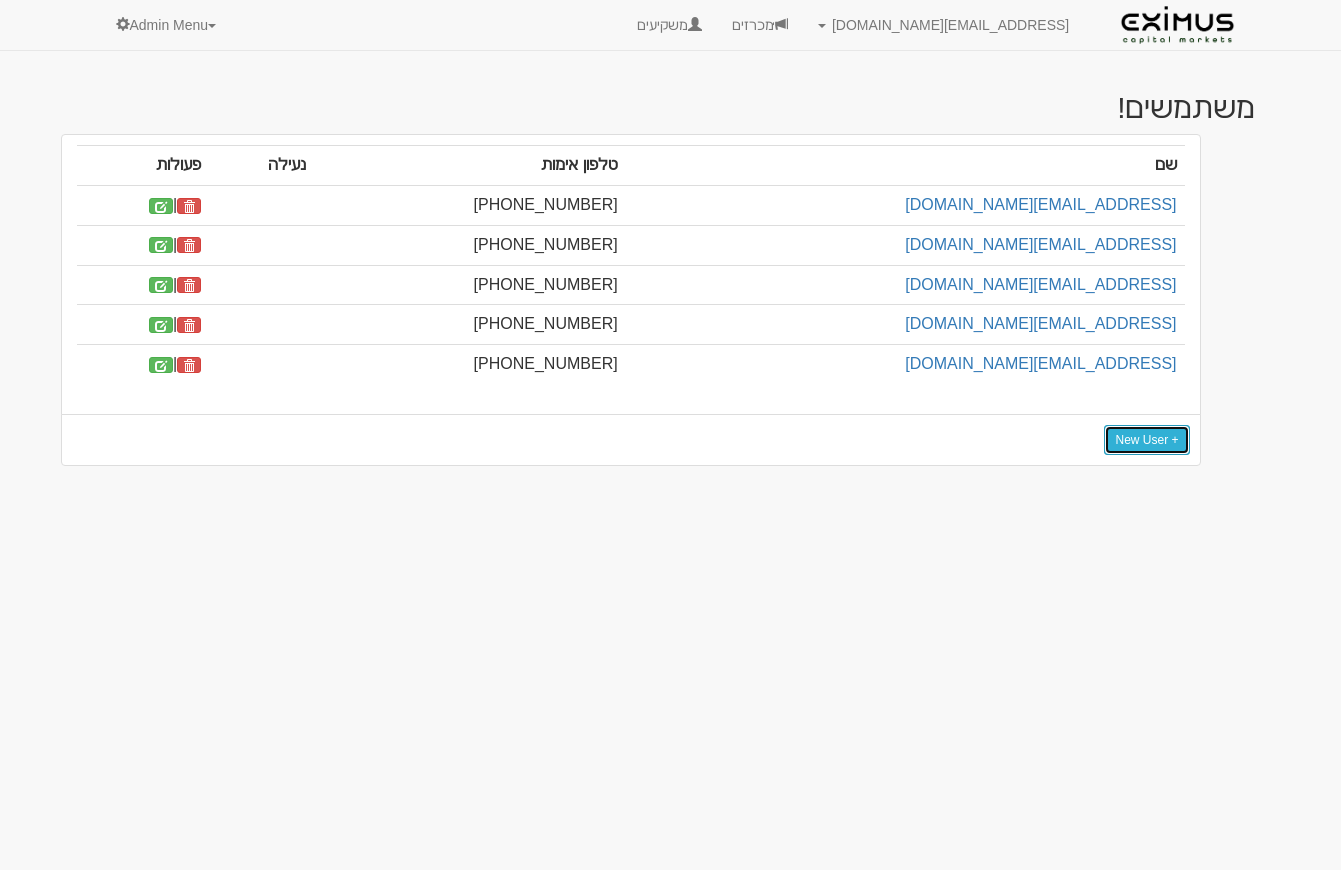 click on "+ New User" at bounding box center (1146, 440) 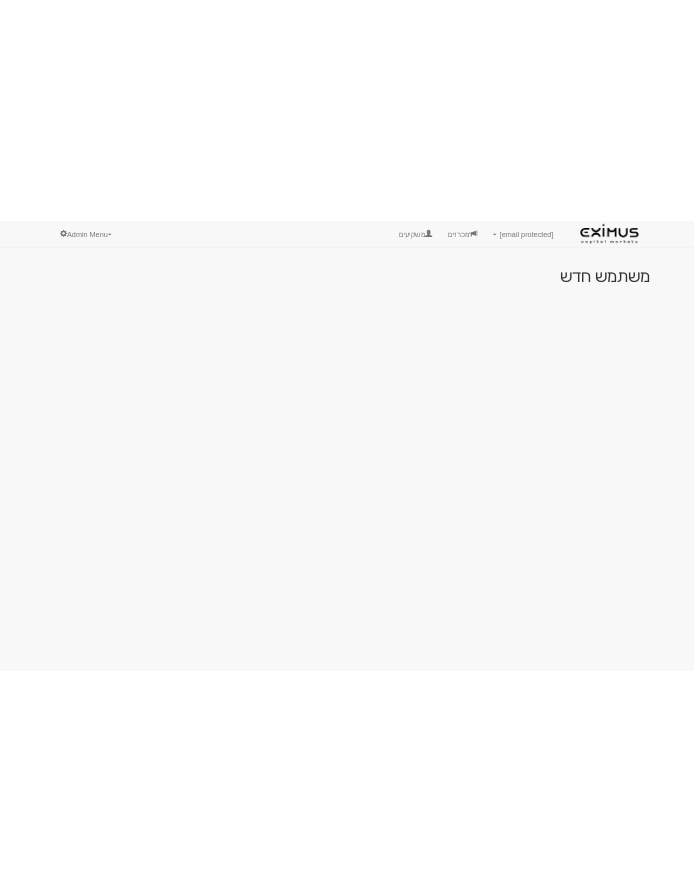 scroll, scrollTop: 0, scrollLeft: 0, axis: both 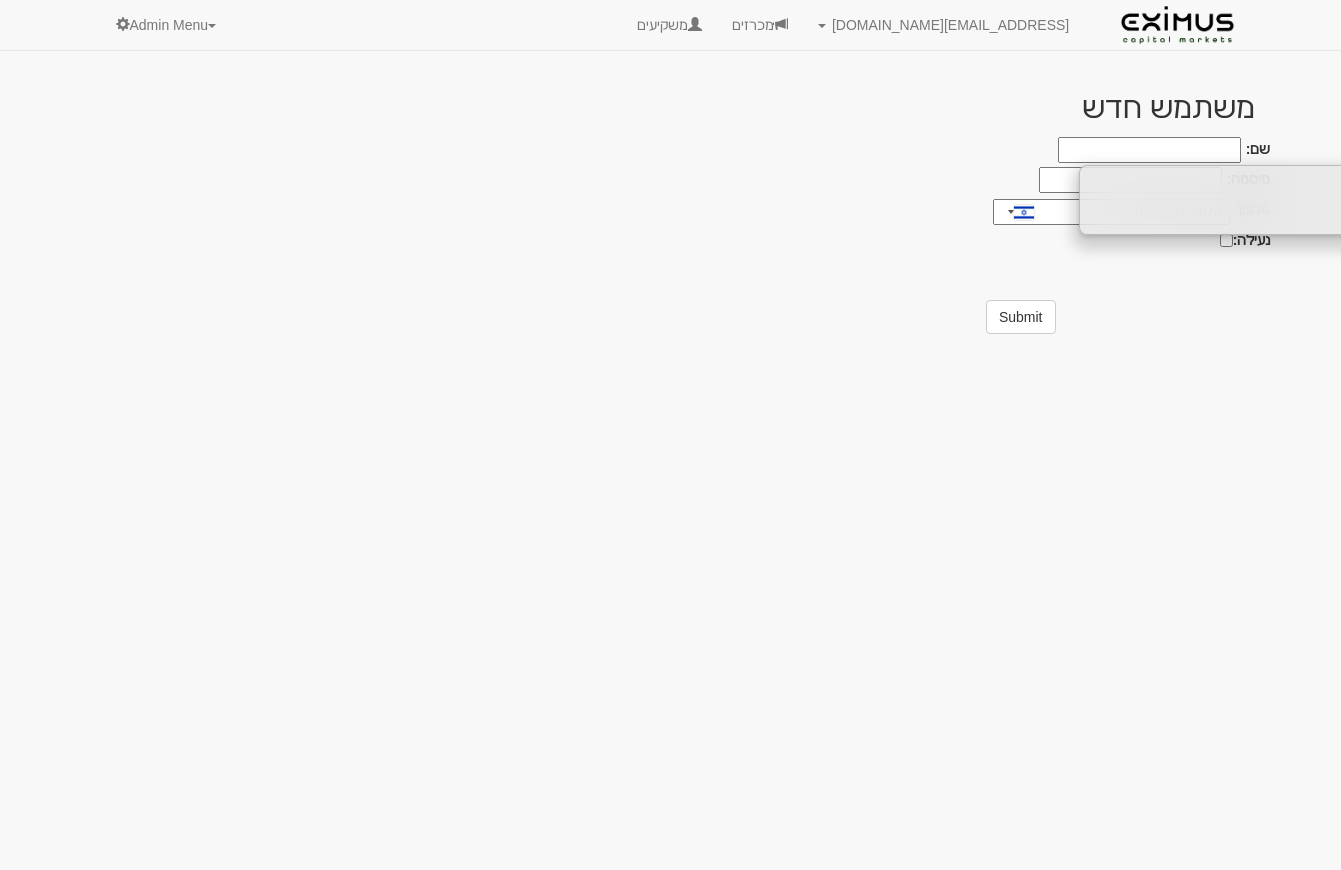 click on "שם:" at bounding box center [1149, 150] 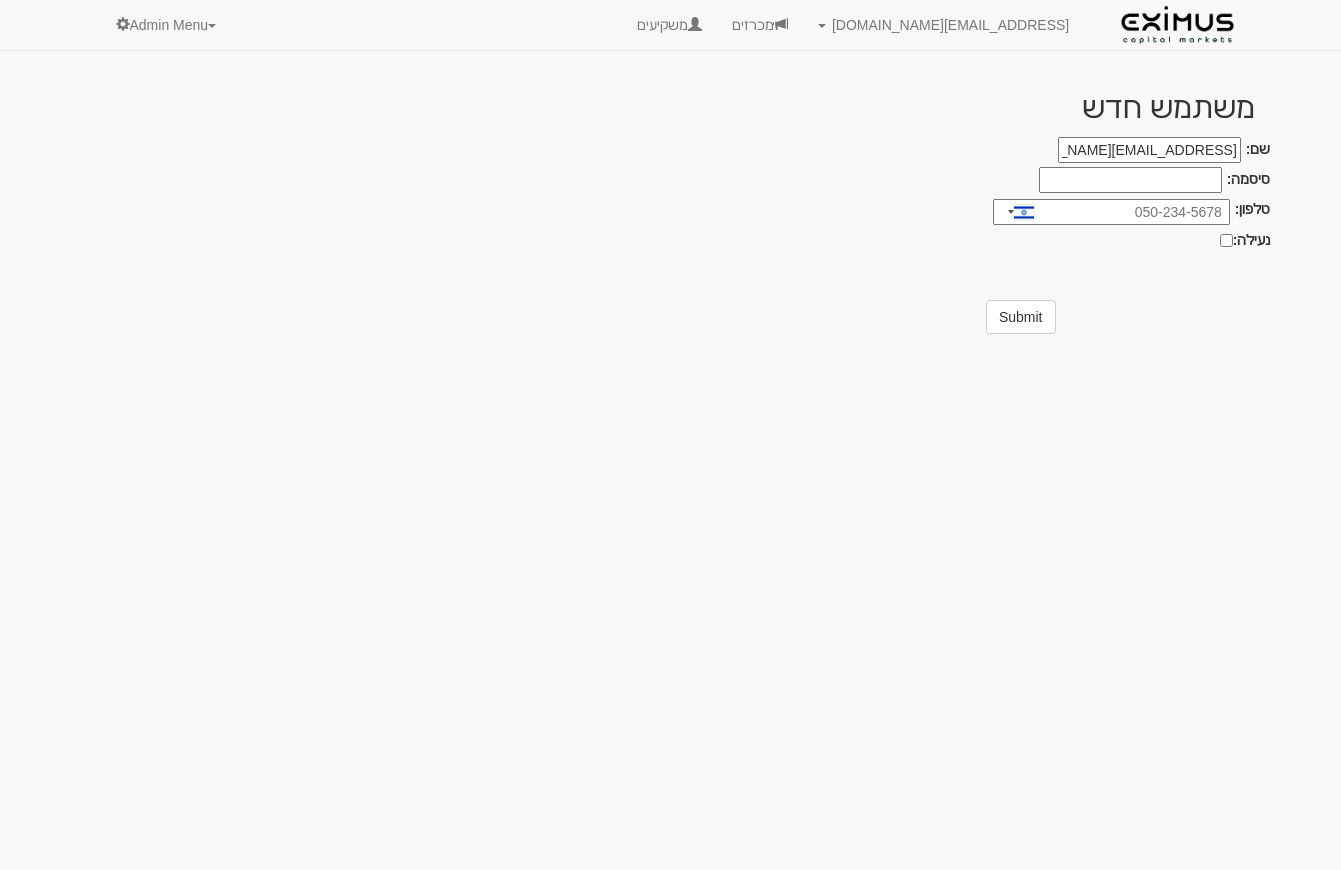 type on "[EMAIL_ADDRESS][DOMAIN_NAME]" 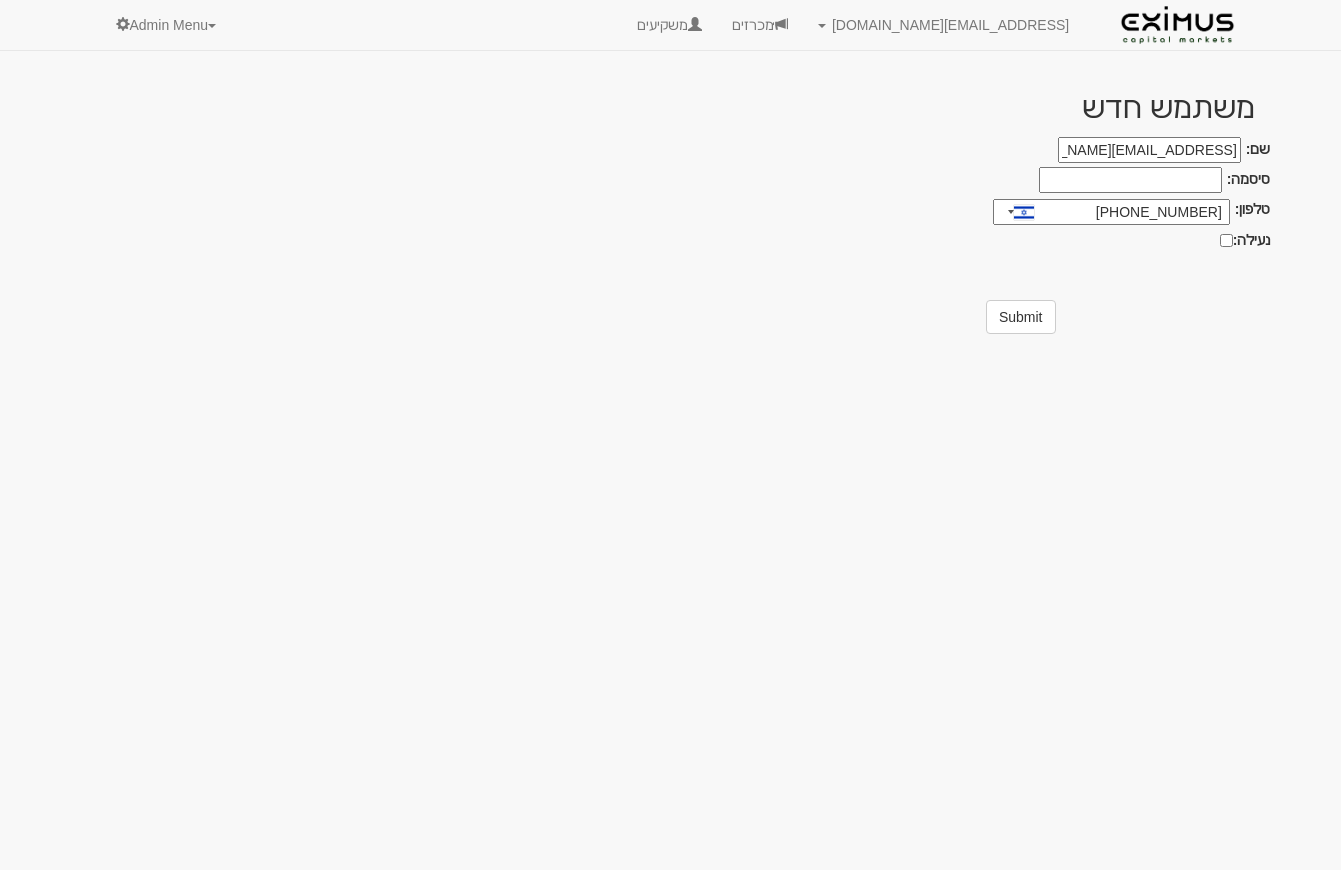 drag, startPoint x: 1185, startPoint y: 215, endPoint x: 1272, endPoint y: 215, distance: 87 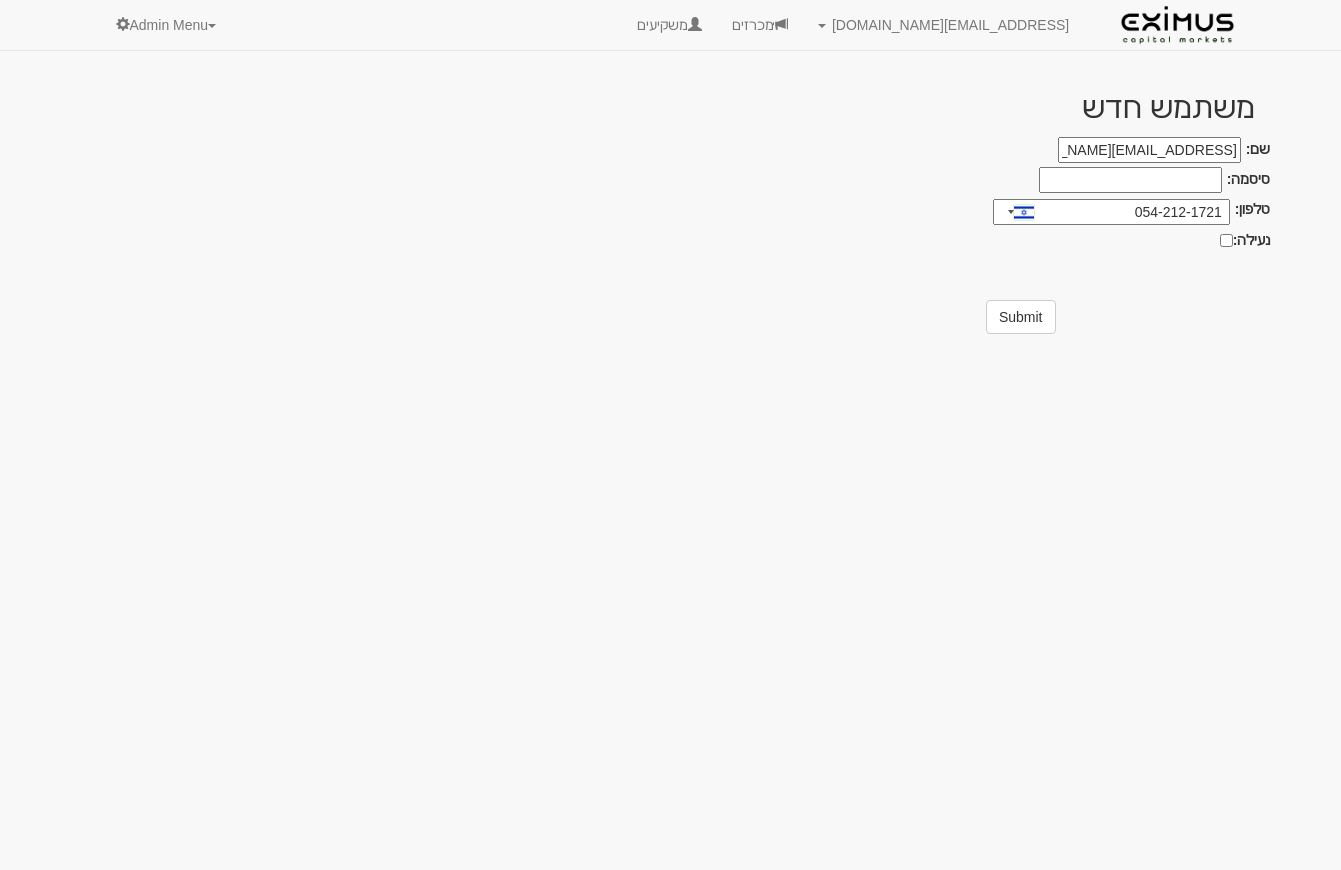 type on "054-212-1721" 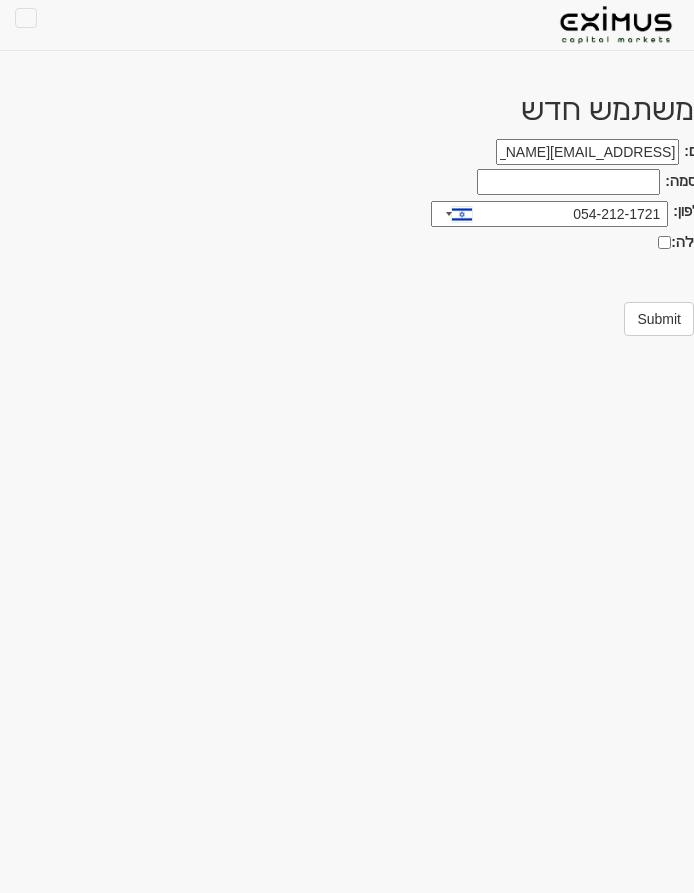 click on "Mayah@eximuscm.com" at bounding box center [587, 152] 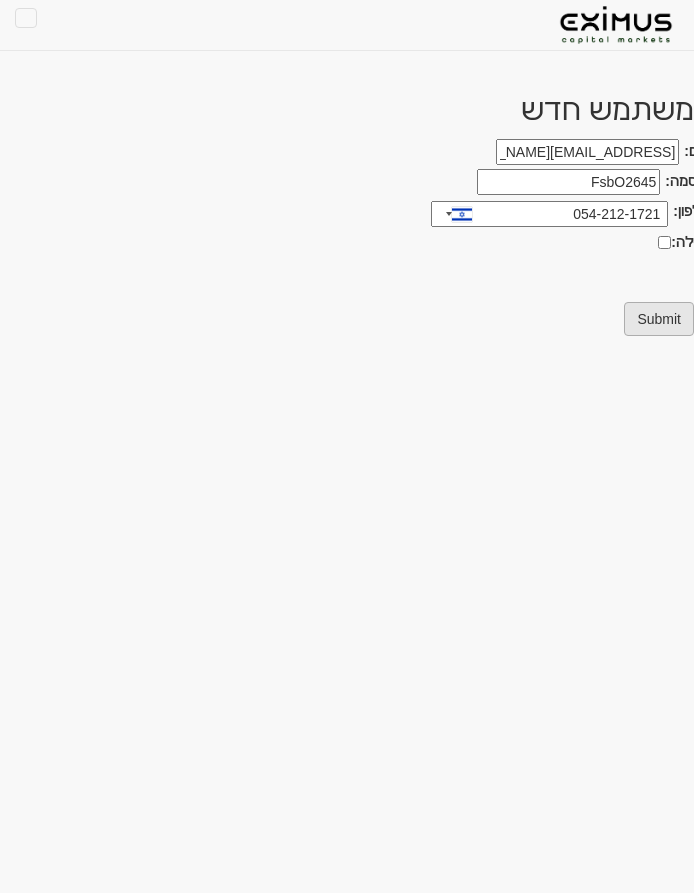 type on "FsbO2645" 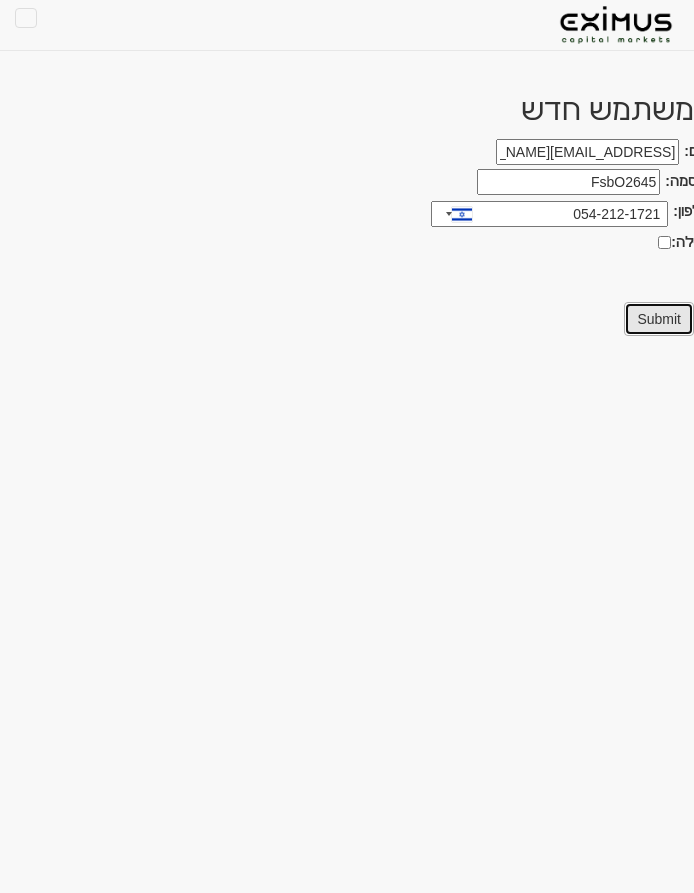 click on "Submit" at bounding box center (659, 319) 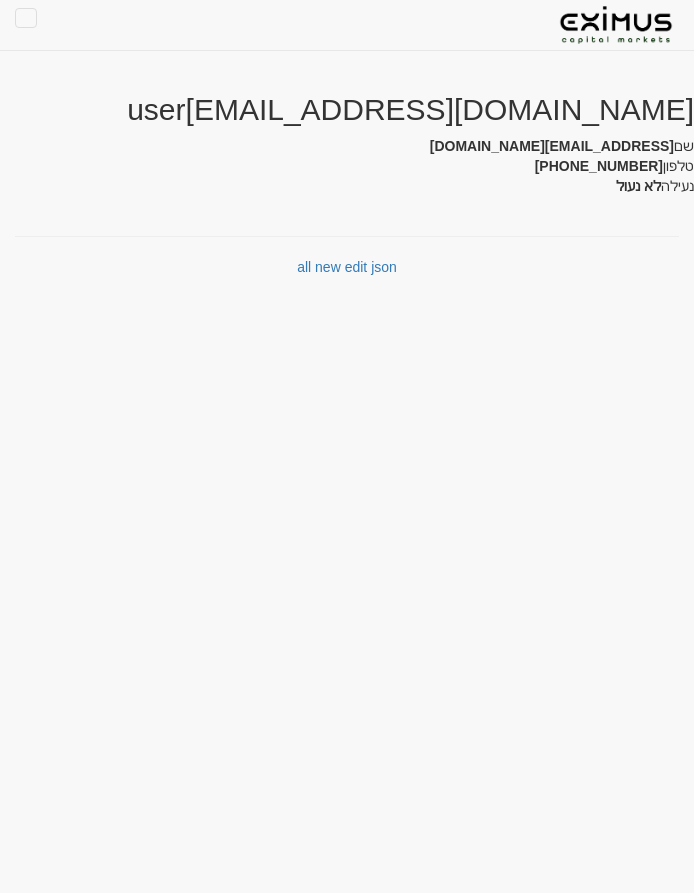 scroll, scrollTop: 0, scrollLeft: 0, axis: both 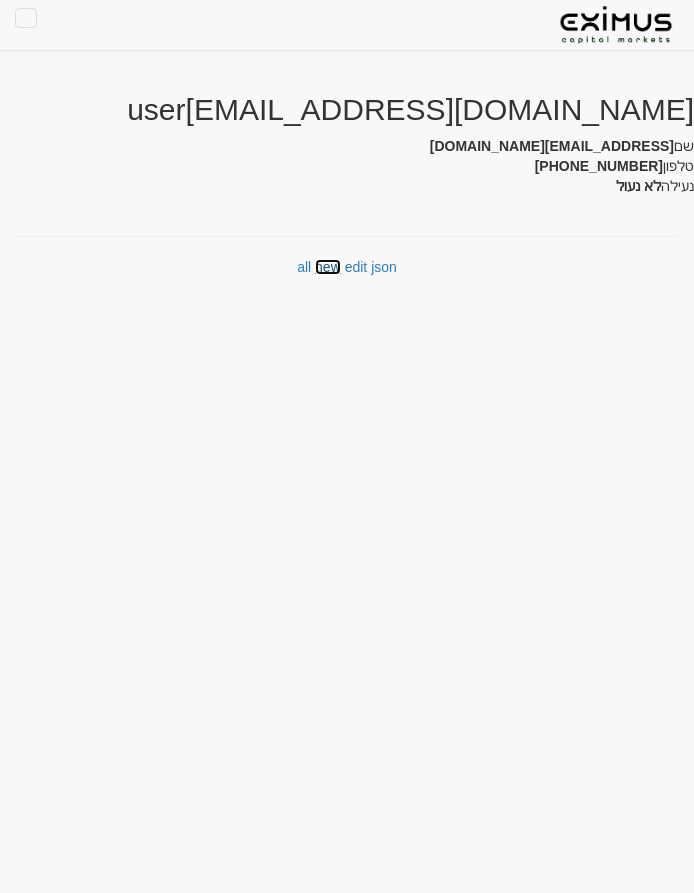 click on "new" at bounding box center (328, 267) 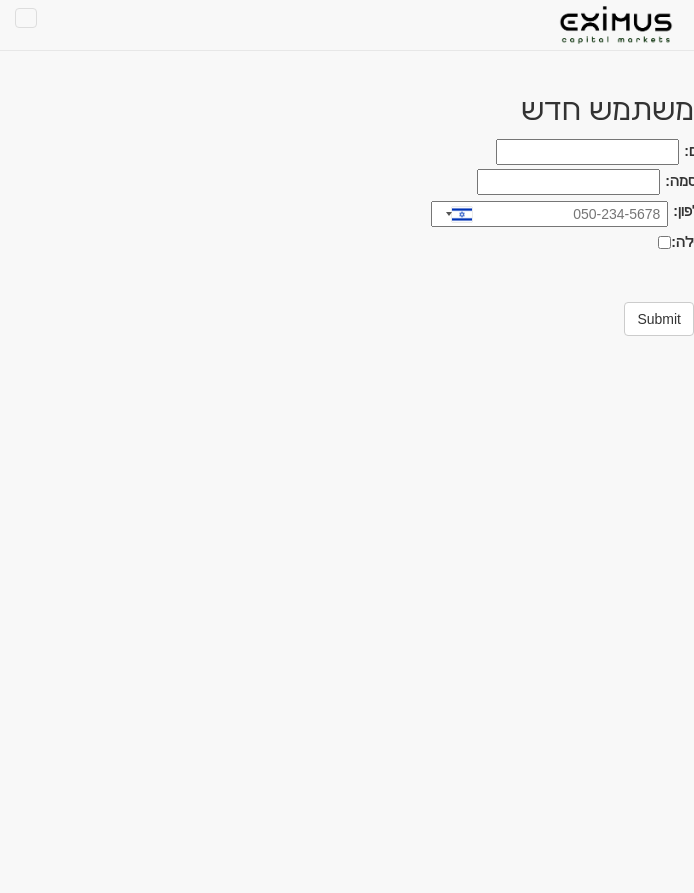 scroll, scrollTop: 0, scrollLeft: 0, axis: both 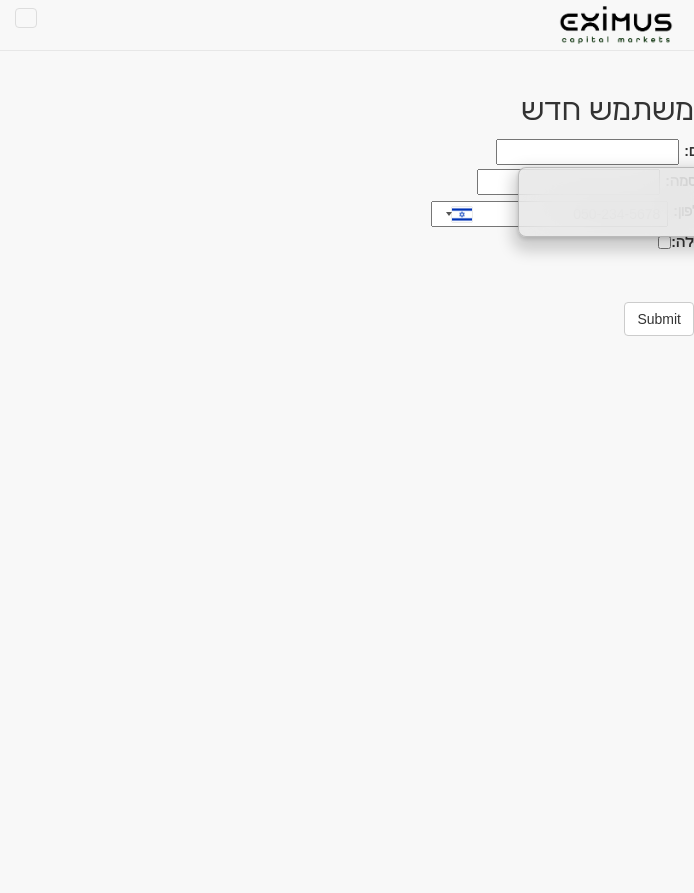 click on "שם:" at bounding box center [587, 152] 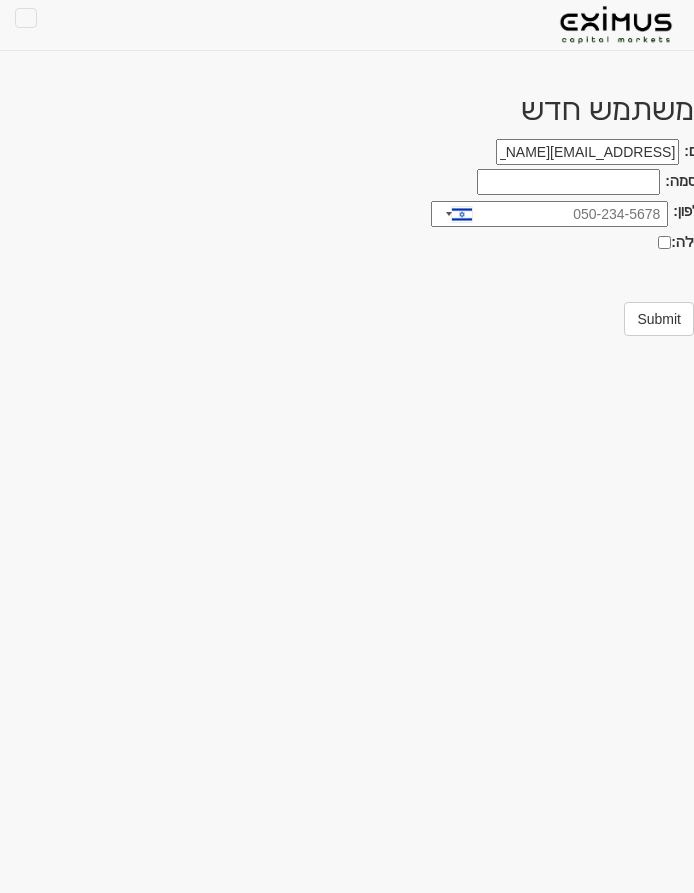 type on "[EMAIL_ADDRESS][DOMAIN_NAME]" 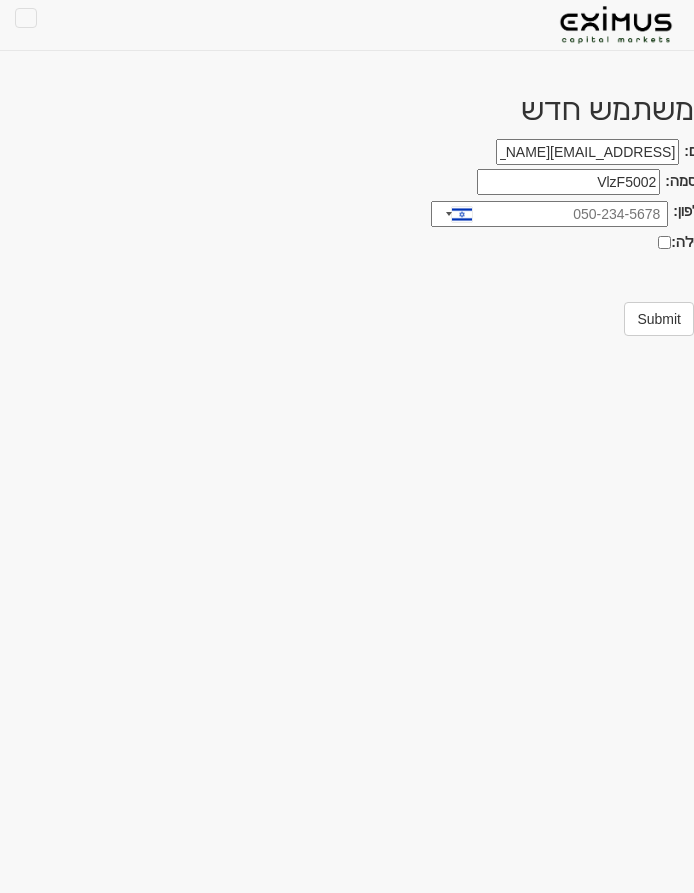 type on "VlzF5002" 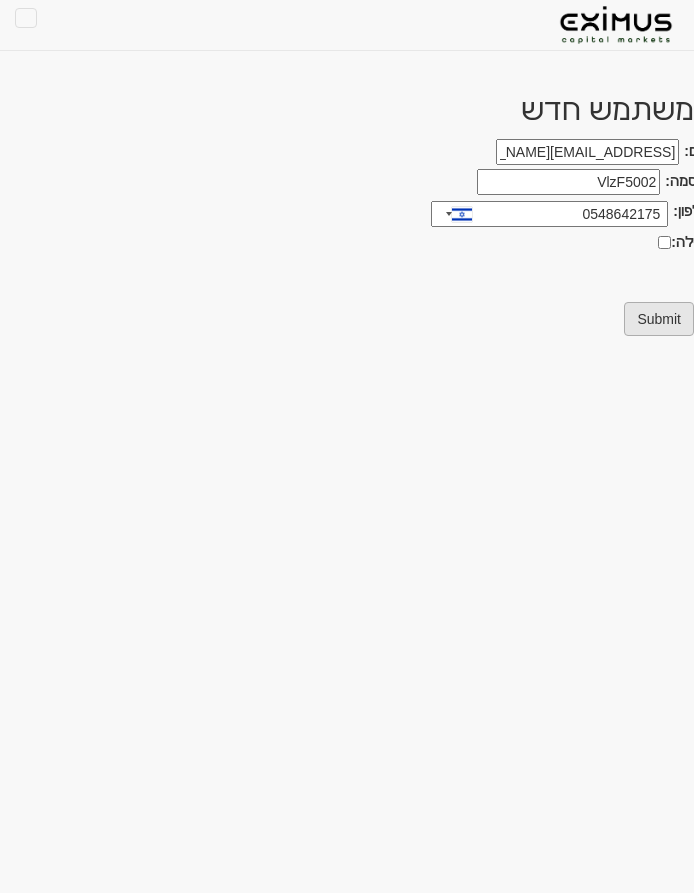 type on "0548642175" 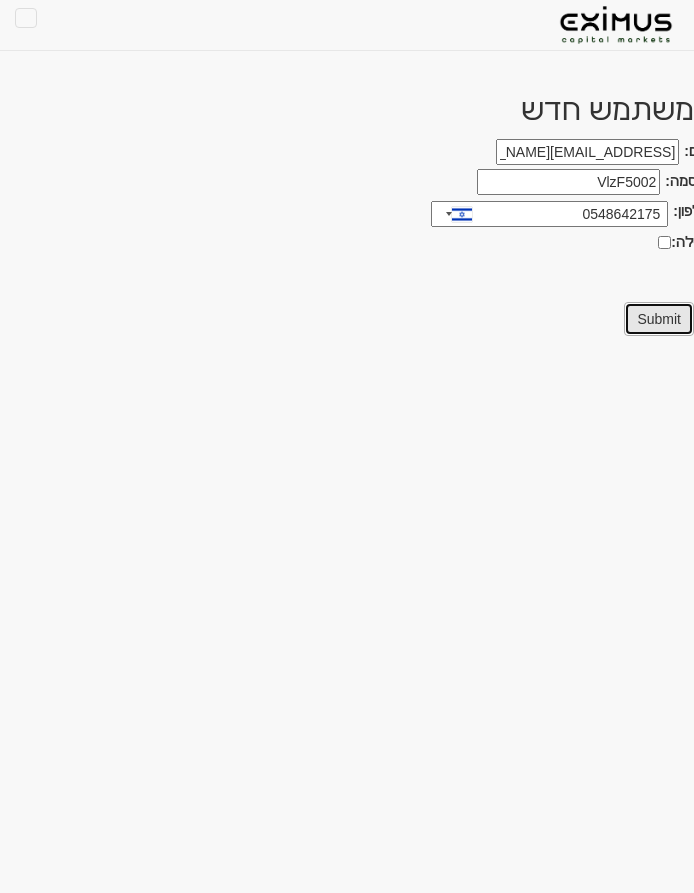 click on "Submit" at bounding box center [659, 319] 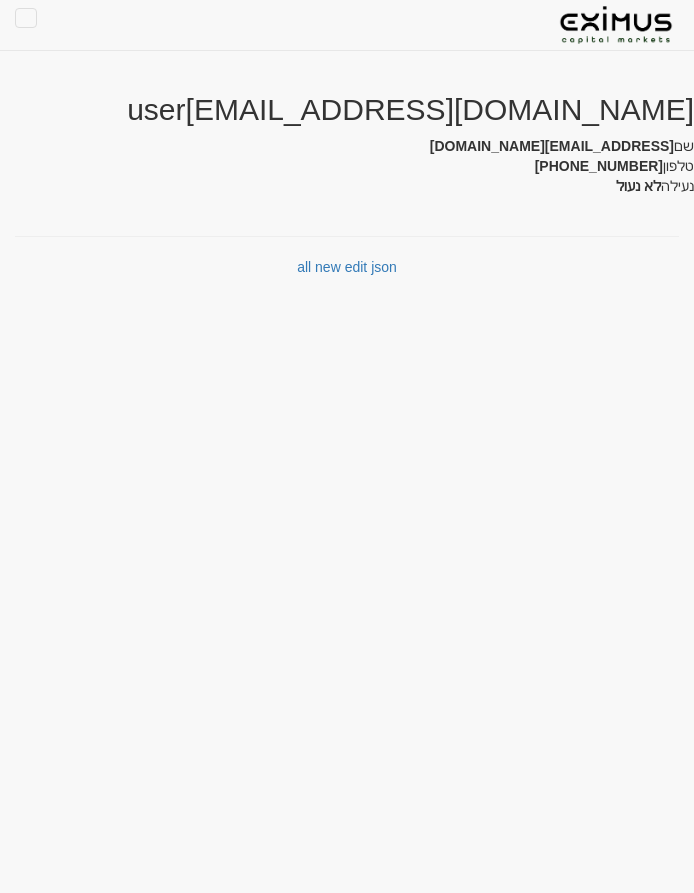scroll, scrollTop: 0, scrollLeft: 0, axis: both 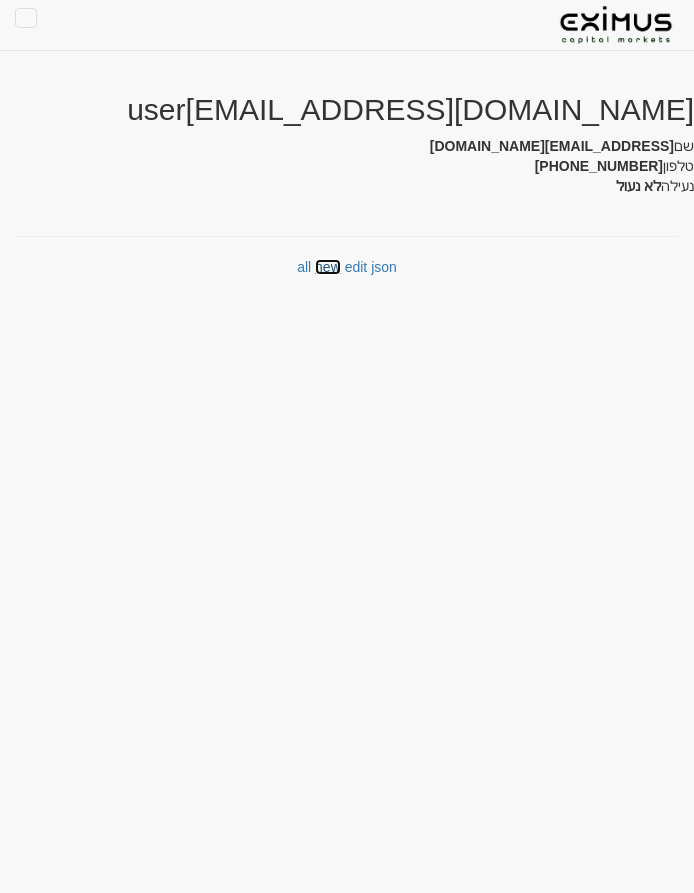 click on "new" at bounding box center (328, 267) 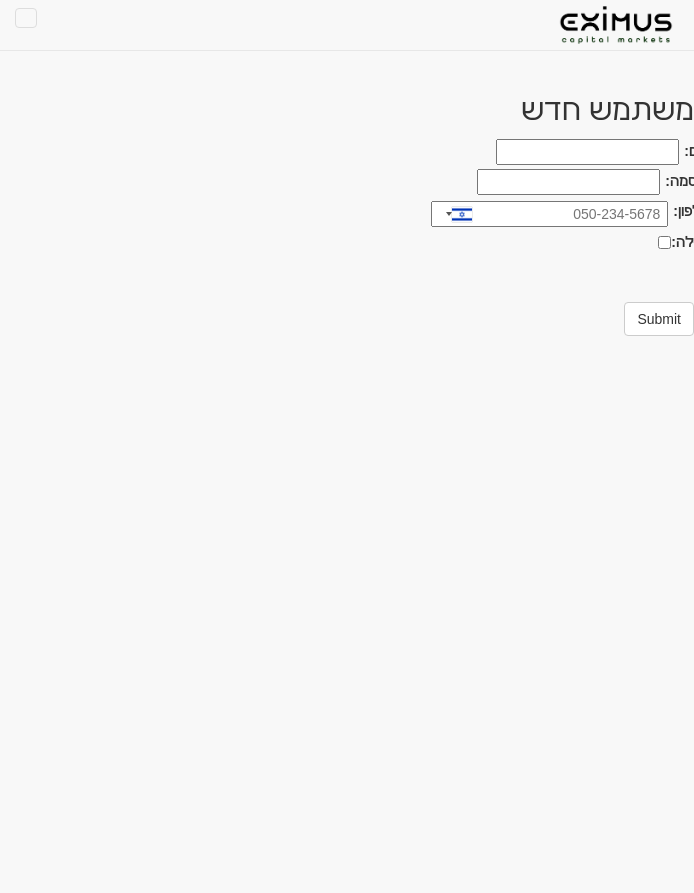 scroll, scrollTop: 0, scrollLeft: 0, axis: both 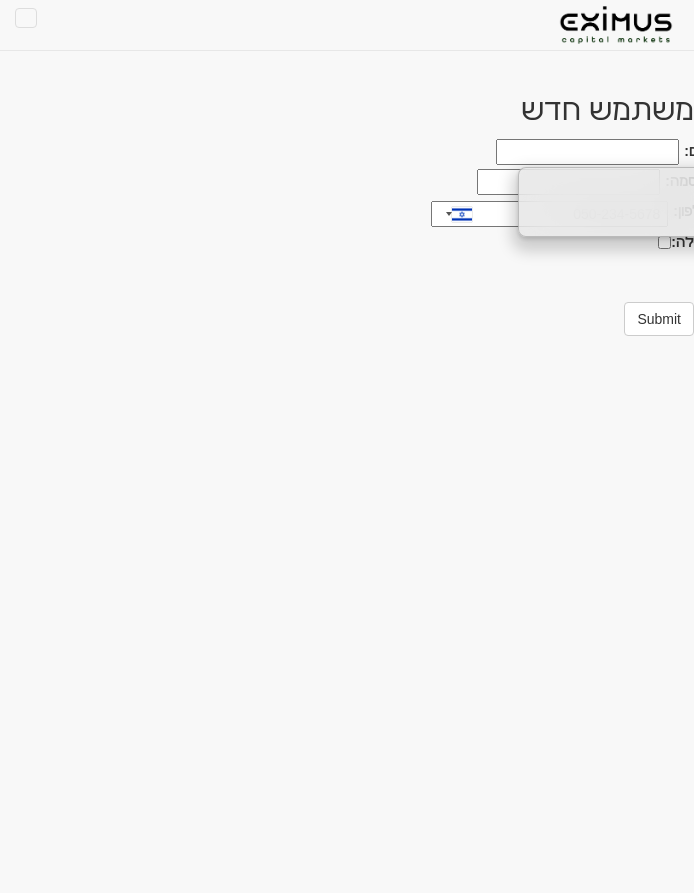 click on "שם:" at bounding box center [587, 152] 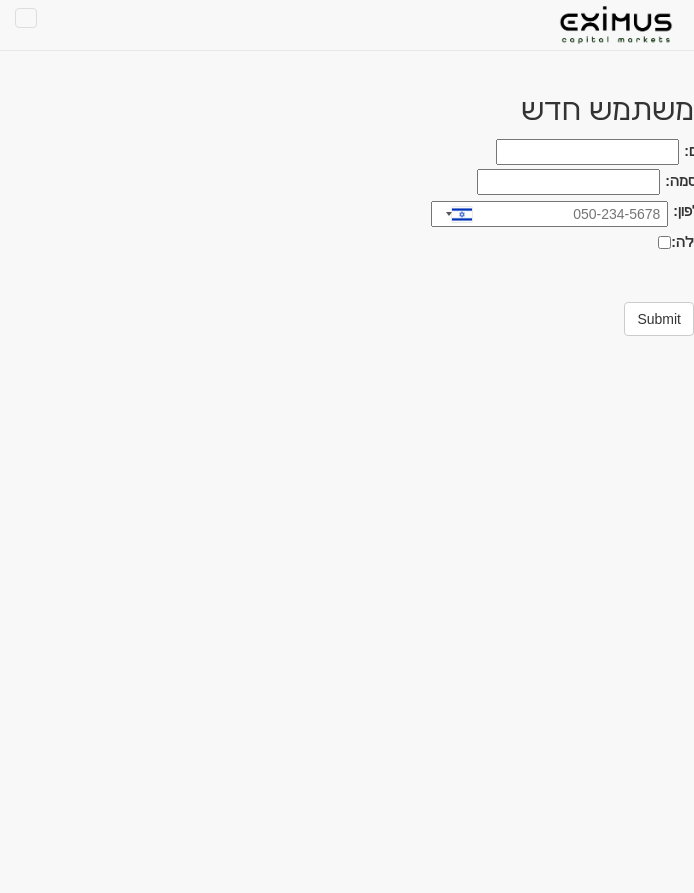 click on "שם:" at bounding box center [587, 152] 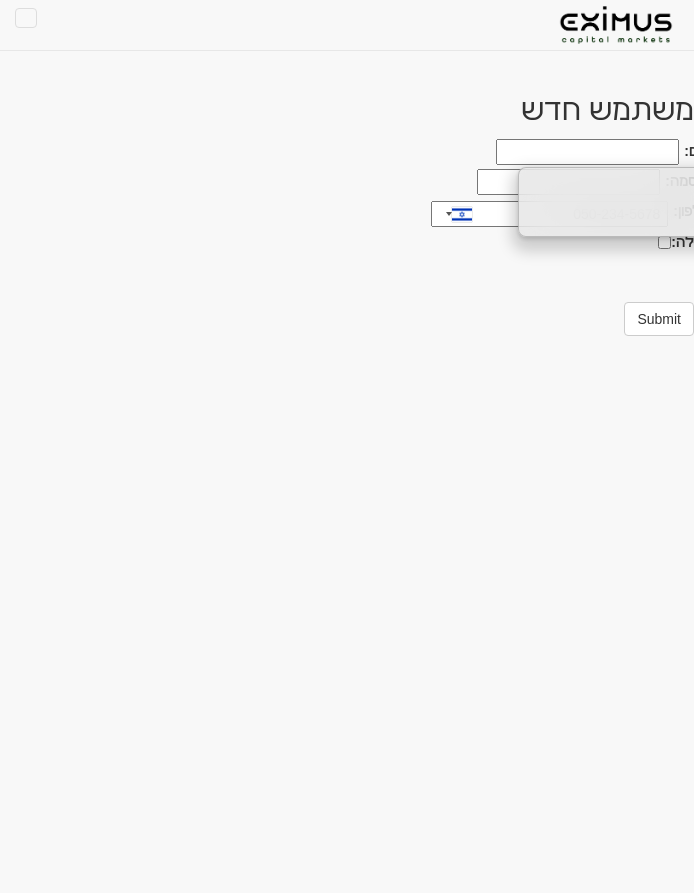 paste on "[EMAIL_ADDRESS][DOMAIN_NAME]" 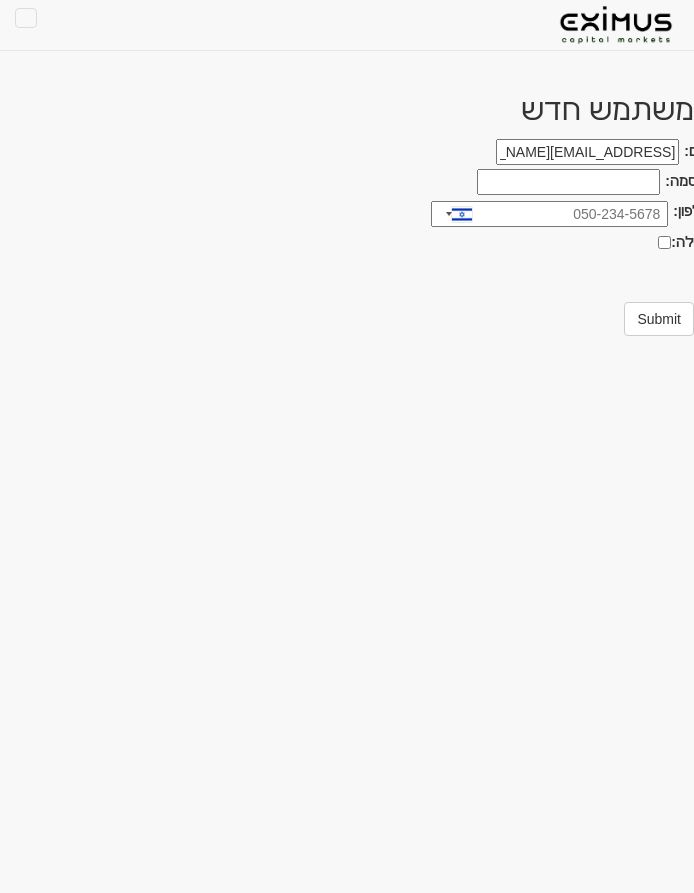 type on "eliavb@eximuscm.com" 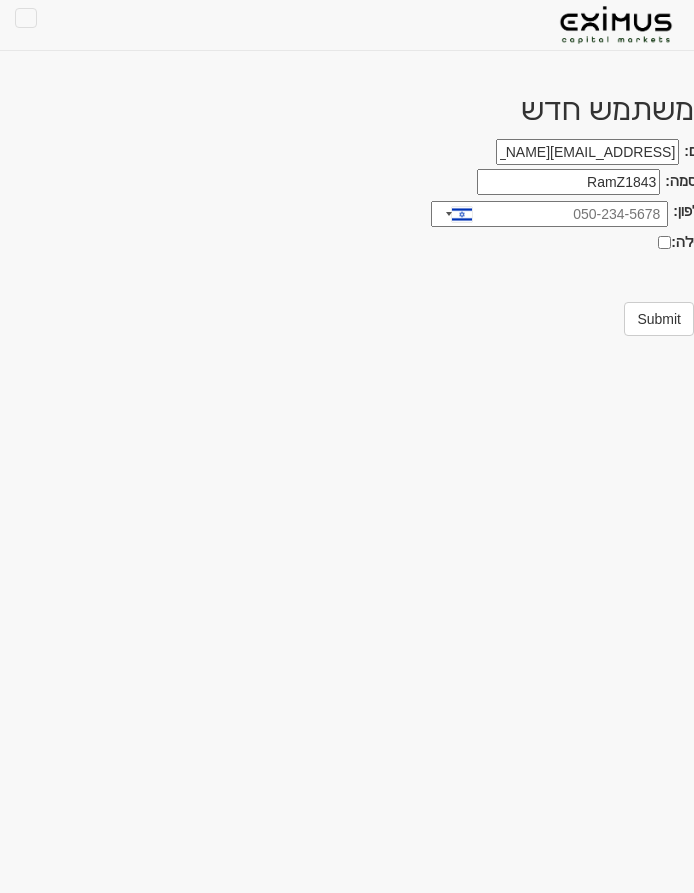 type on "RamZ1843" 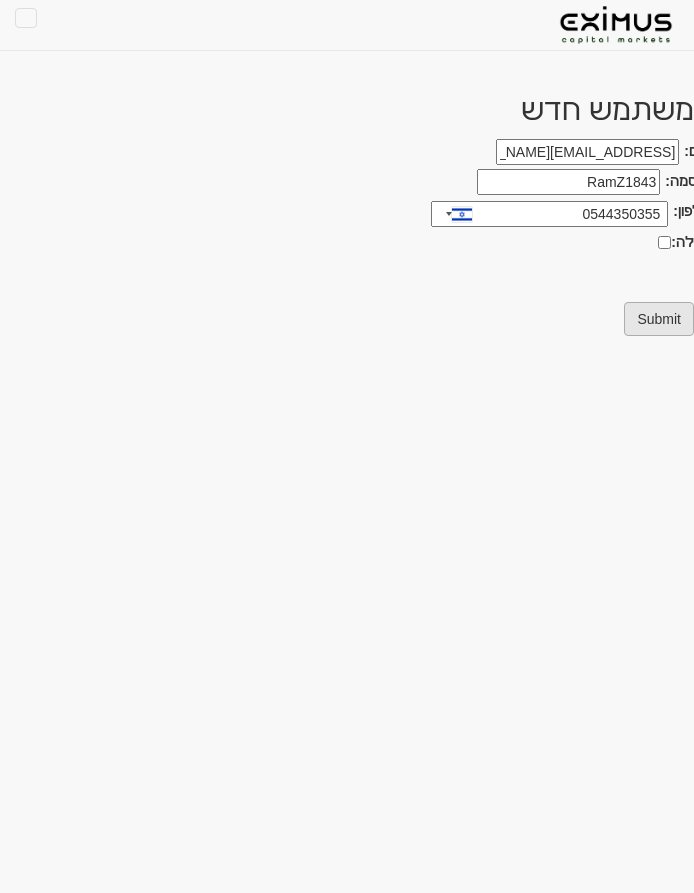 type on "0544350355" 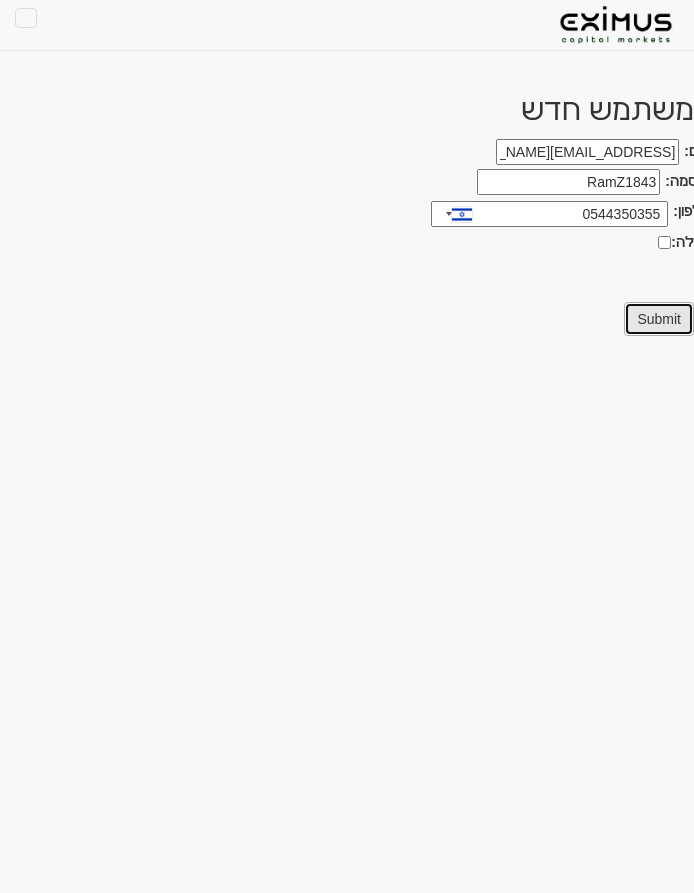 click on "Submit" at bounding box center [659, 319] 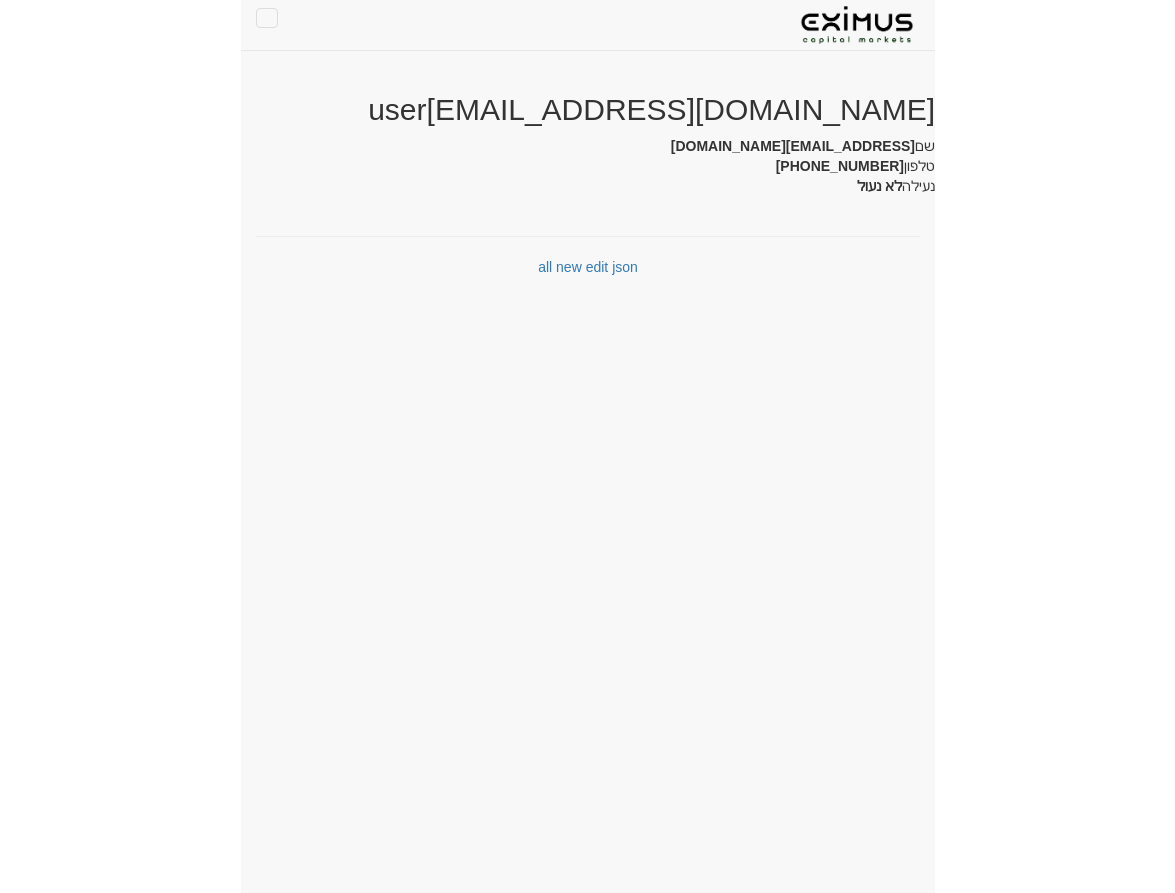 scroll, scrollTop: 0, scrollLeft: 0, axis: both 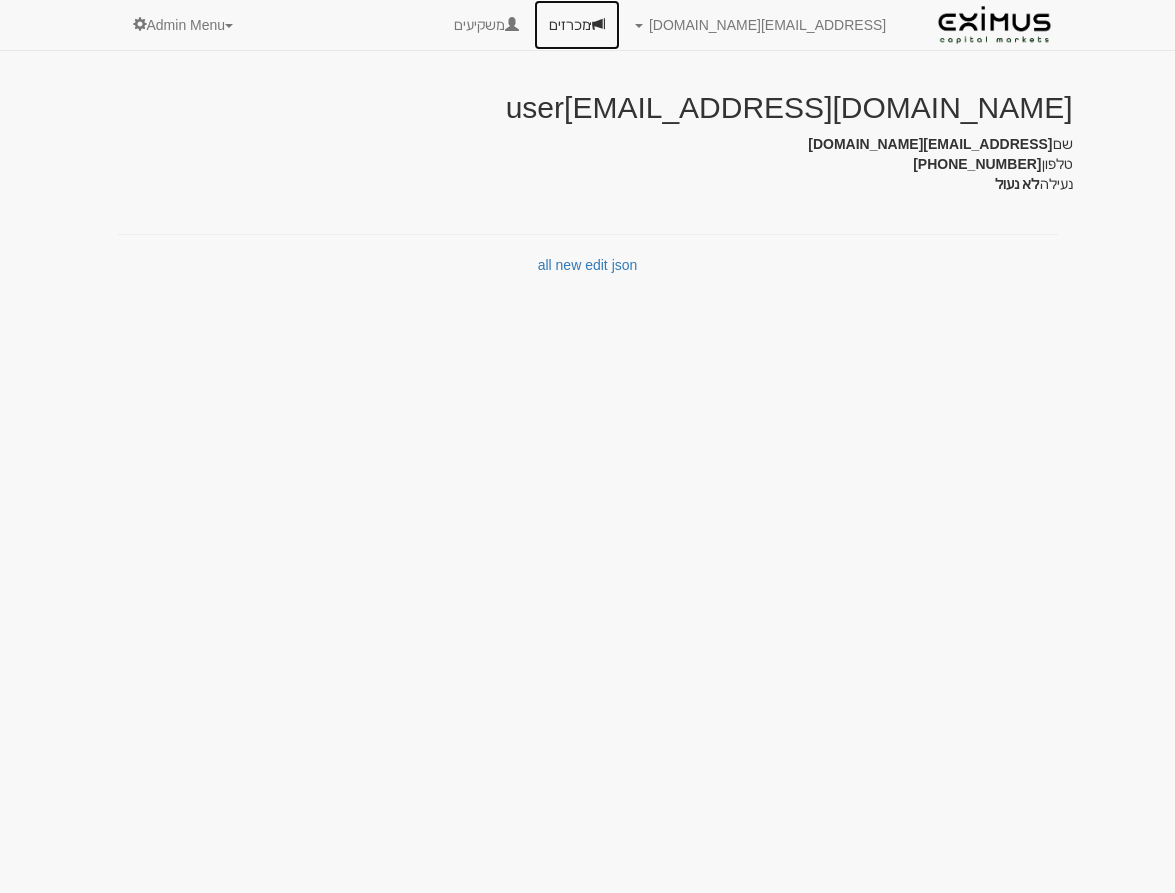 click on "מכרזים" at bounding box center (577, 25) 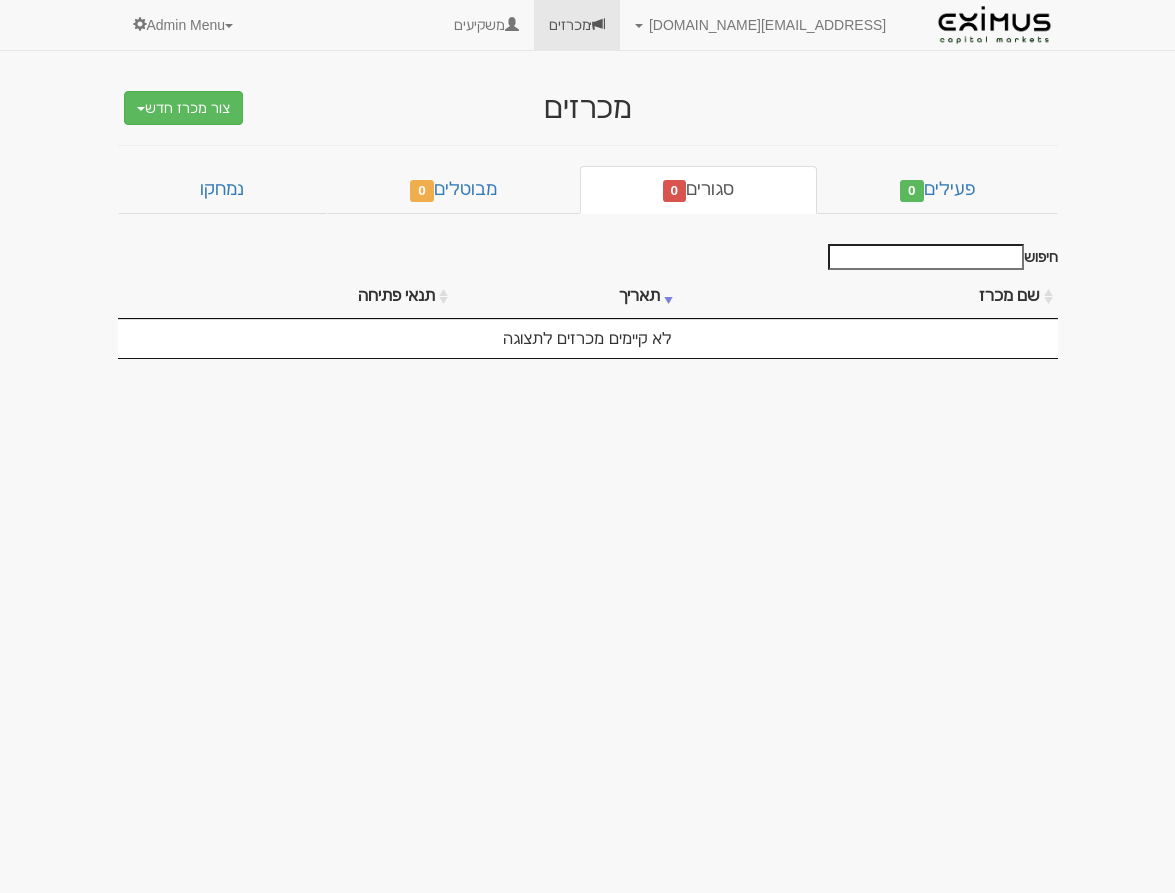 scroll, scrollTop: 0, scrollLeft: 0, axis: both 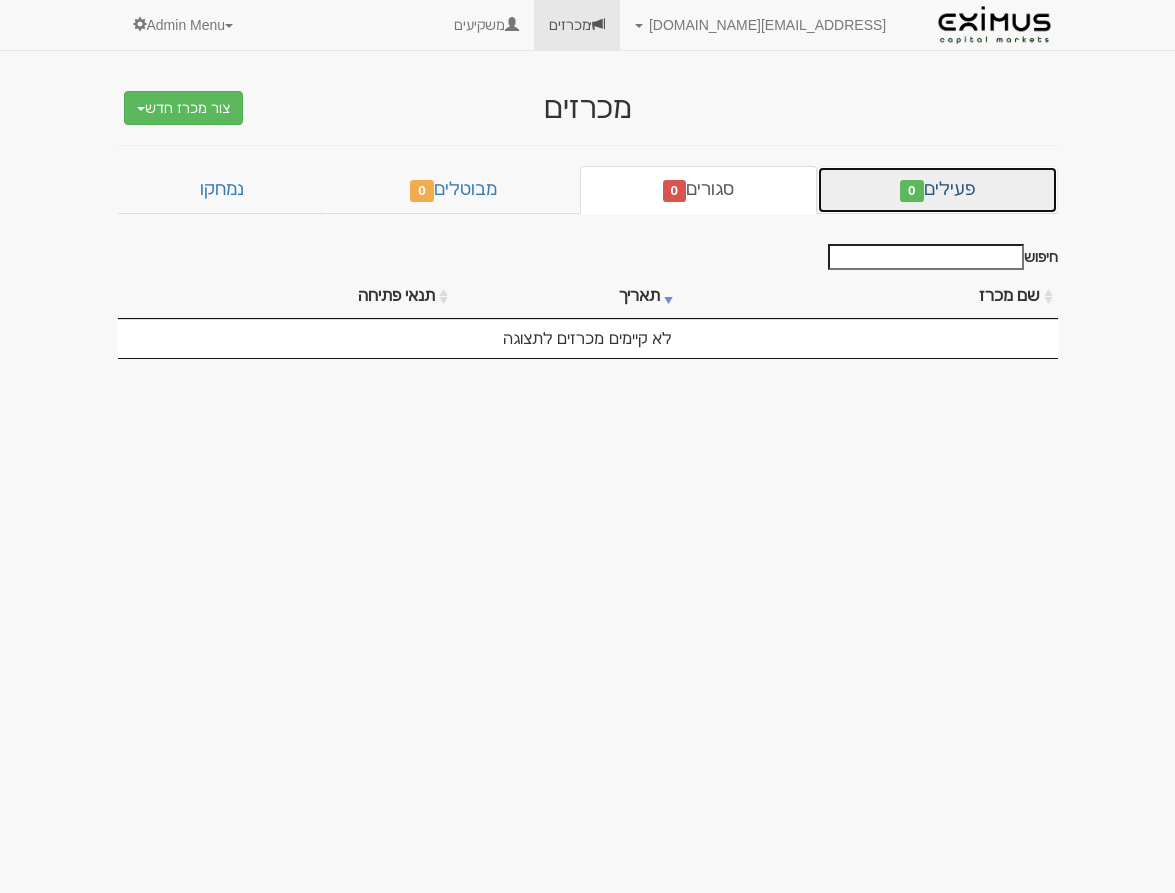 click on "0" at bounding box center (912, 191) 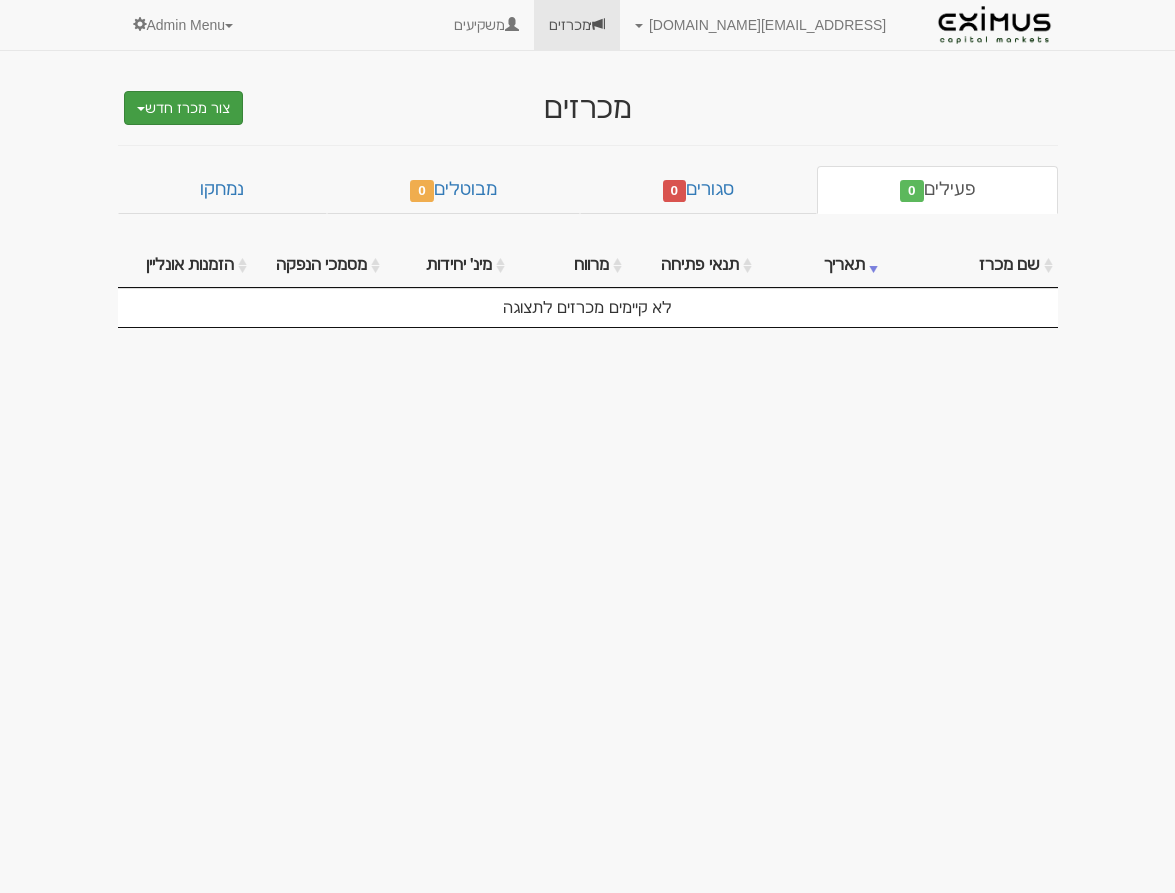 click on "צור מכרז חדש" at bounding box center [183, 108] 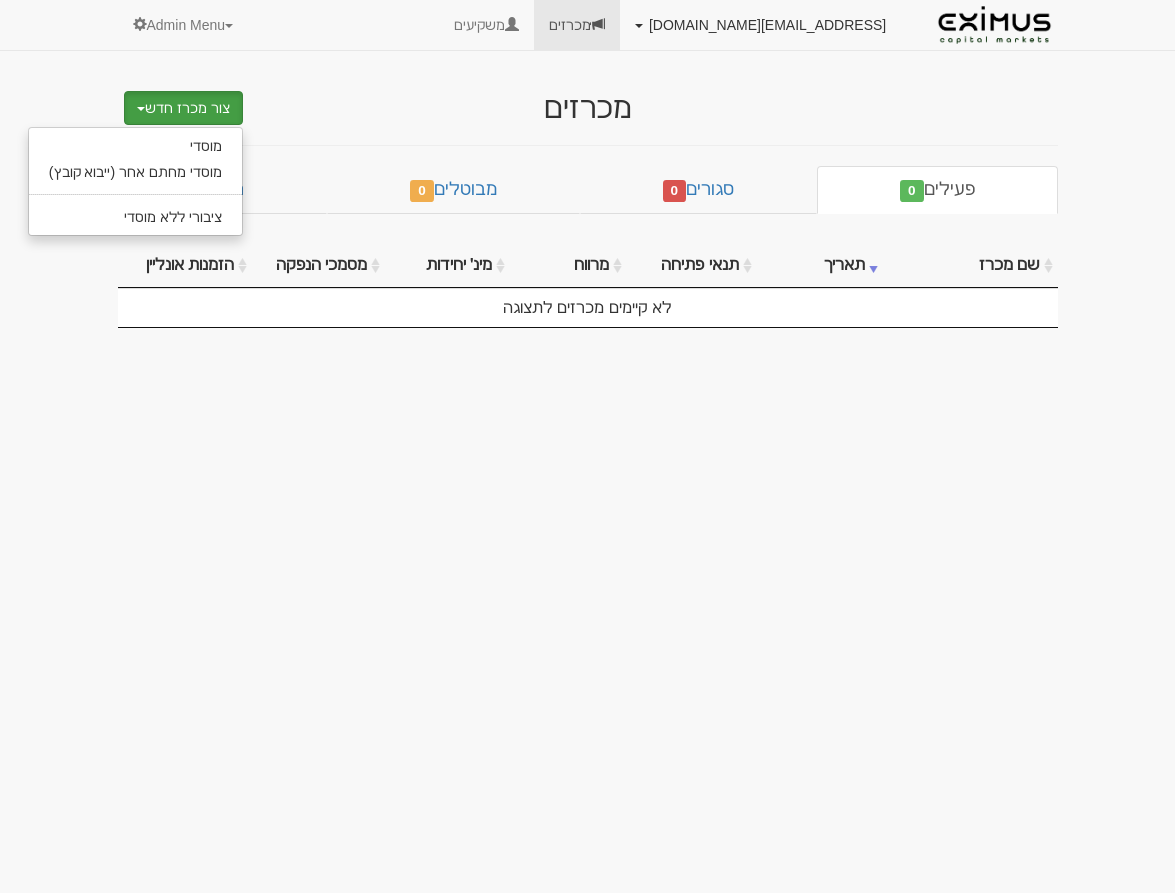 click on "[EMAIL_ADDRESS][DOMAIN_NAME]" at bounding box center (760, 25) 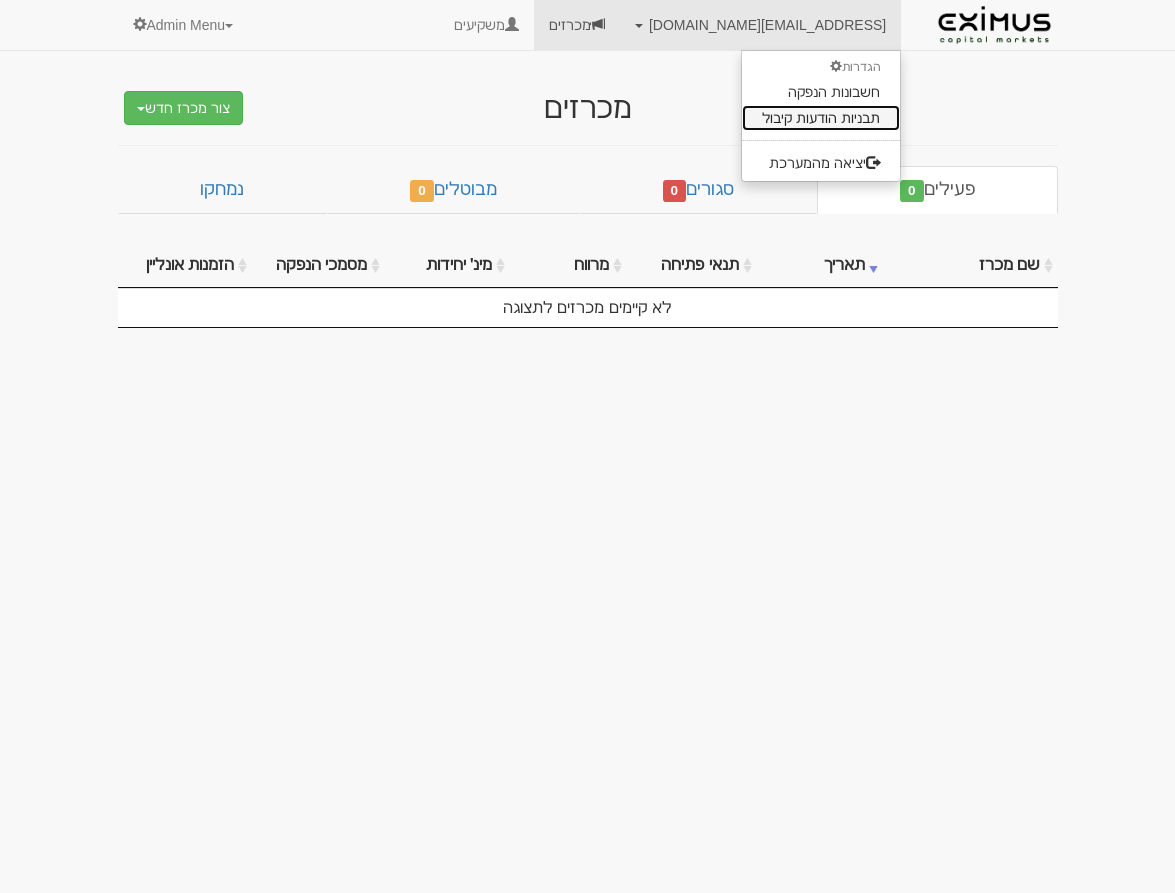click on "תבניות הודעות קיבול" at bounding box center [821, 118] 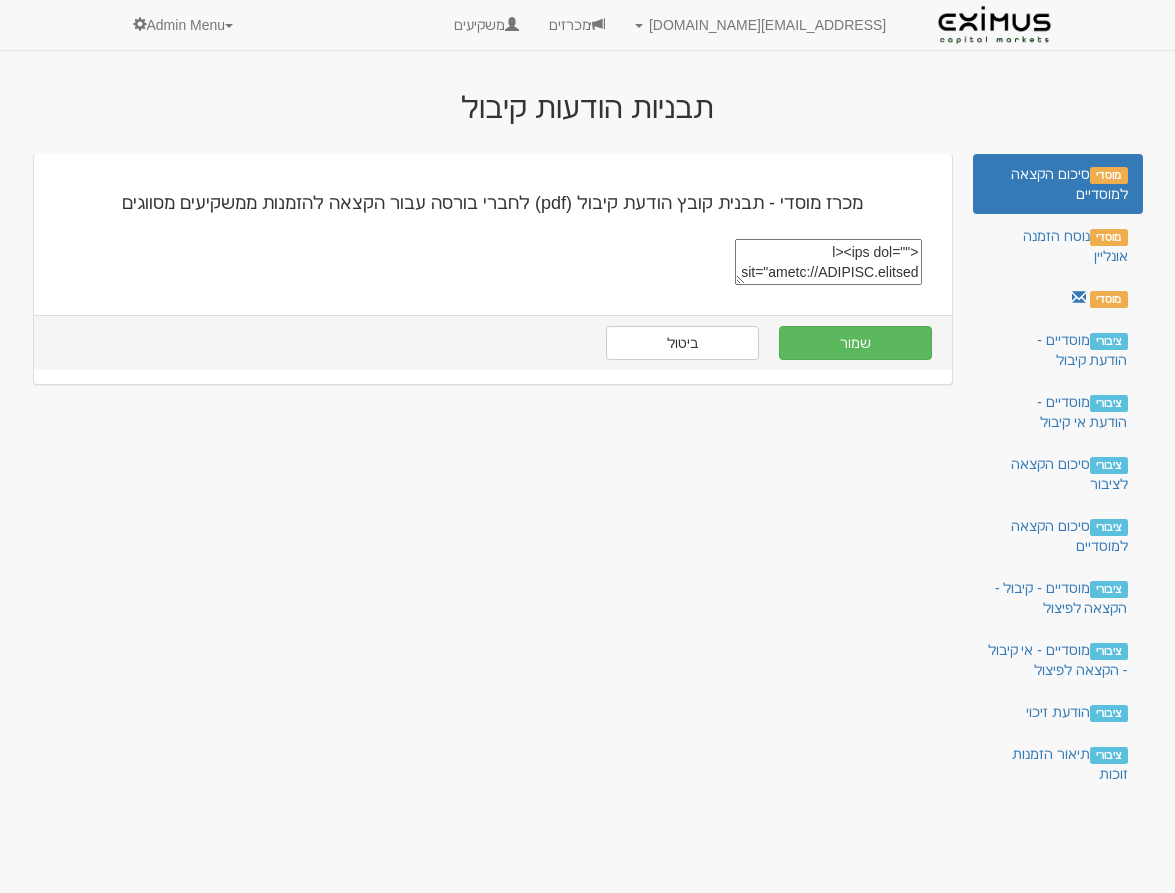 scroll, scrollTop: 0, scrollLeft: 0, axis: both 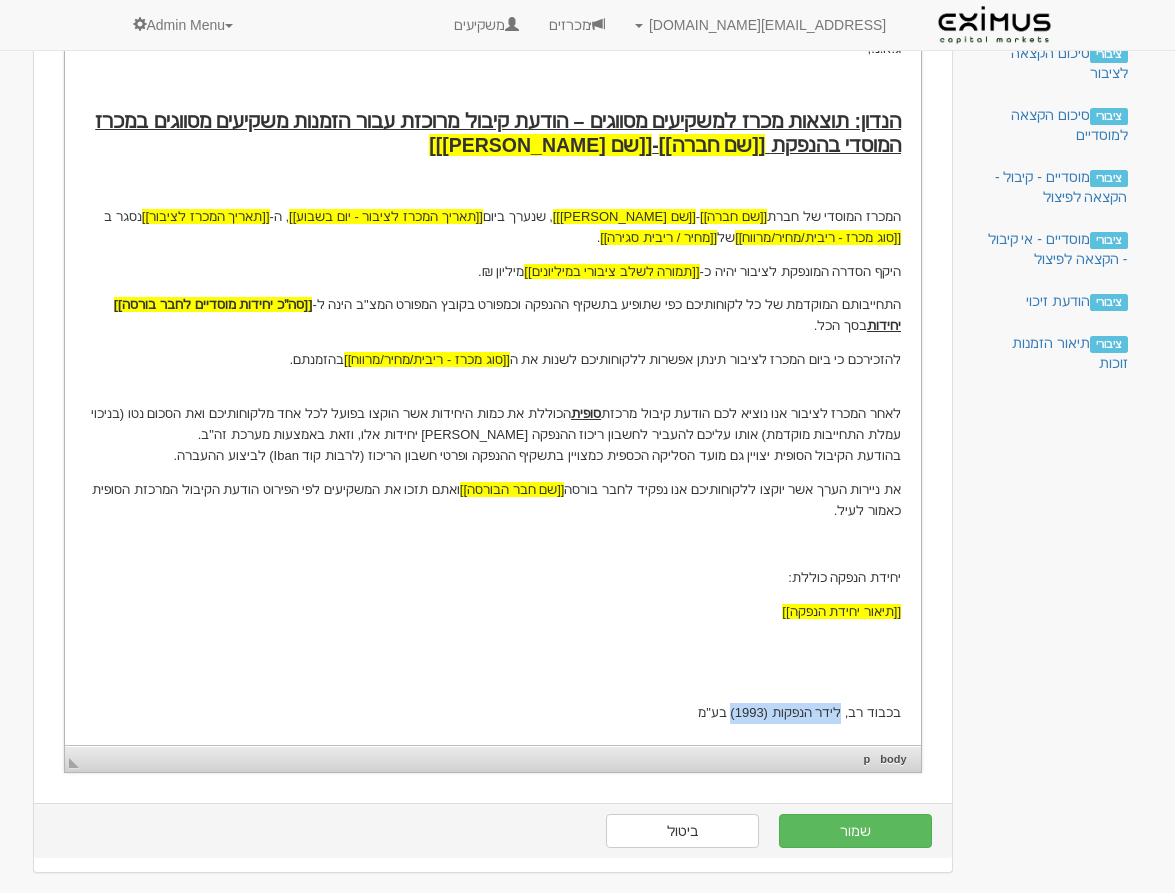 drag, startPoint x: 846, startPoint y: 718, endPoint x: 741, endPoint y: 719, distance: 105.00476 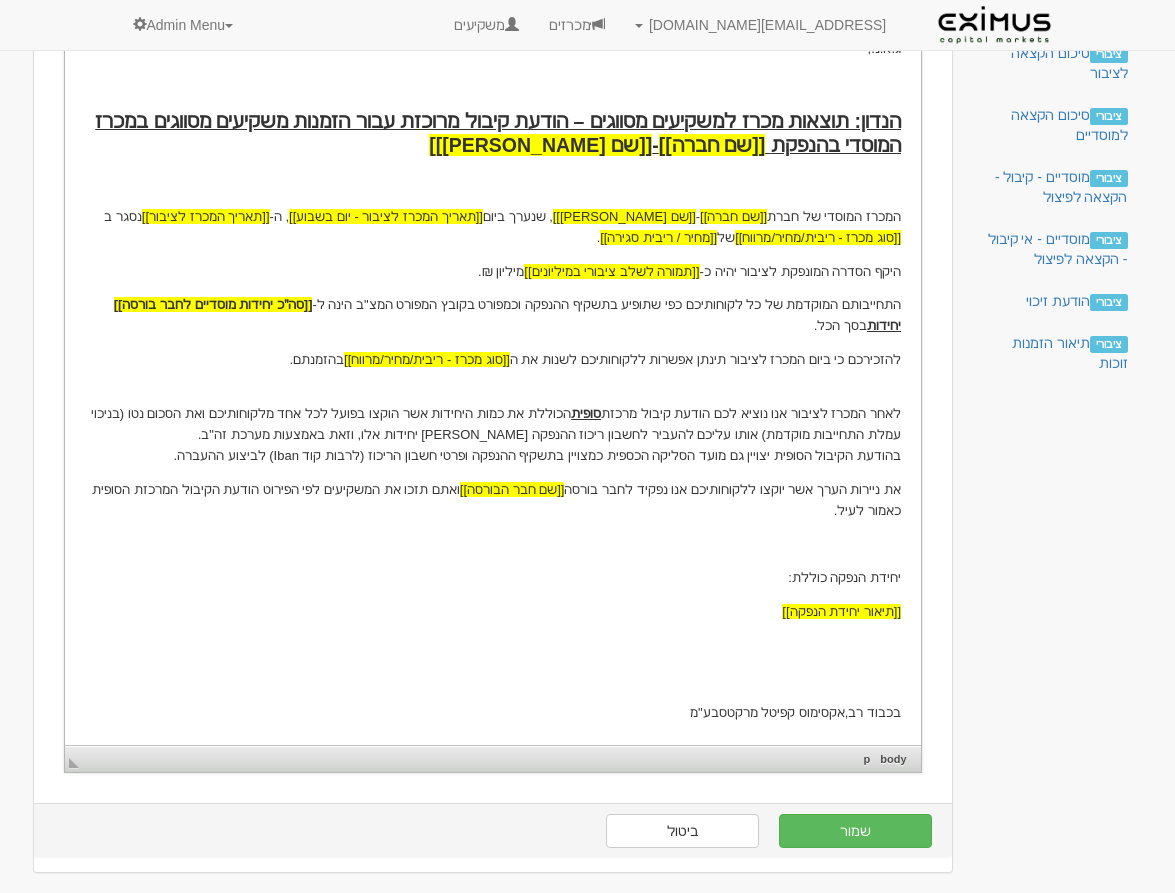 click on "[[תאריך נוכחי]] לכבוד  [[שם חבר הבורסה]] ג.א.נ., הנדון: תוצאות מכרז למשקיעים מסווגים – הודעת קיבול מרוכזת עבור הזמנות משקיעים מסווגים במכרז המוסדי בהנפקת   [[שם חברה]]  -  [[שם נייר מונפק]] המכרז המוסדי של חברת  [[שם חברה]]  -  [[שם נייר מונפק]] , שנערך ביום  [[תאריך המכרז לציבור - יום בשבוע]] , ה-  [[תאריך המכרז לציבור]]  נסגר ב [[סוג מכרז - ריבית/מחיר/מרווח]]  של  [[מחיר / ריבית סגירה]] . היקף הסדרה המונפקת לציבור יהיה כ- [[תמורה לשלב ציבורי במיליונים]]  מיליון ₪. התחייבותם המוקדמת של כל לקוחותיכם כפי שתופיע בתשקיף ההנפקה וכמפורט בקובץ המפורט המצ"ב הינה ל-  יחידות  בסך הכל. סופית" at bounding box center [492, 324] 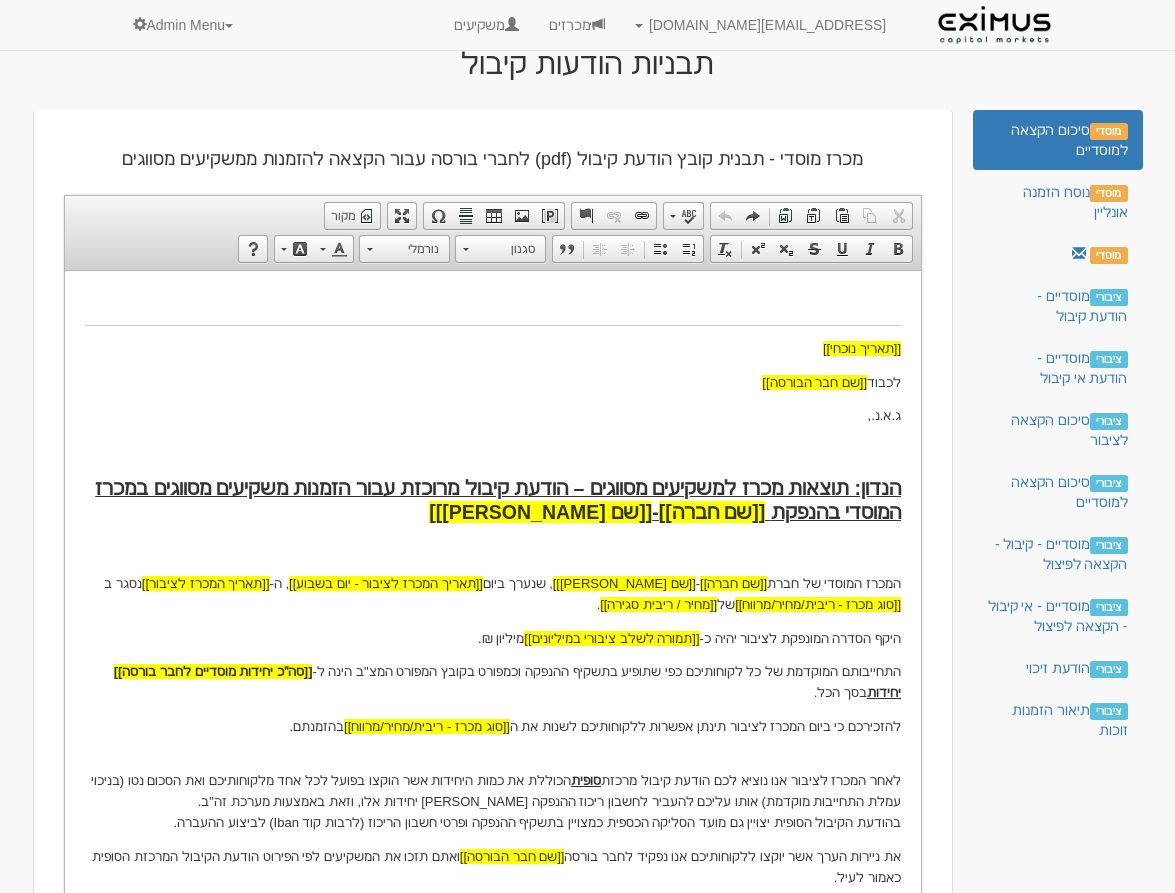 scroll, scrollTop: 45, scrollLeft: 0, axis: vertical 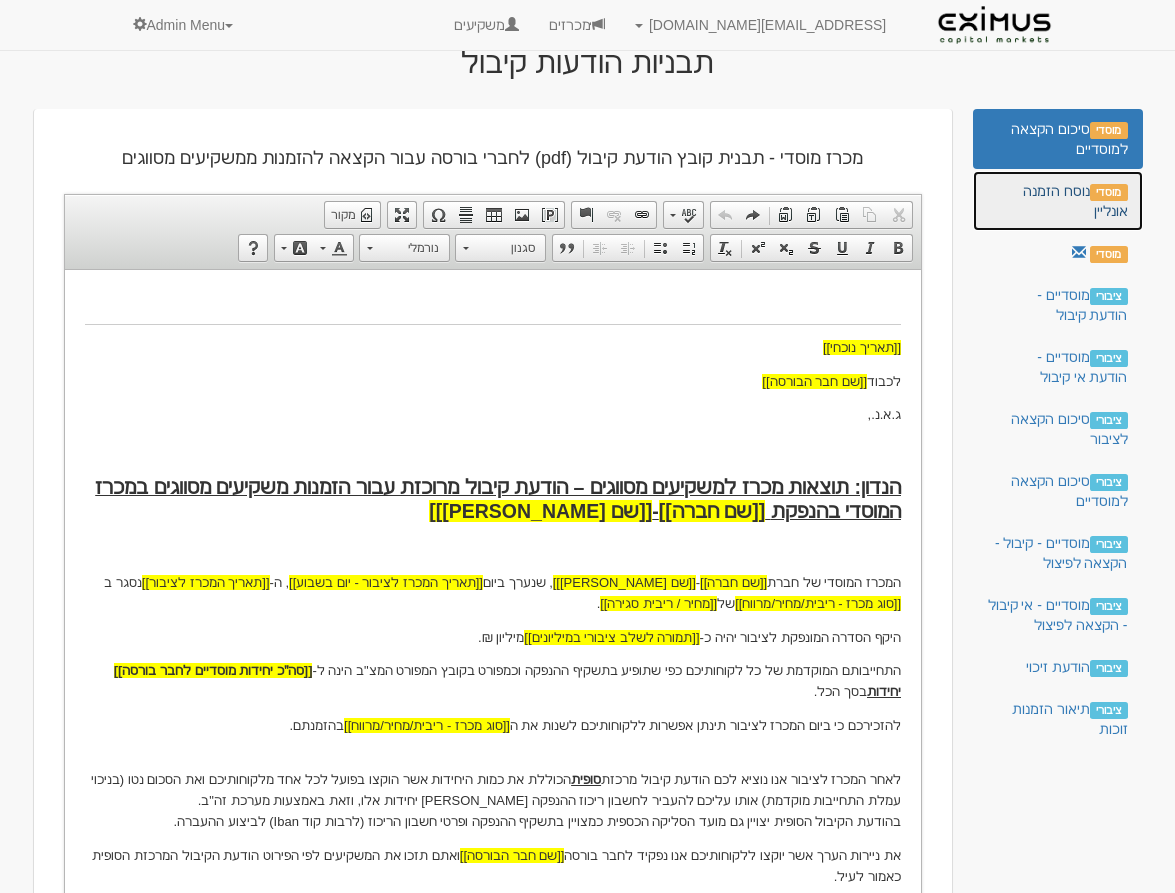 click on "מוסדי
נוסח הזמנה אונליין" at bounding box center (1058, 201) 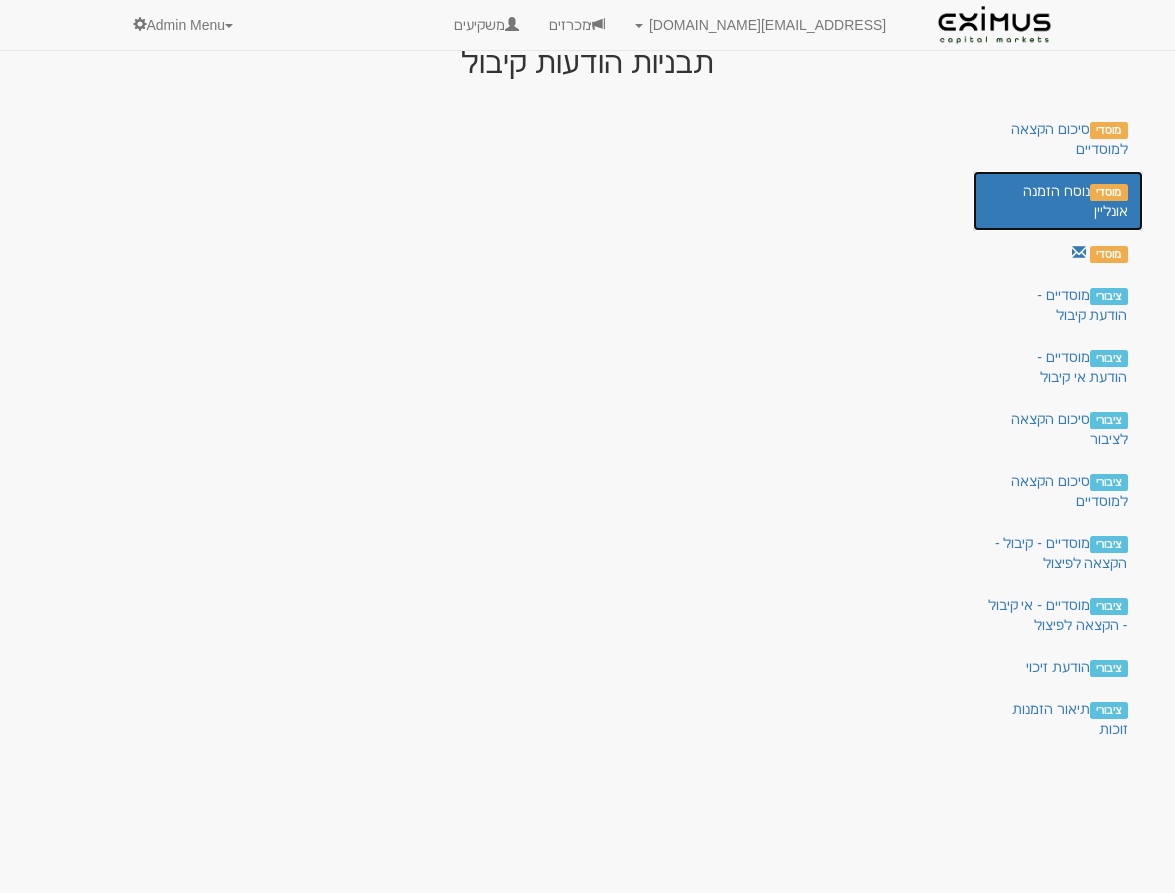 scroll, scrollTop: 0, scrollLeft: 0, axis: both 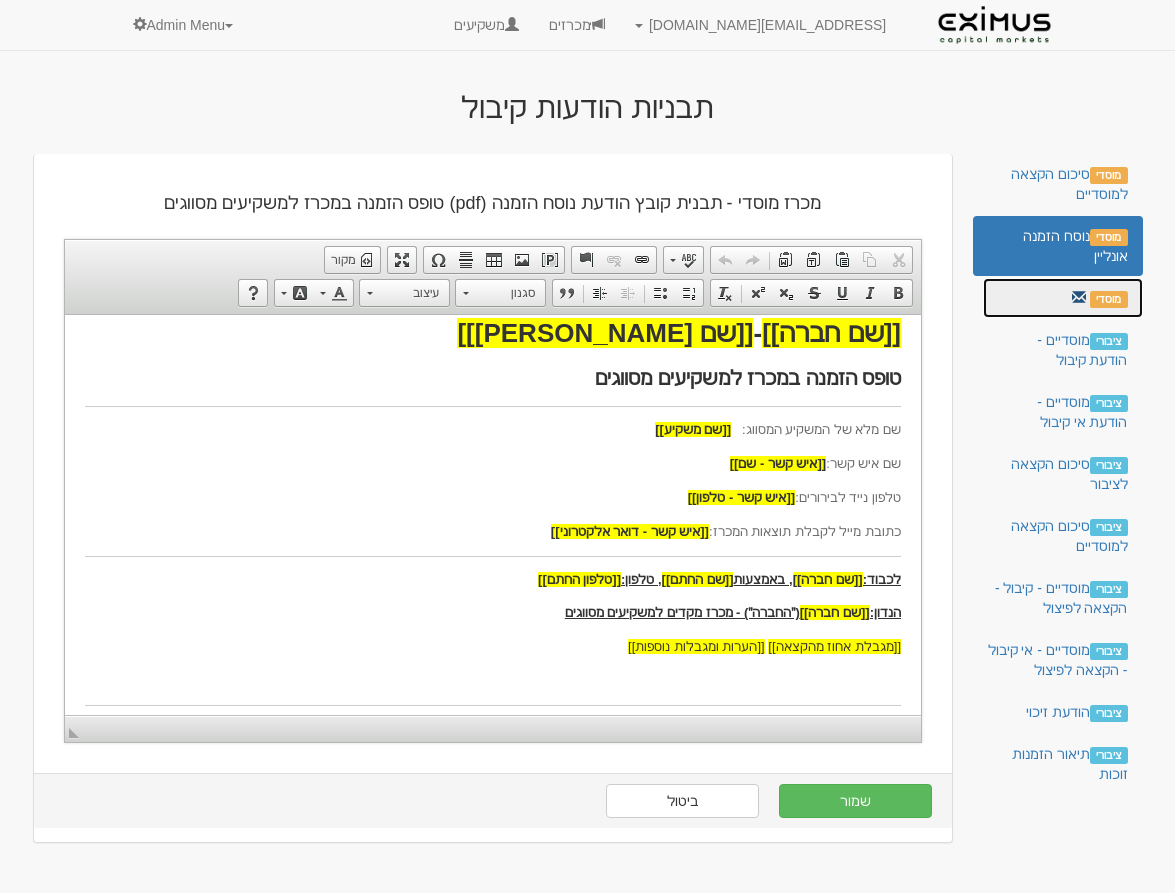 click on "מוסדי" at bounding box center (1063, 298) 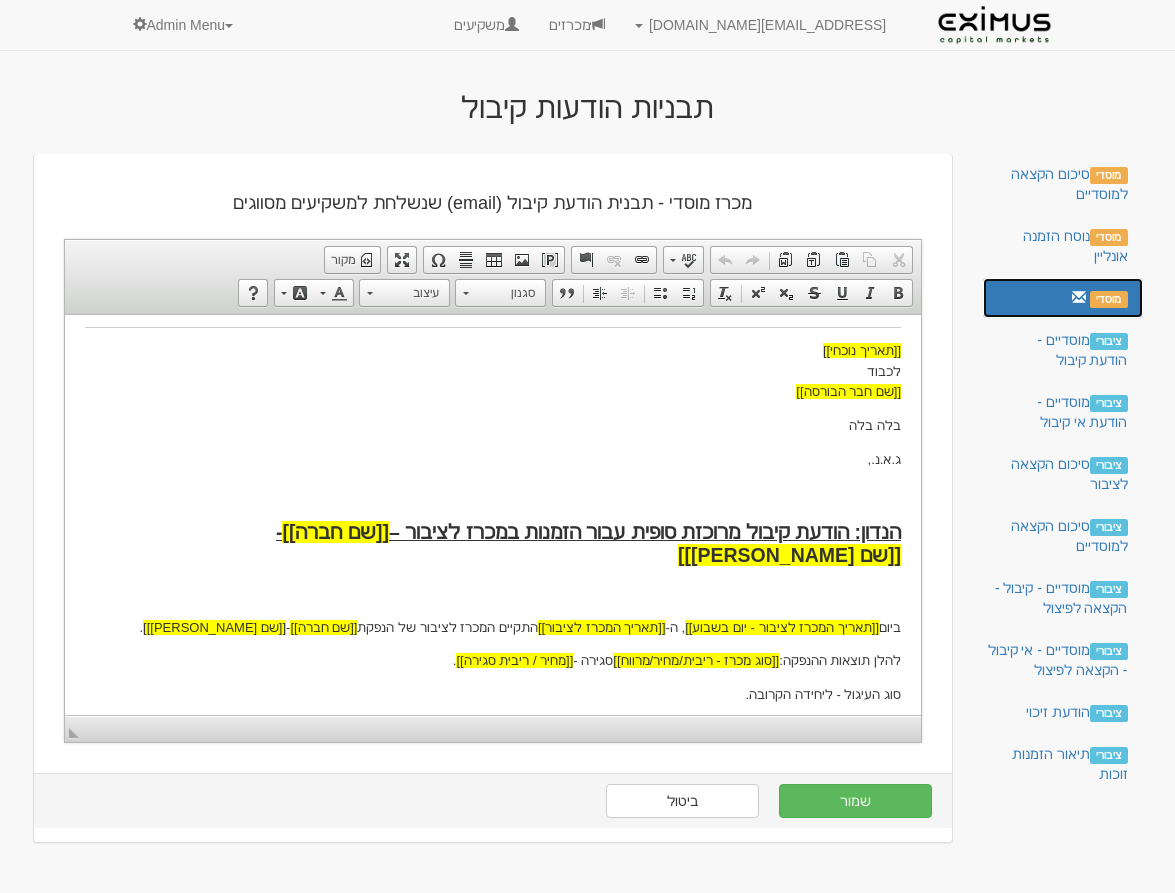 scroll, scrollTop: 0, scrollLeft: 0, axis: both 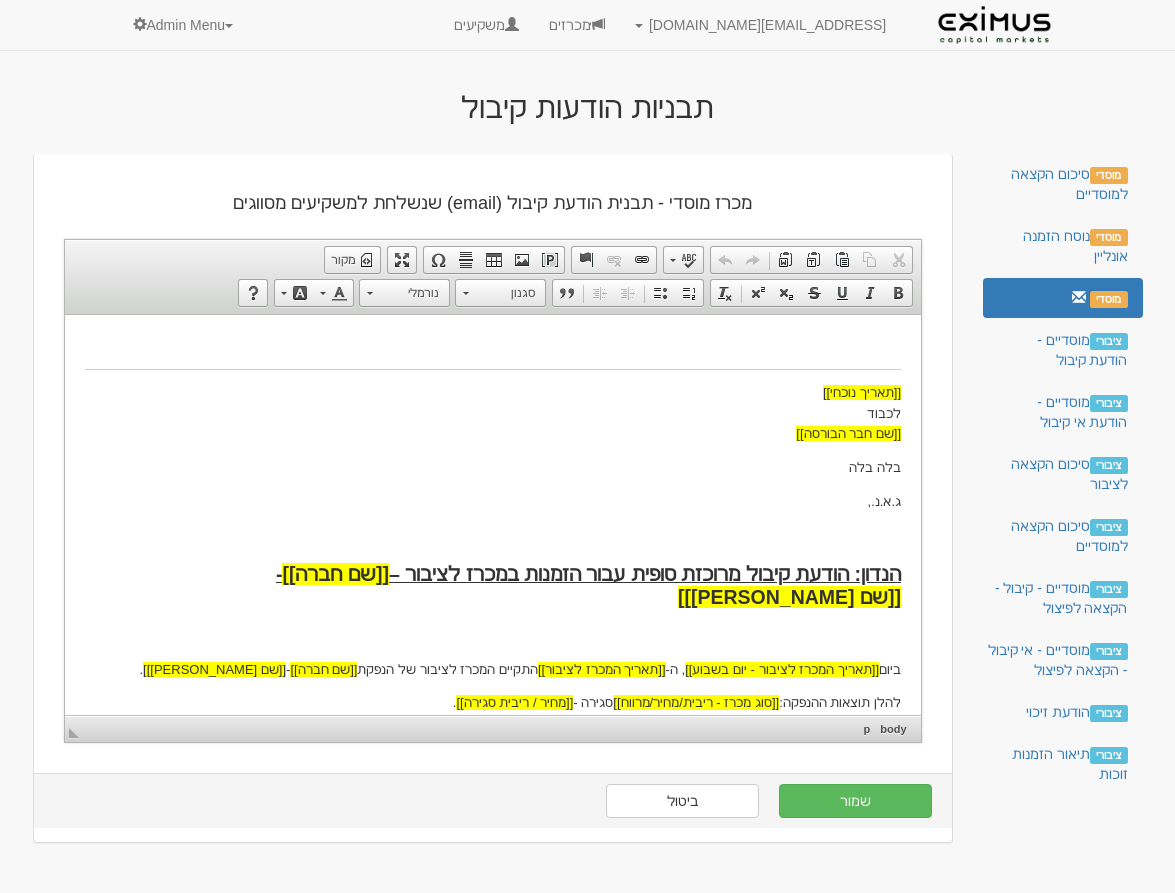 click on "בלה בלה" at bounding box center (492, 467) 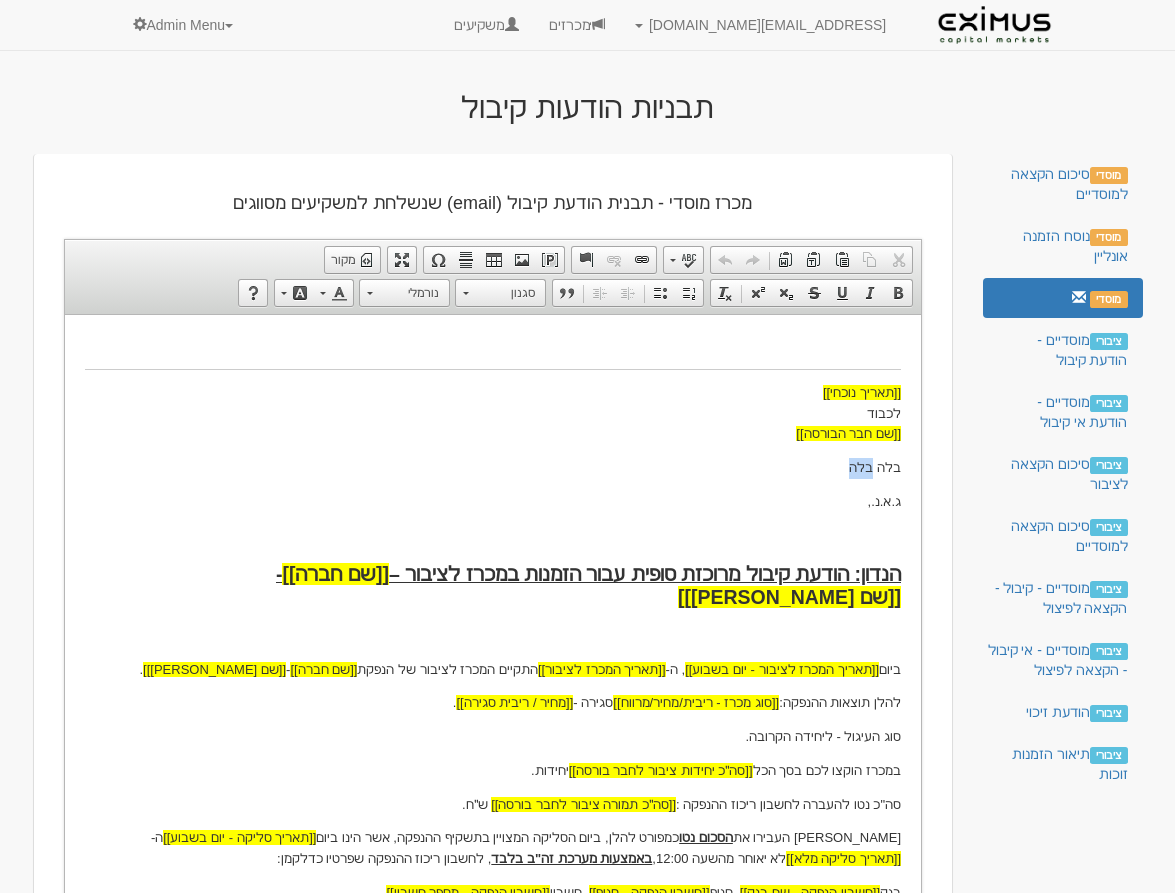 click on "בלה בלה" at bounding box center [492, 467] 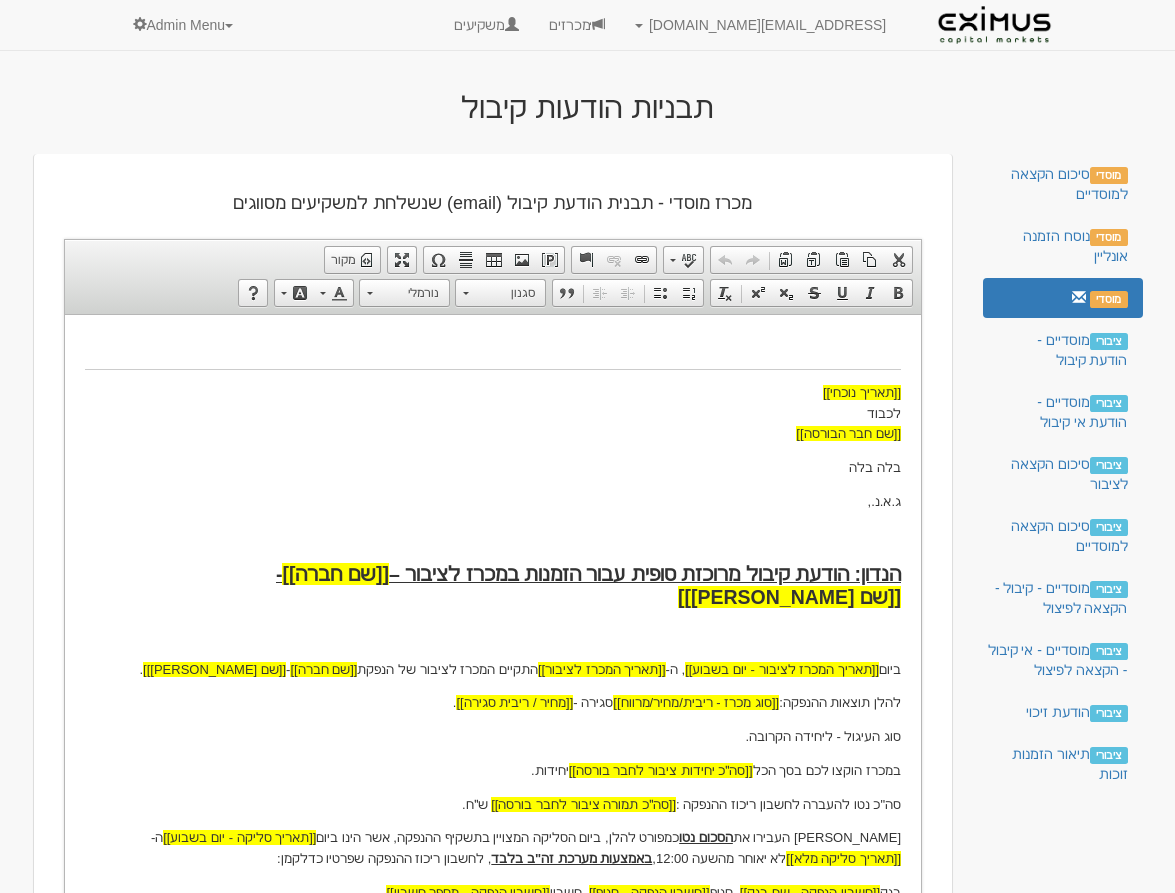 click on "בלה בלה" at bounding box center (492, 467) 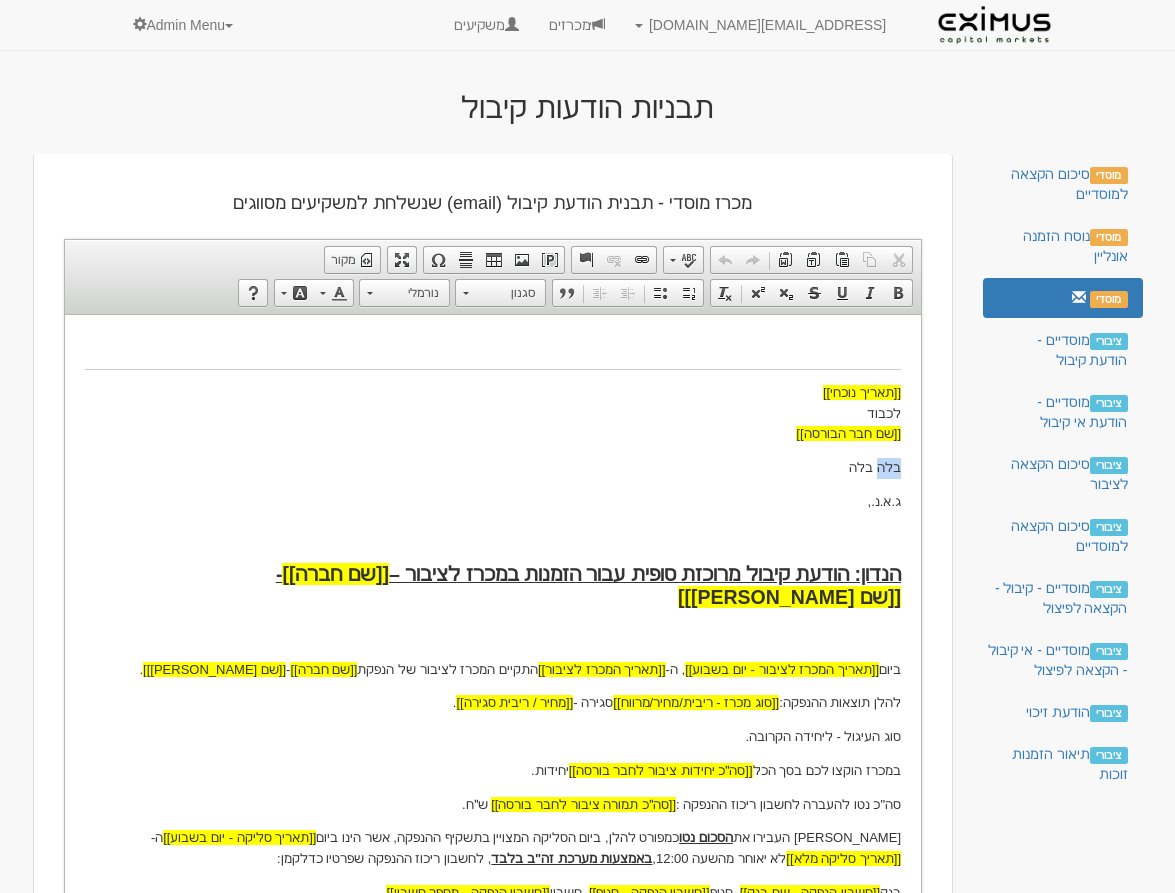 click on "בלה בלה" at bounding box center [492, 467] 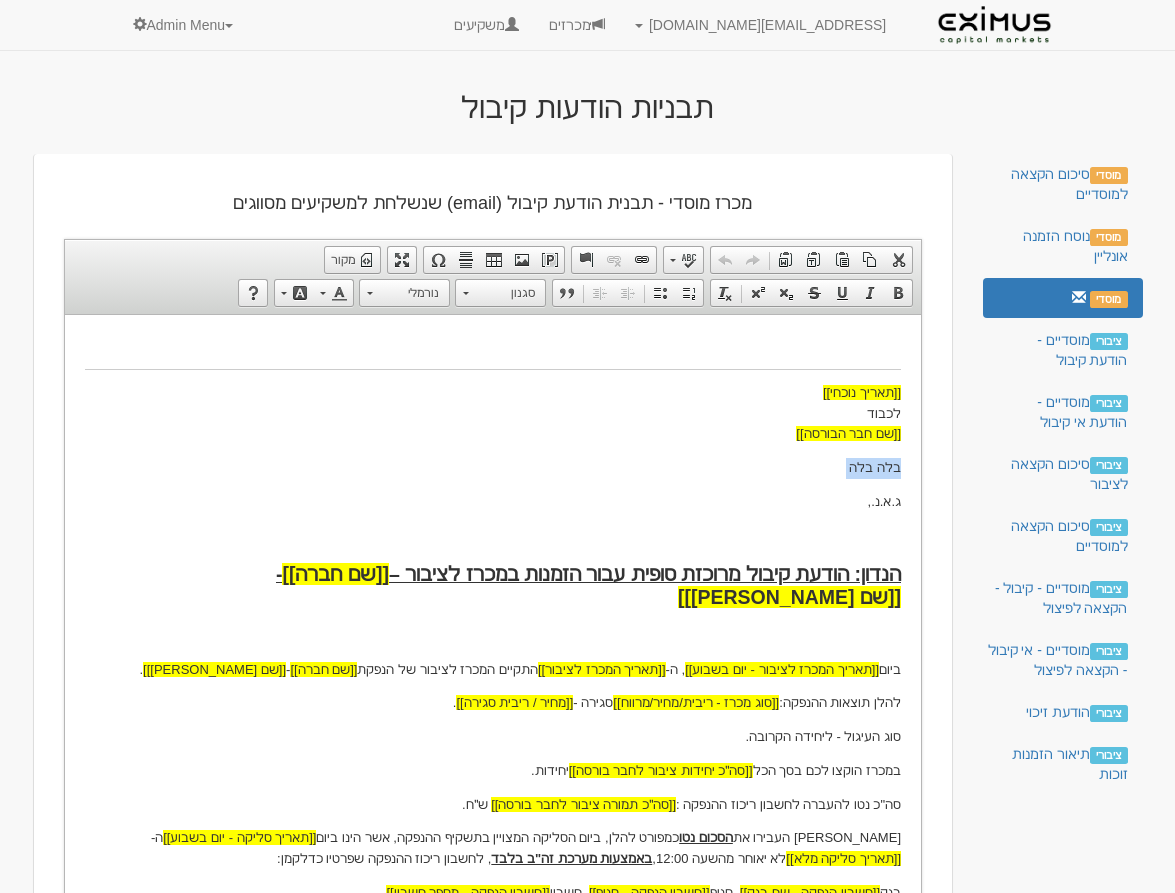 click on "בלה בלה" at bounding box center [492, 467] 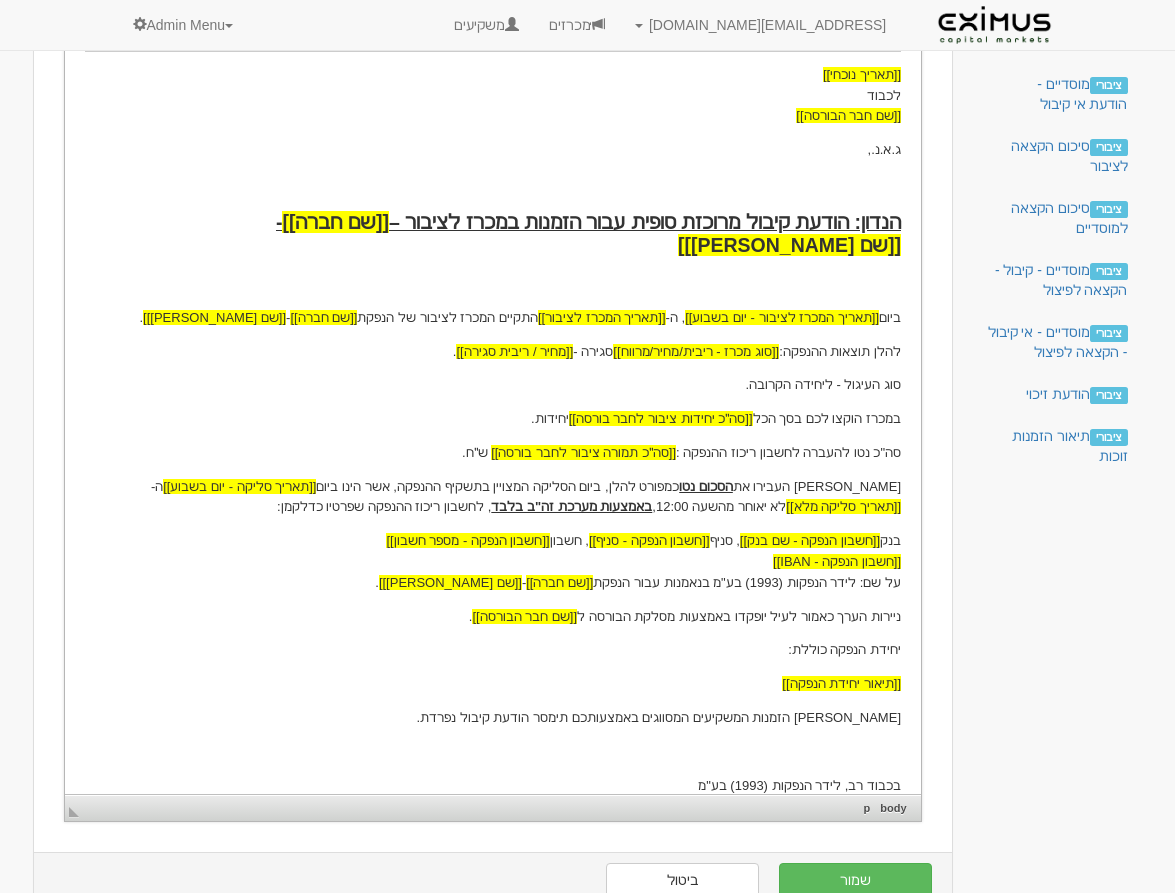 scroll, scrollTop: 368, scrollLeft: 0, axis: vertical 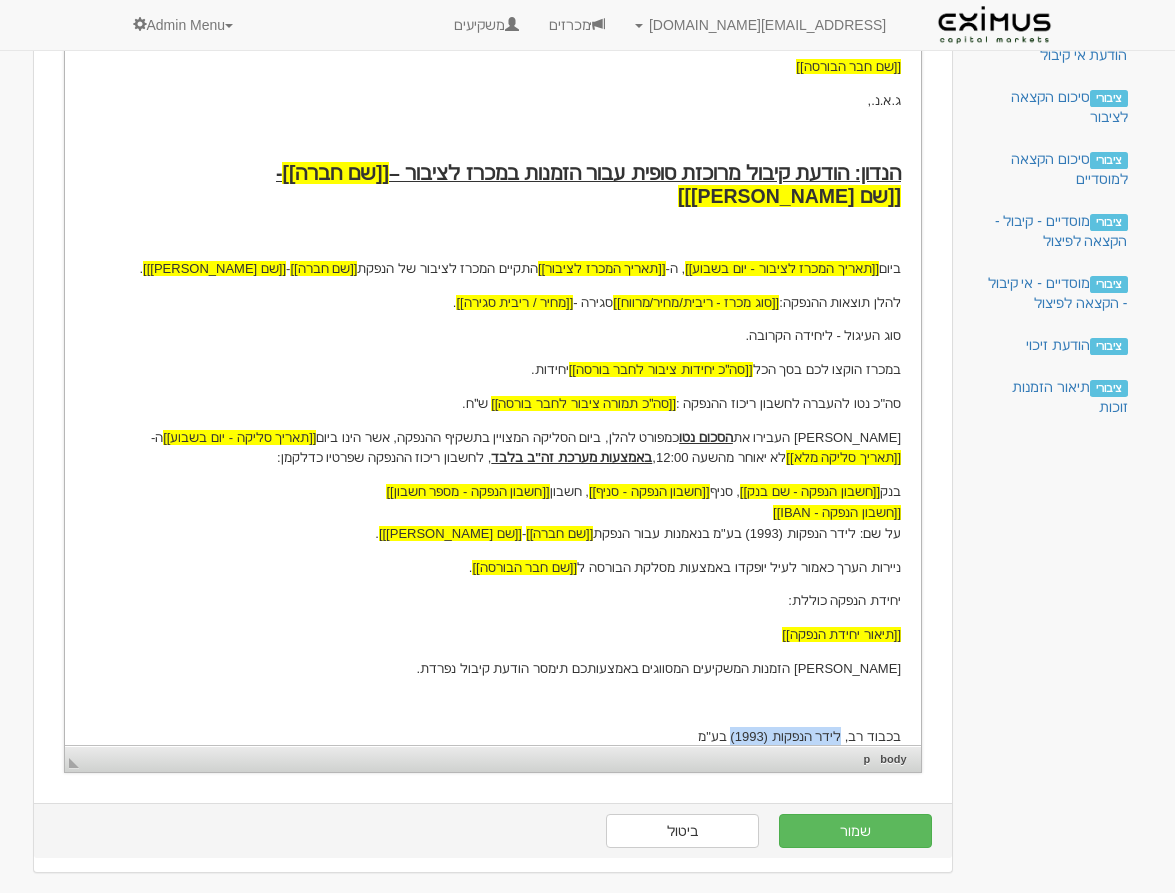 drag, startPoint x: 846, startPoint y: 719, endPoint x: 739, endPoint y: 716, distance: 107.042046 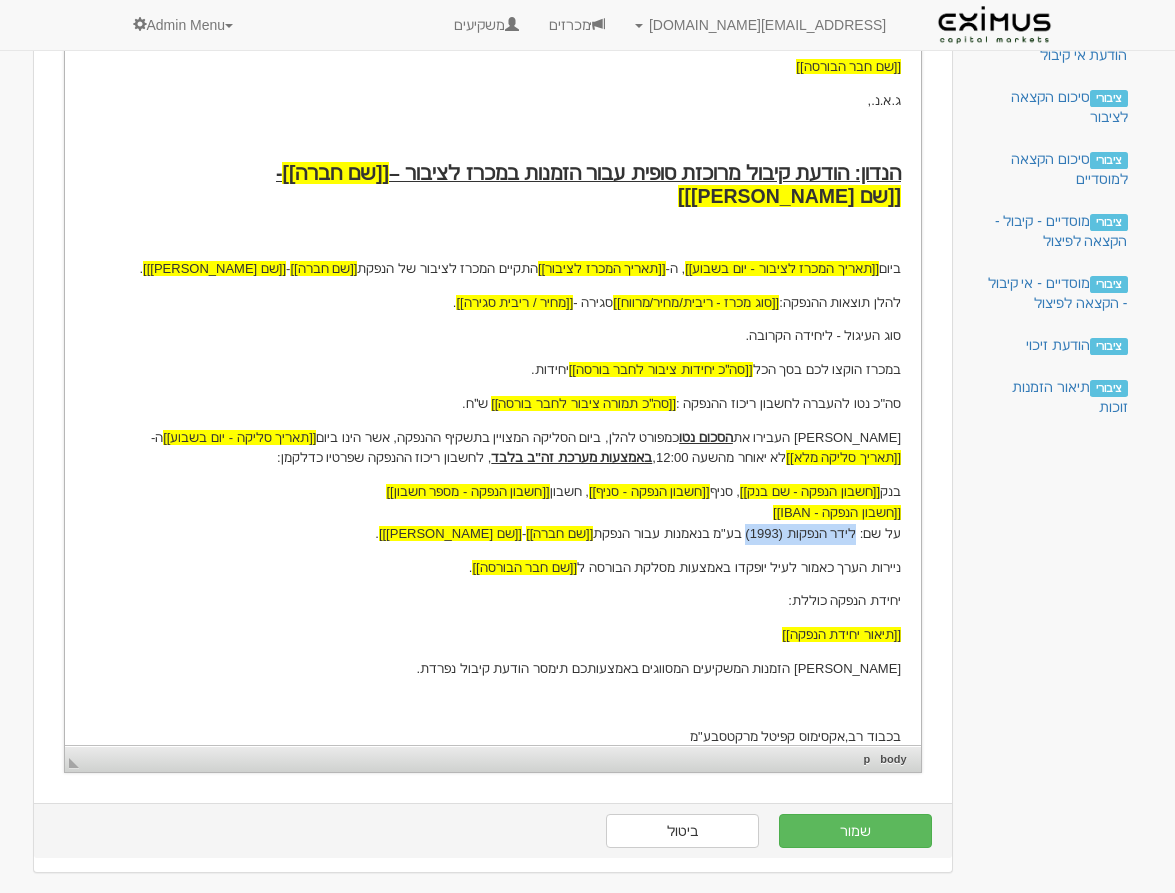drag, startPoint x: 859, startPoint y: 514, endPoint x: 755, endPoint y: 514, distance: 104 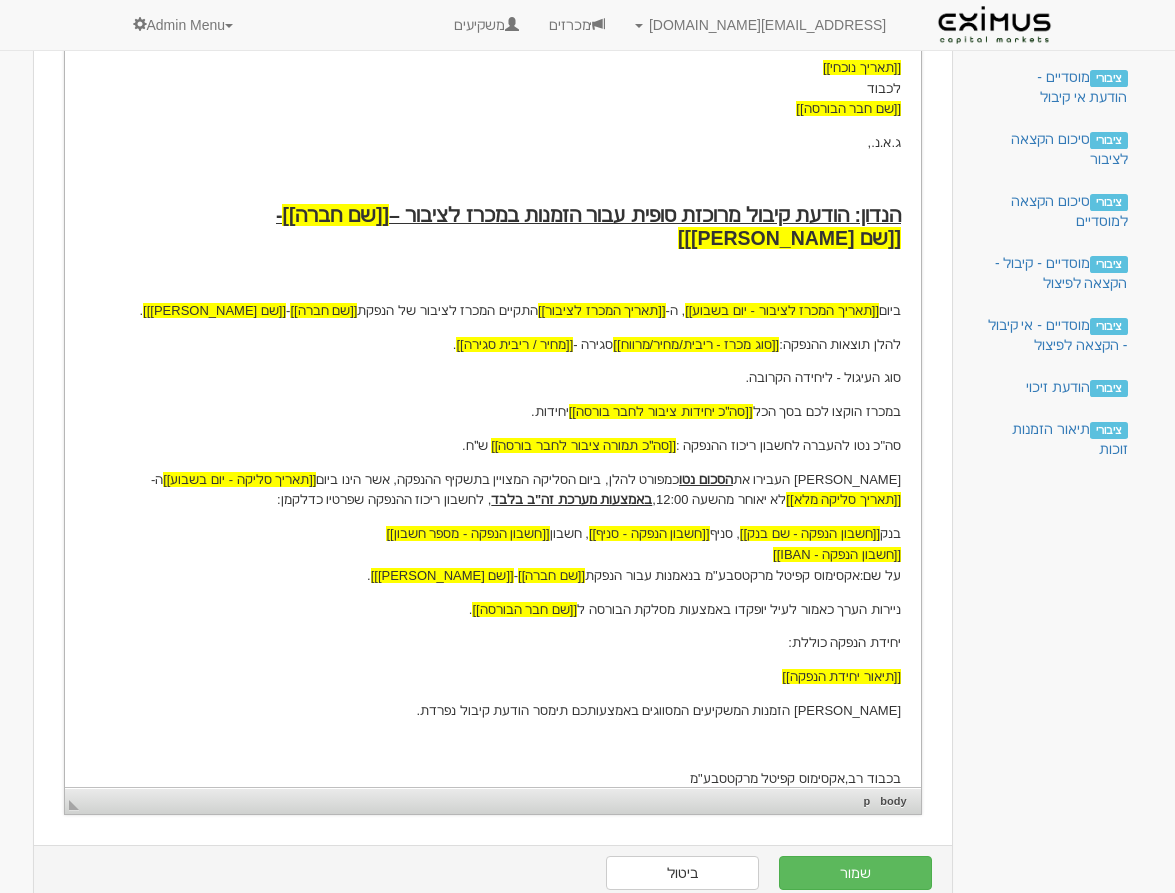 scroll, scrollTop: 368, scrollLeft: 0, axis: vertical 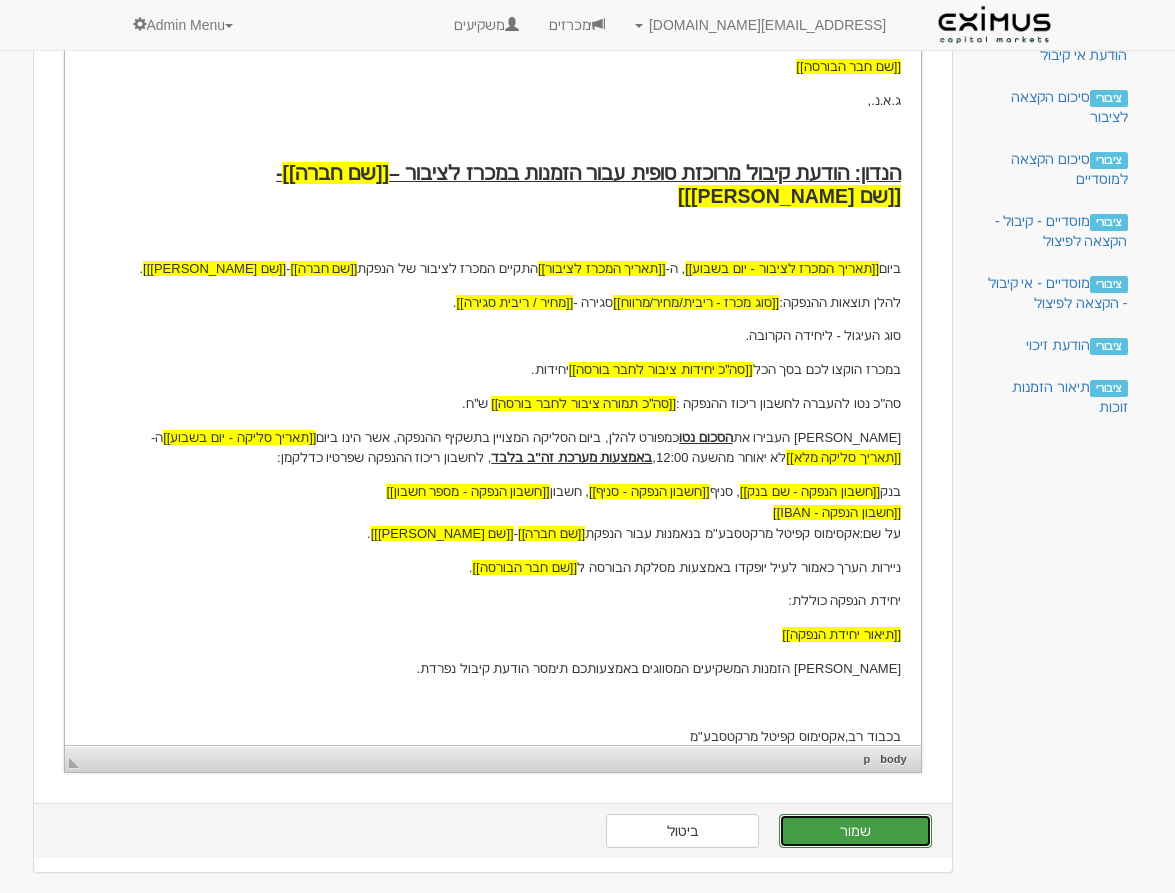 click on "שמור" at bounding box center [855, 831] 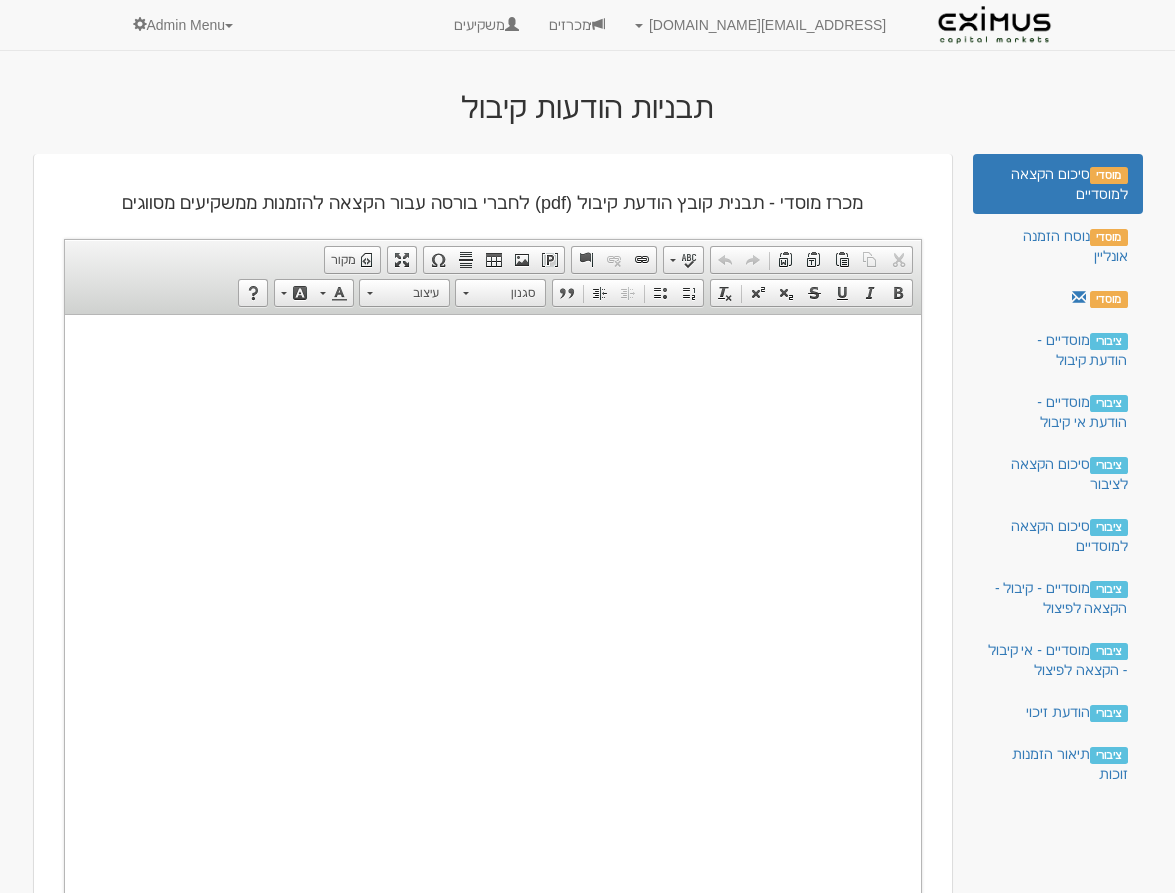scroll, scrollTop: 0, scrollLeft: 0, axis: both 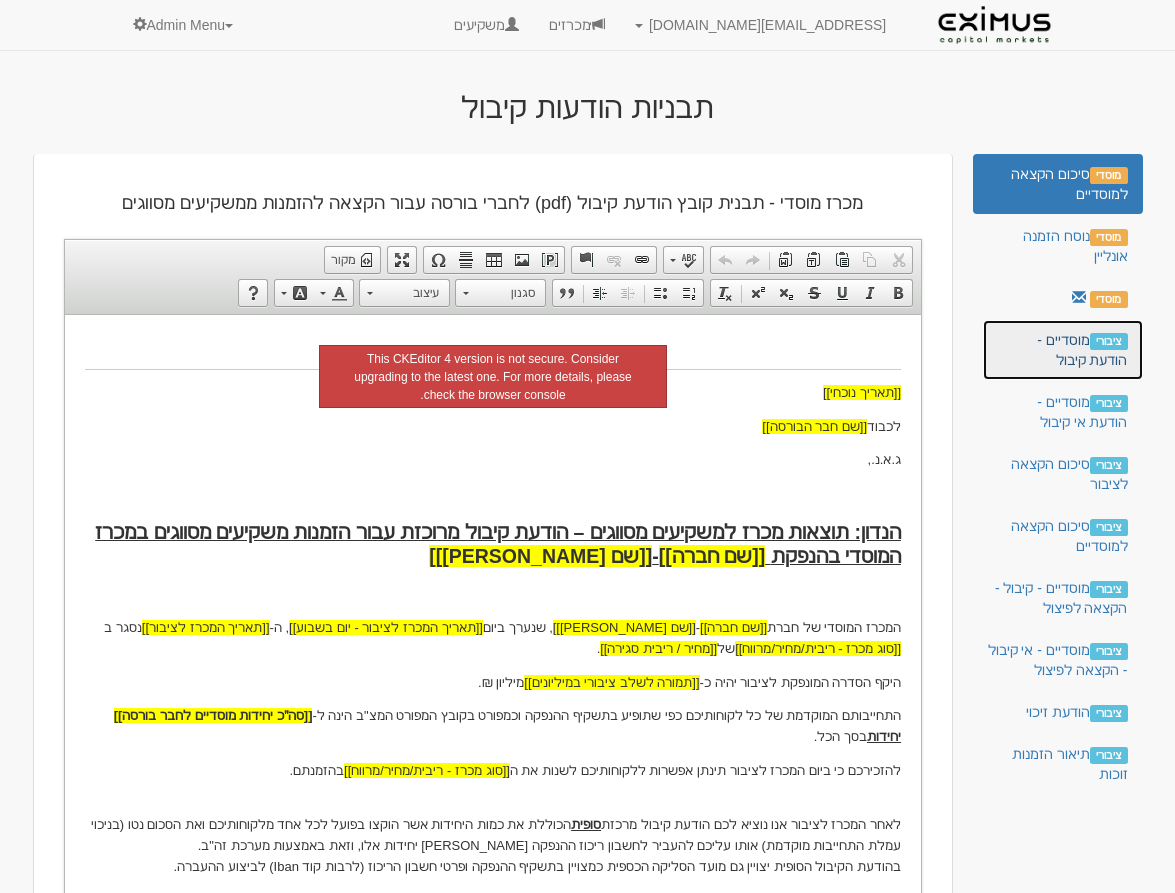 click on "ציבורי
מוסדיים - הודעת קיבול" at bounding box center (1063, 350) 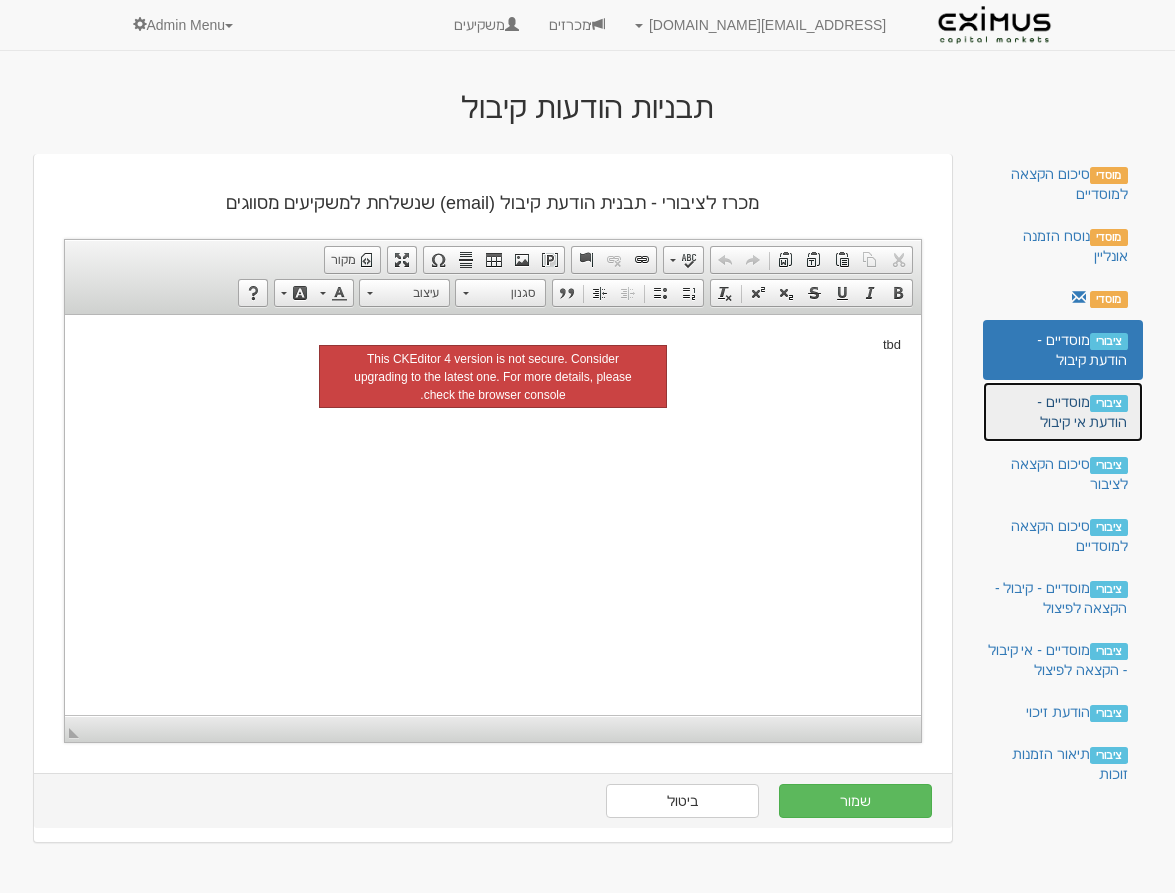 click on "ציבורי
מוסדיים - הודעת אי קיבול" at bounding box center (1063, 412) 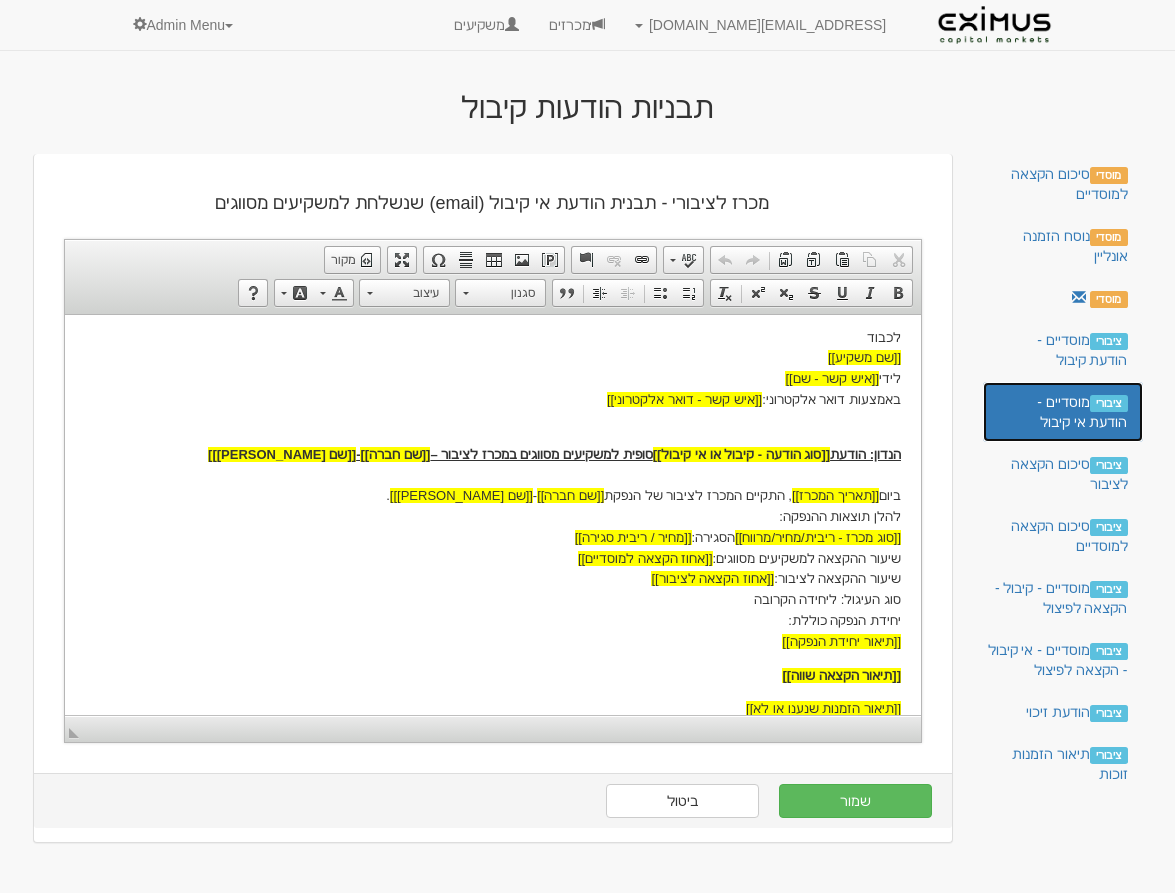 scroll, scrollTop: 0, scrollLeft: 0, axis: both 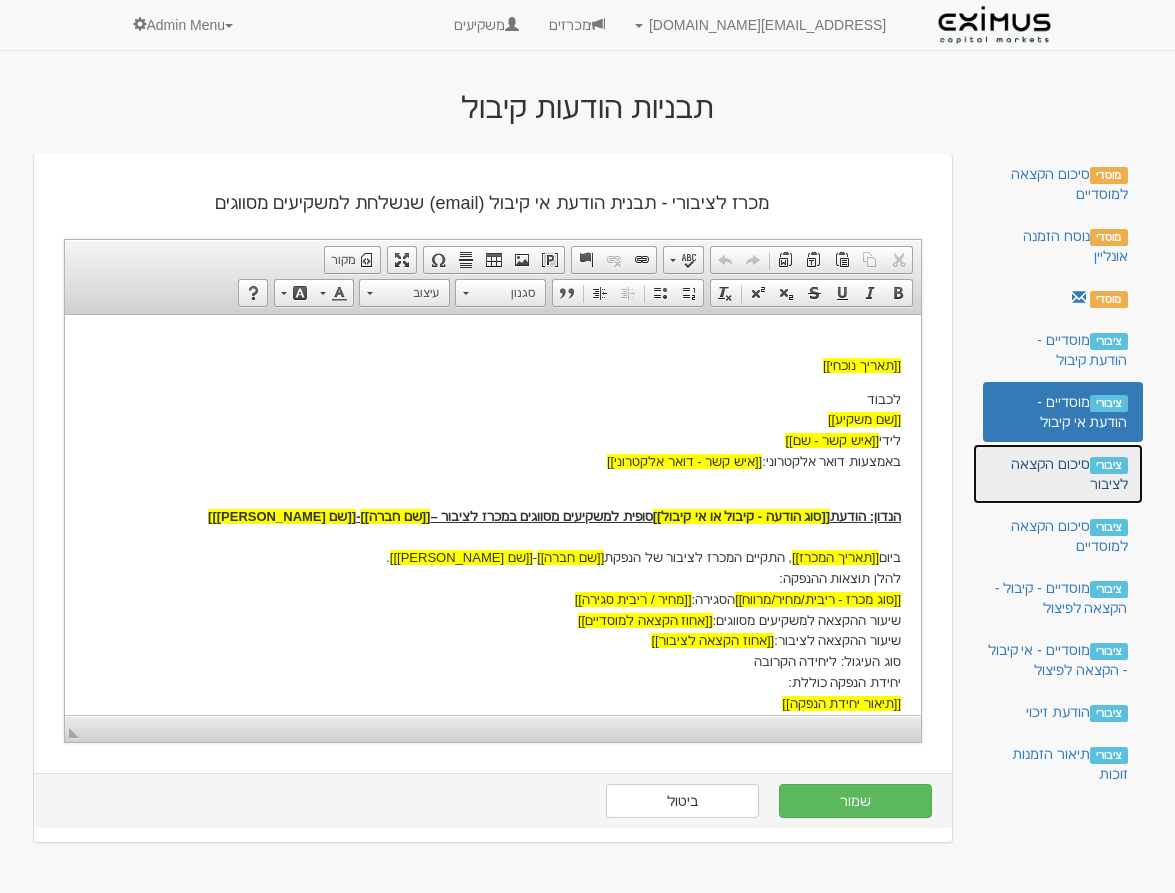 click on "ציבורי
סיכום הקצאה לציבור" at bounding box center [1058, 474] 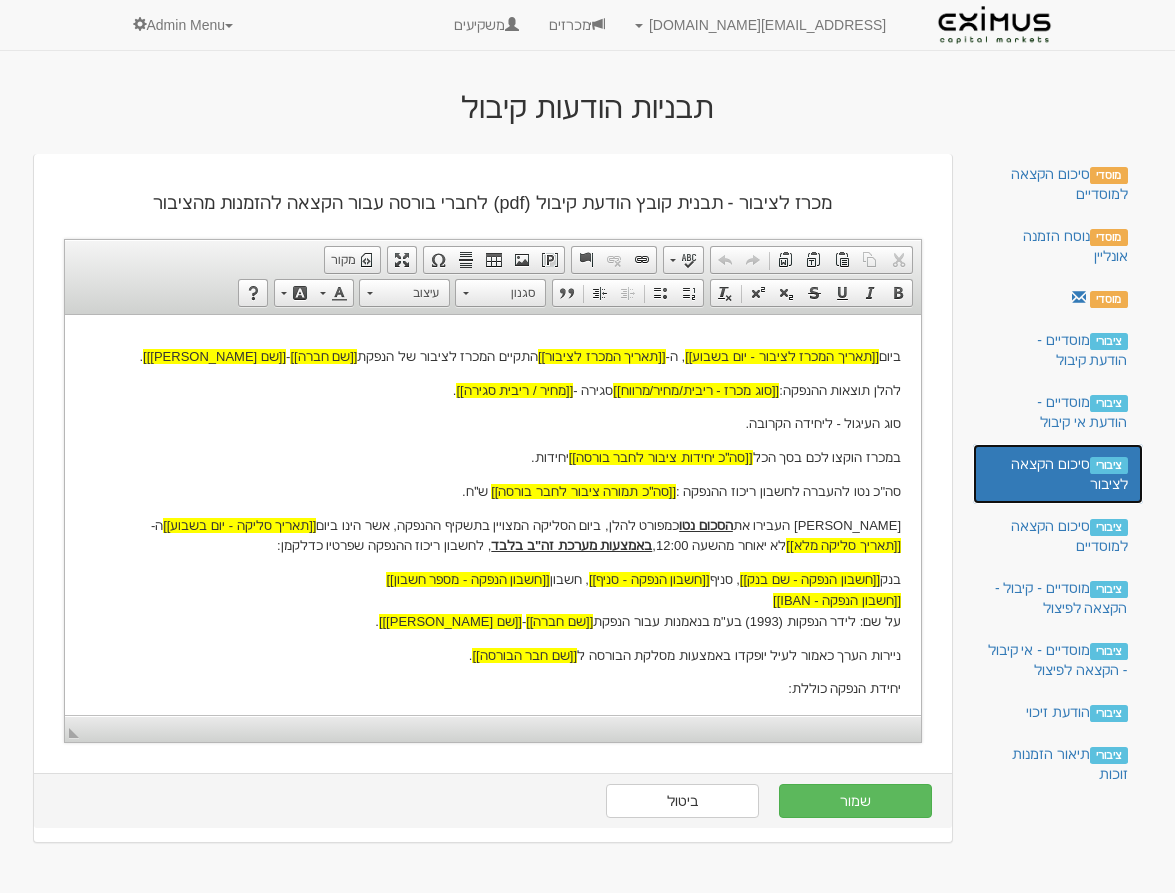 scroll, scrollTop: 396, scrollLeft: 0, axis: vertical 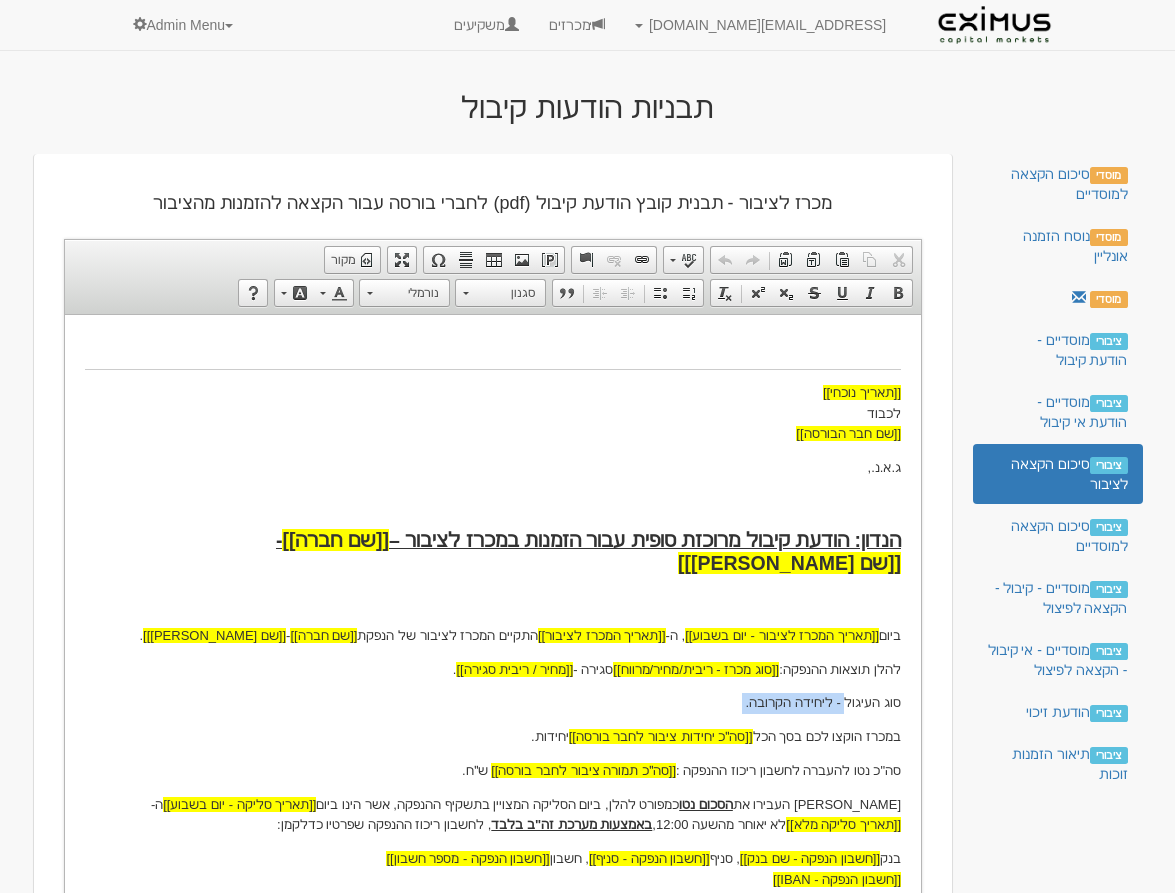 drag, startPoint x: 847, startPoint y: 683, endPoint x: 774, endPoint y: 690, distance: 73.33485 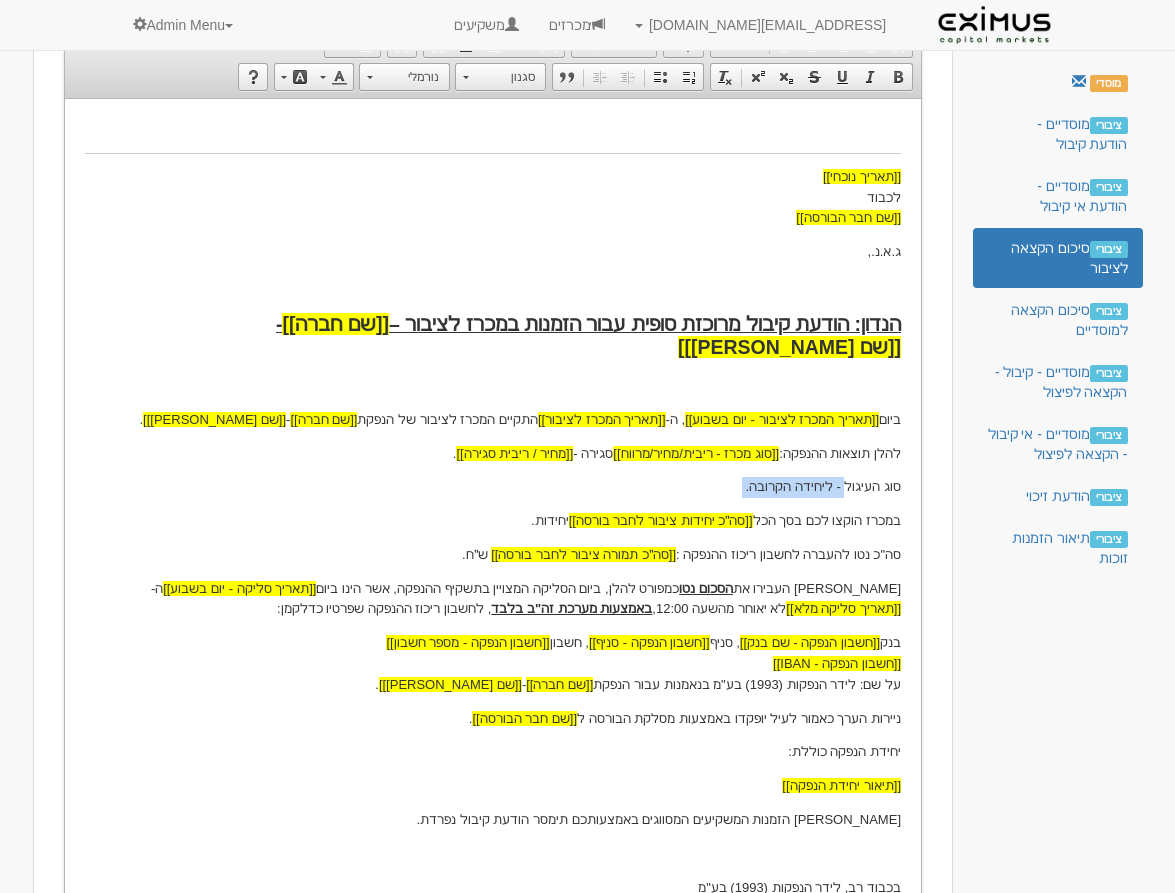 scroll, scrollTop: 368, scrollLeft: 0, axis: vertical 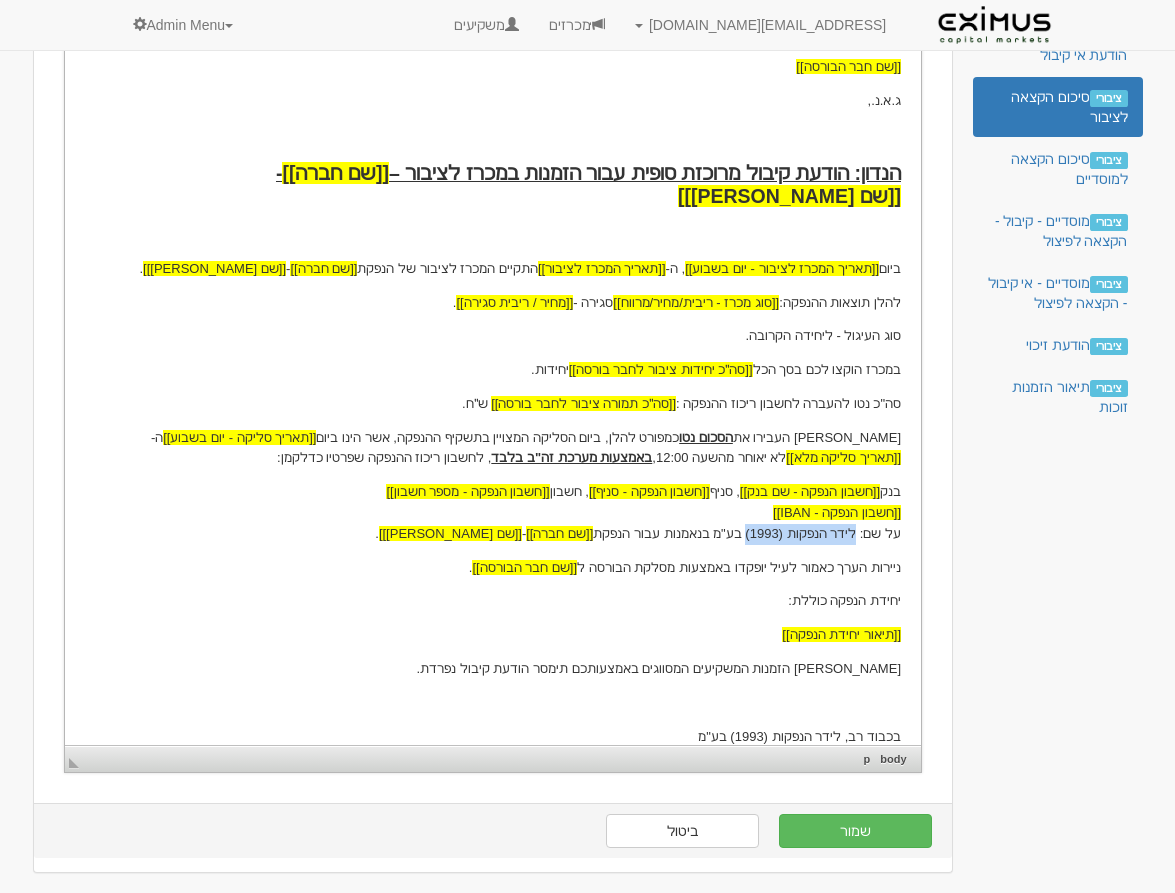 drag, startPoint x: 858, startPoint y: 515, endPoint x: 753, endPoint y: 515, distance: 105 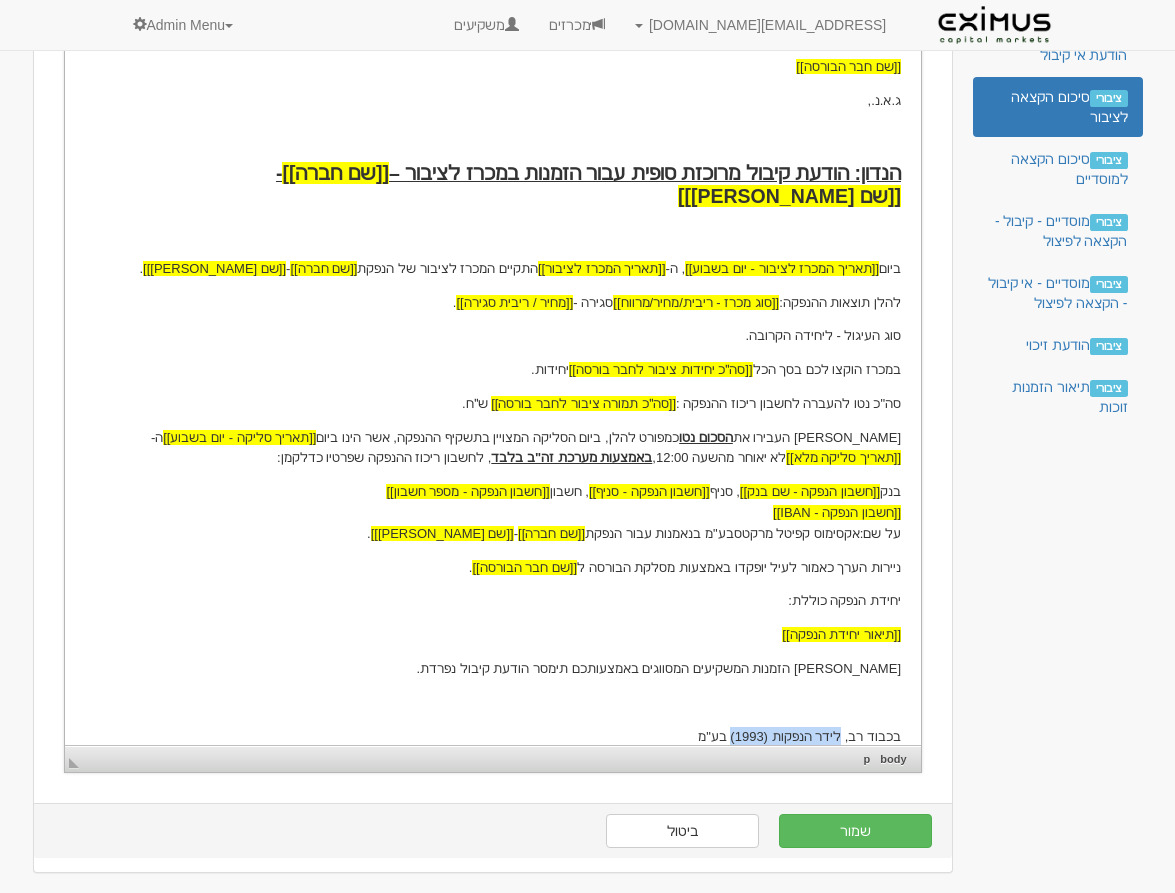 drag, startPoint x: 846, startPoint y: 717, endPoint x: 741, endPoint y: 716, distance: 105.00476 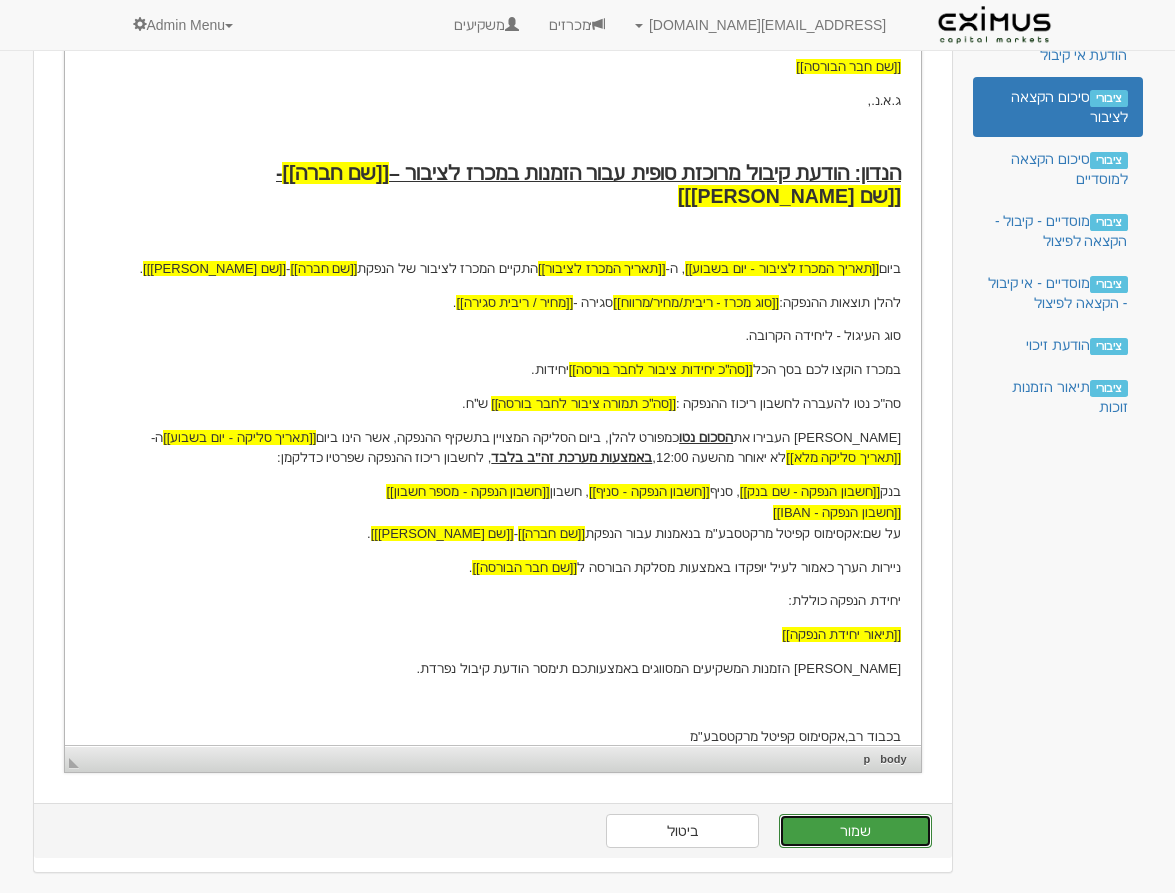 click on "שמור" at bounding box center [855, 831] 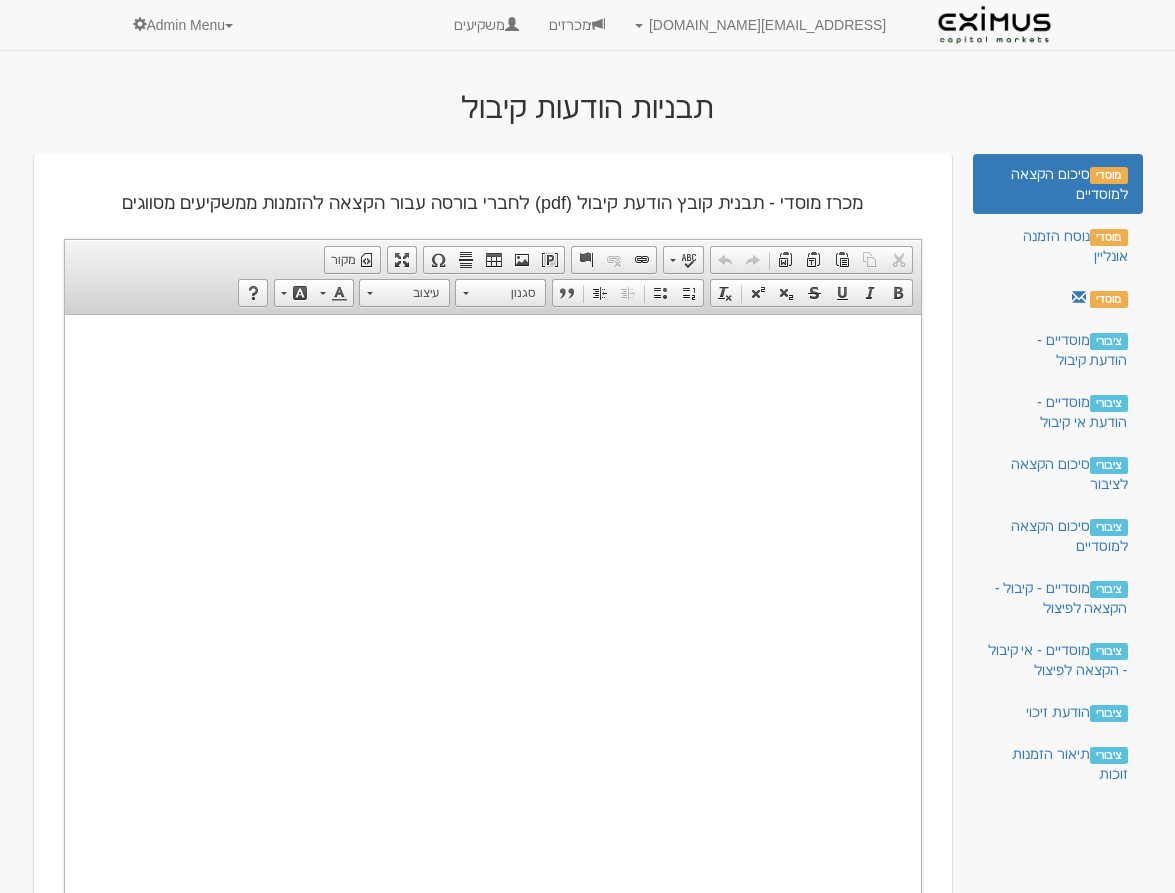 scroll, scrollTop: 0, scrollLeft: 0, axis: both 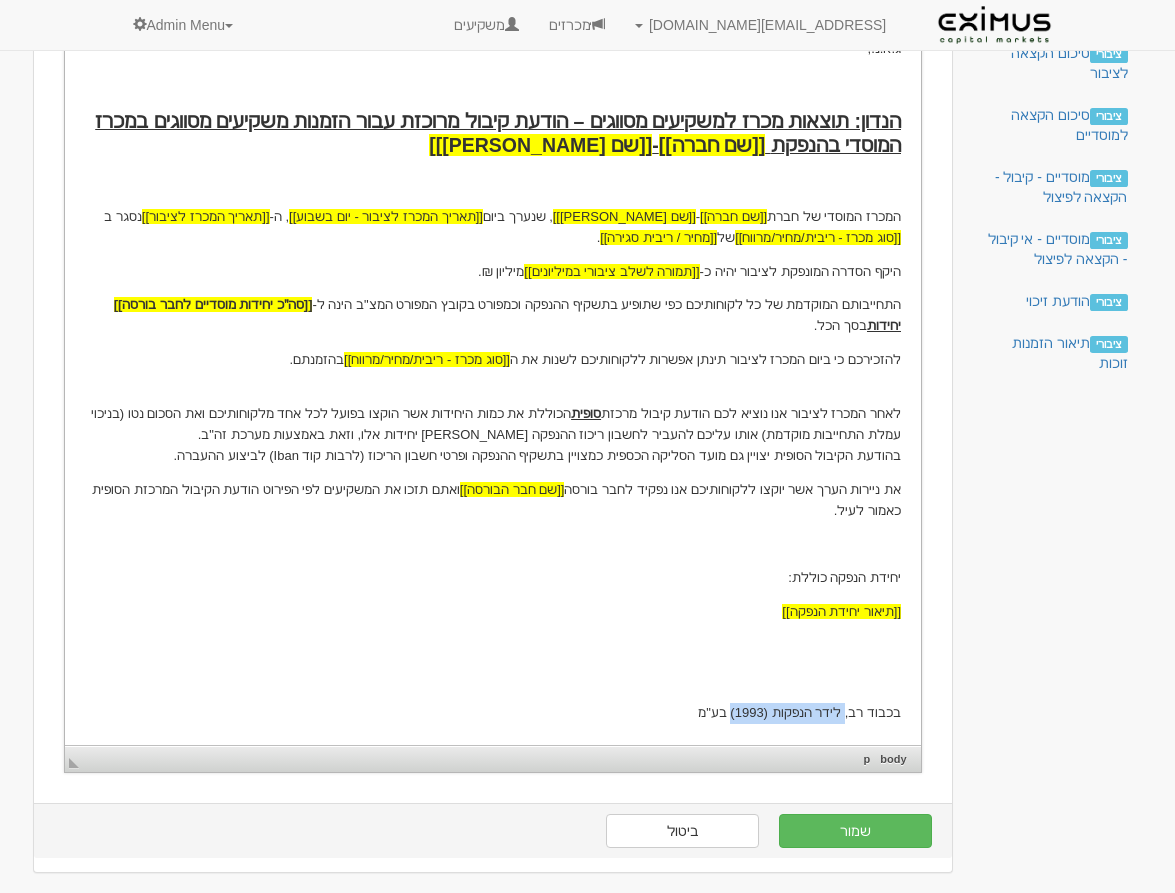 drag, startPoint x: 847, startPoint y: 720, endPoint x: 741, endPoint y: 715, distance: 106.11786 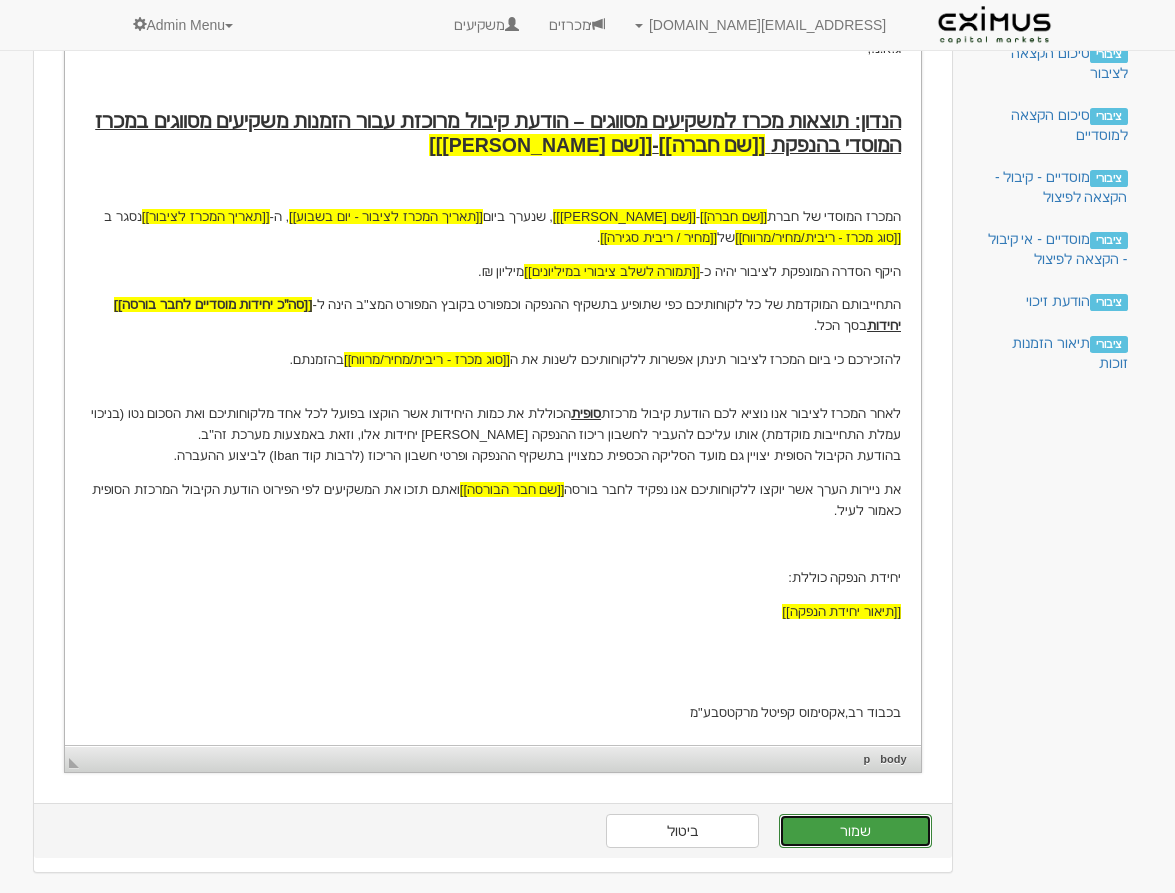 click on "שמור" at bounding box center (855, 831) 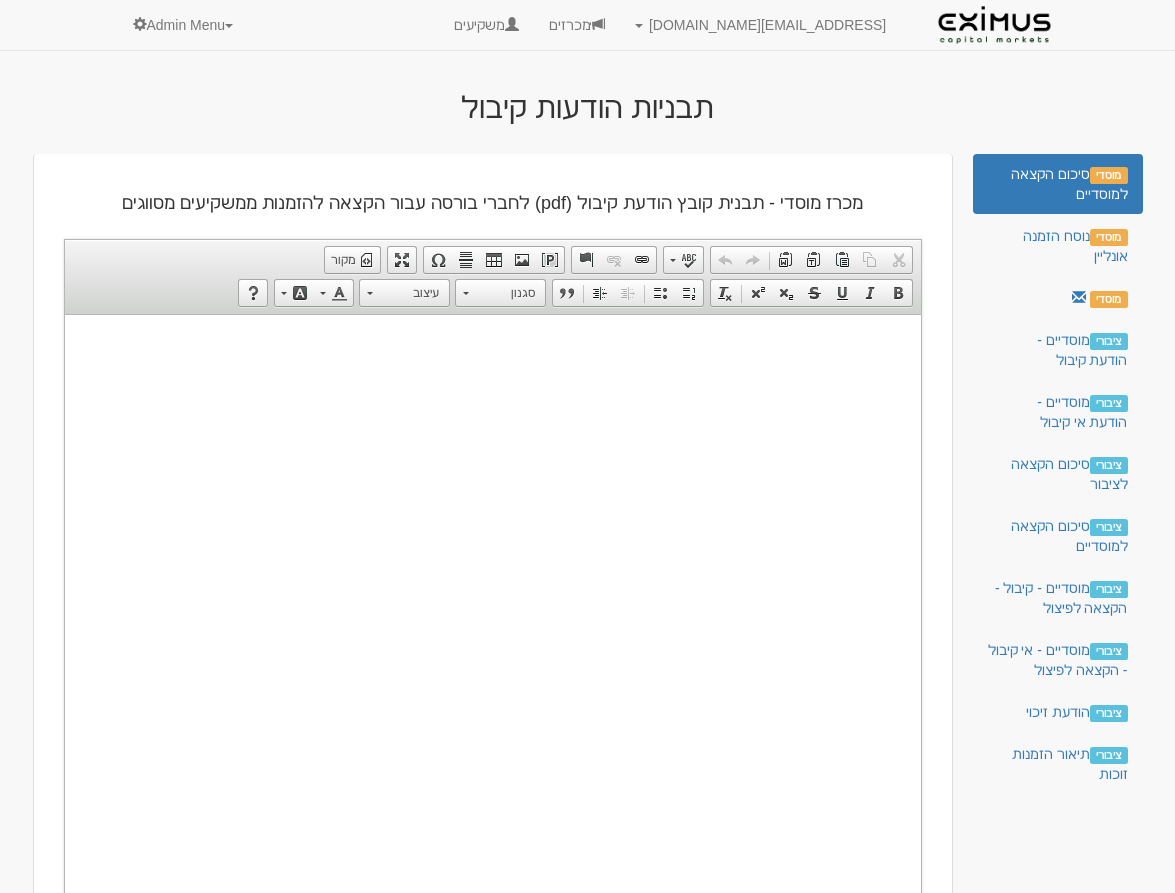 scroll, scrollTop: 0, scrollLeft: 0, axis: both 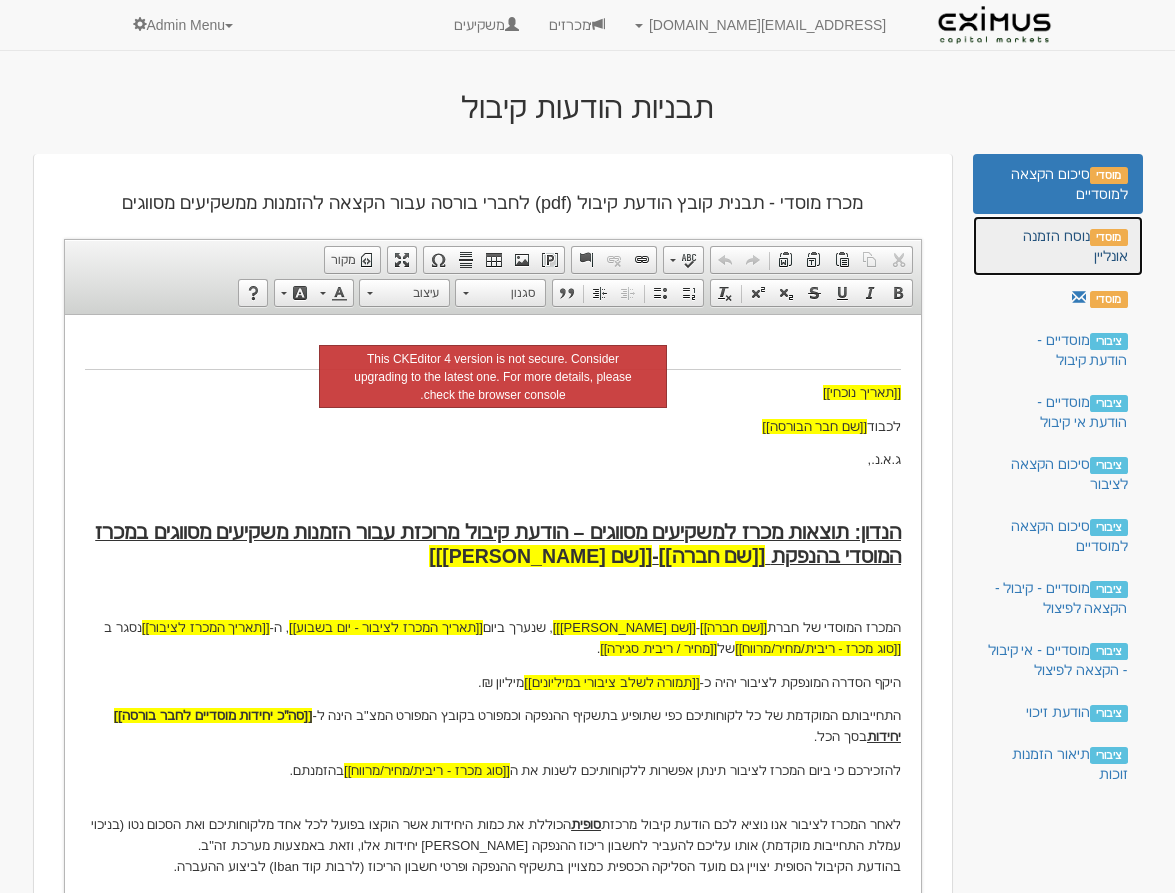 click on "מוסדי
נוסח הזמנה אונליין" at bounding box center [1058, 246] 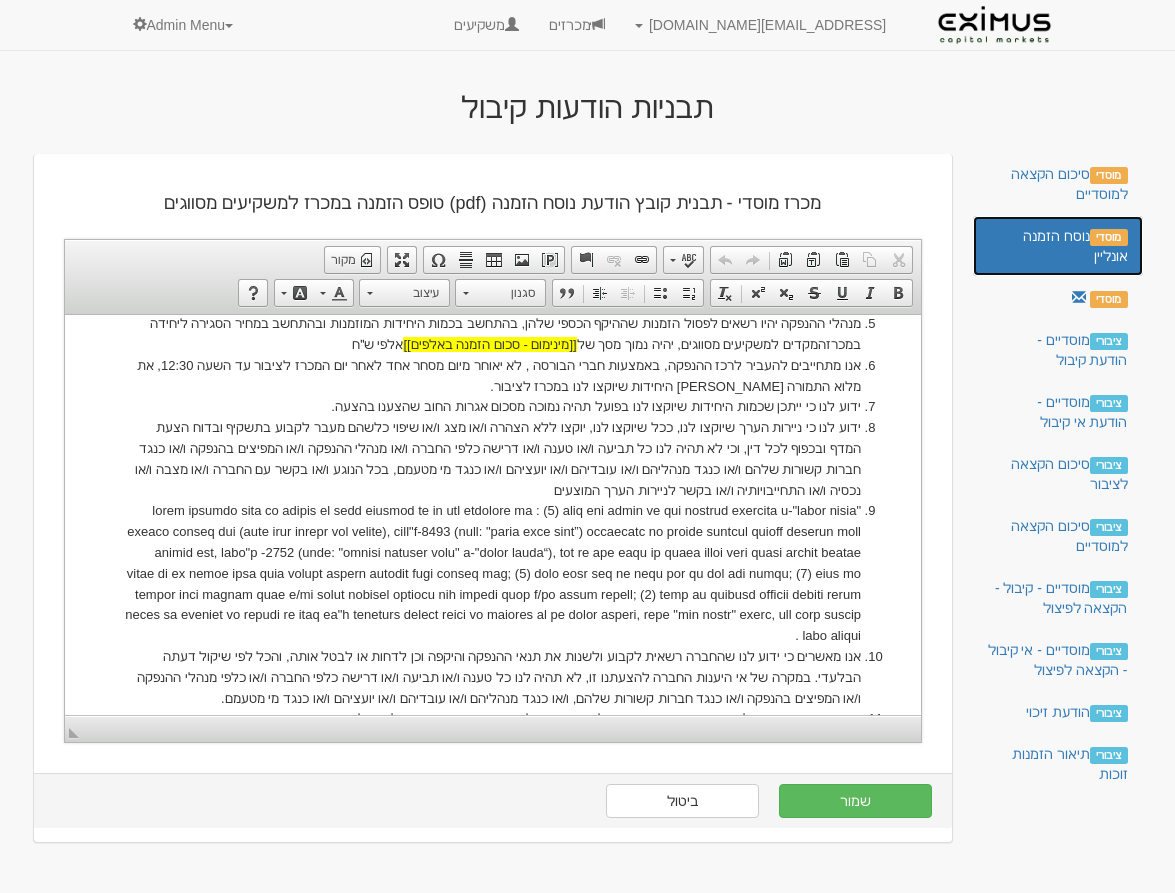 scroll, scrollTop: 762, scrollLeft: 0, axis: vertical 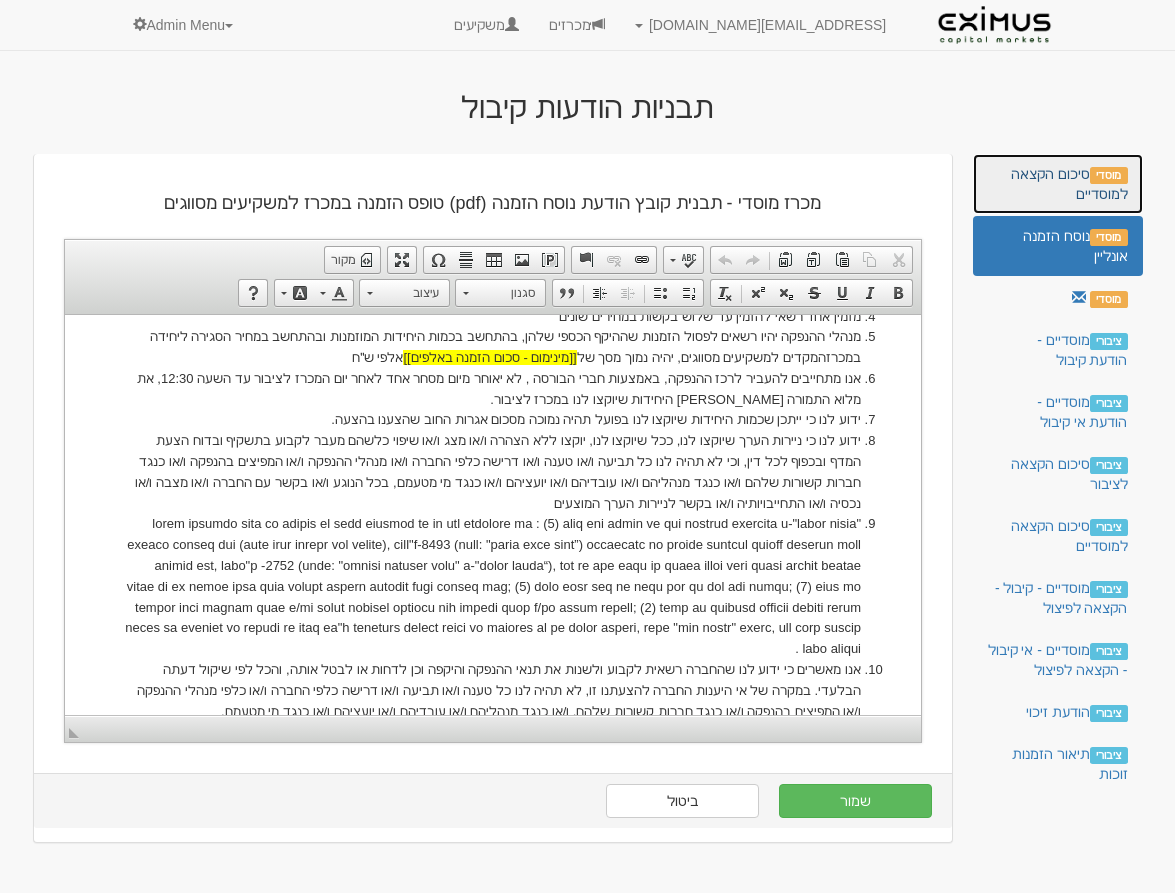 click on "מוסדי
סיכום הקצאה למוסדיים" at bounding box center [1058, 184] 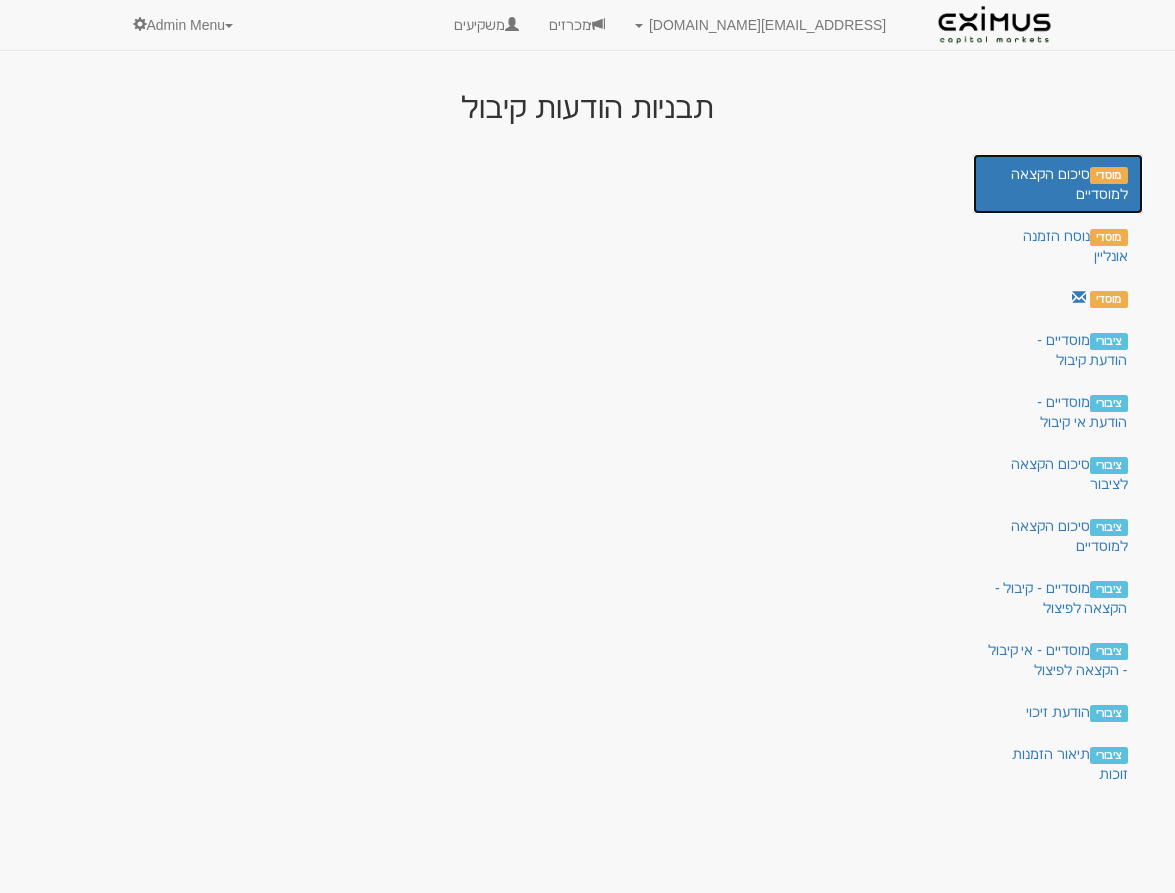 scroll, scrollTop: 0, scrollLeft: 0, axis: both 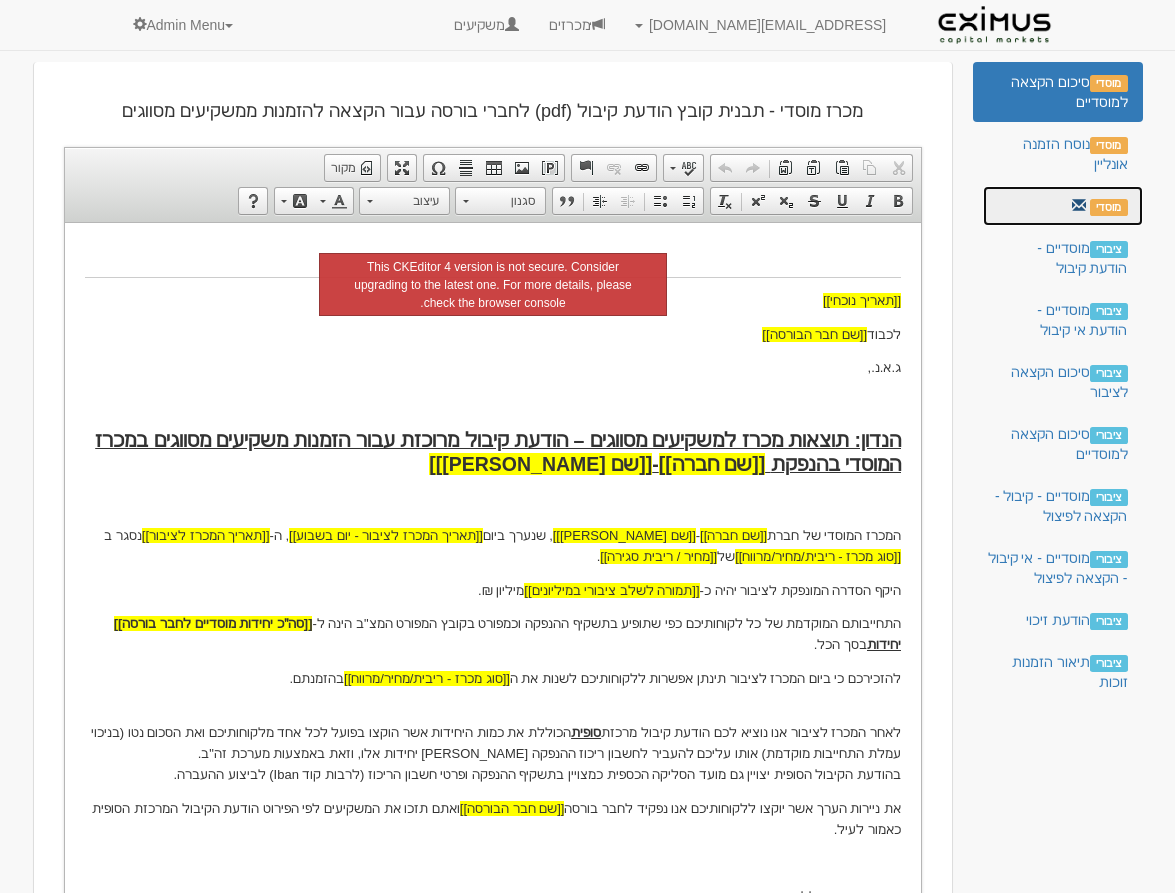 click on "מוסדי" at bounding box center (1063, 206) 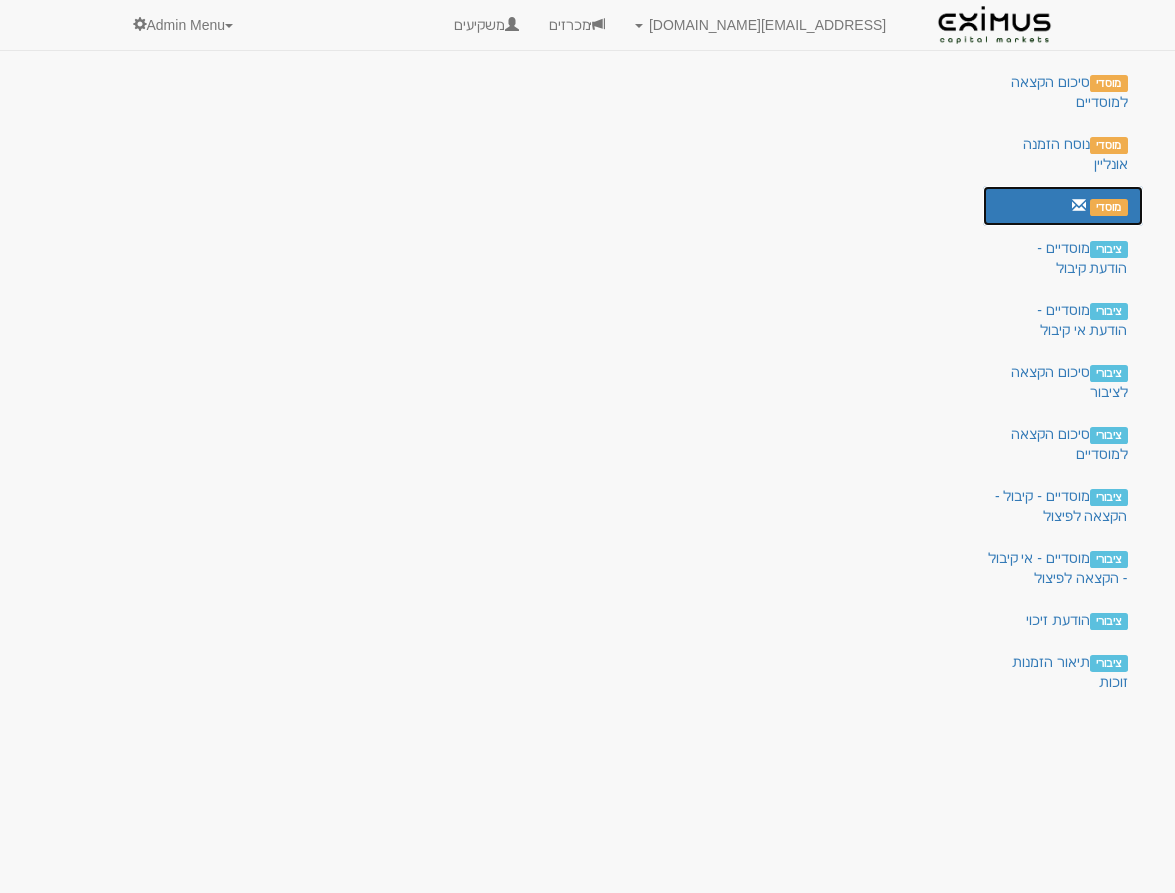 scroll, scrollTop: 0, scrollLeft: 0, axis: both 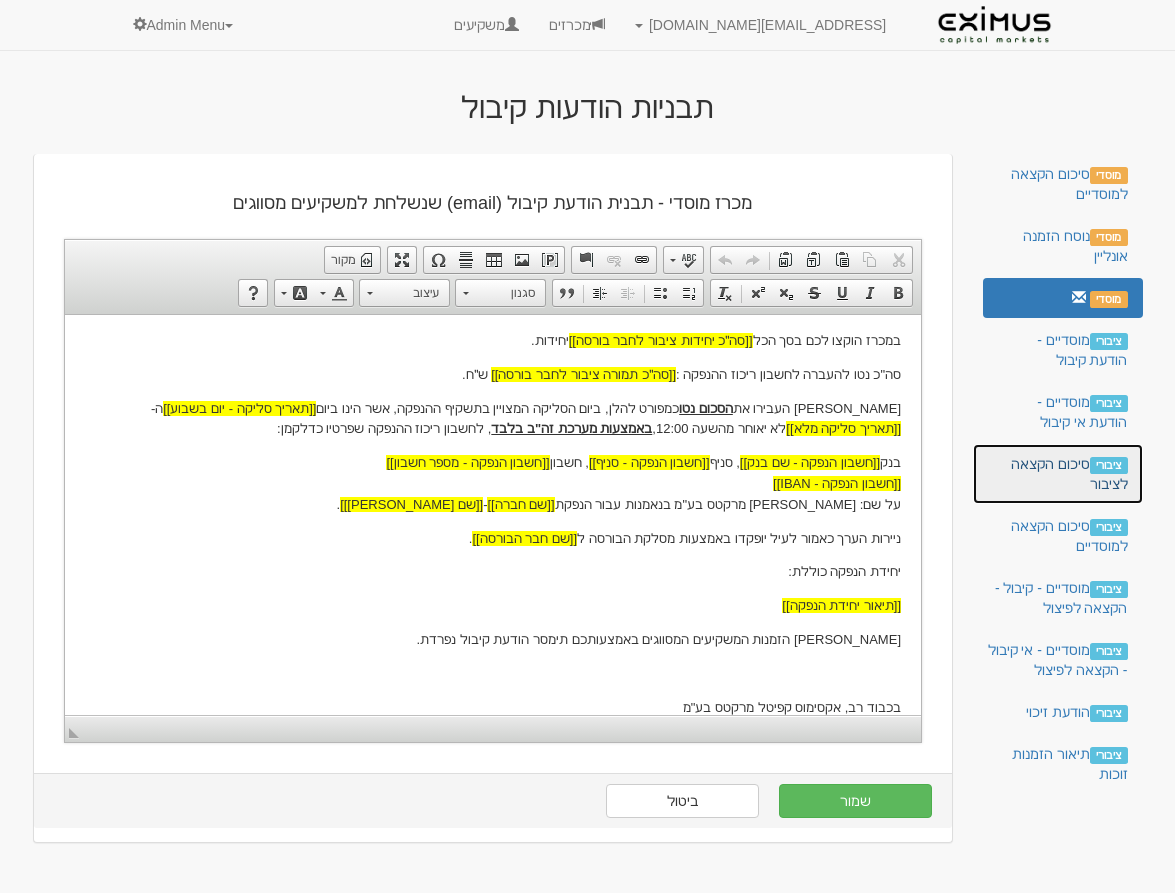 click on "ציבורי
סיכום הקצאה לציבור" at bounding box center (1058, 474) 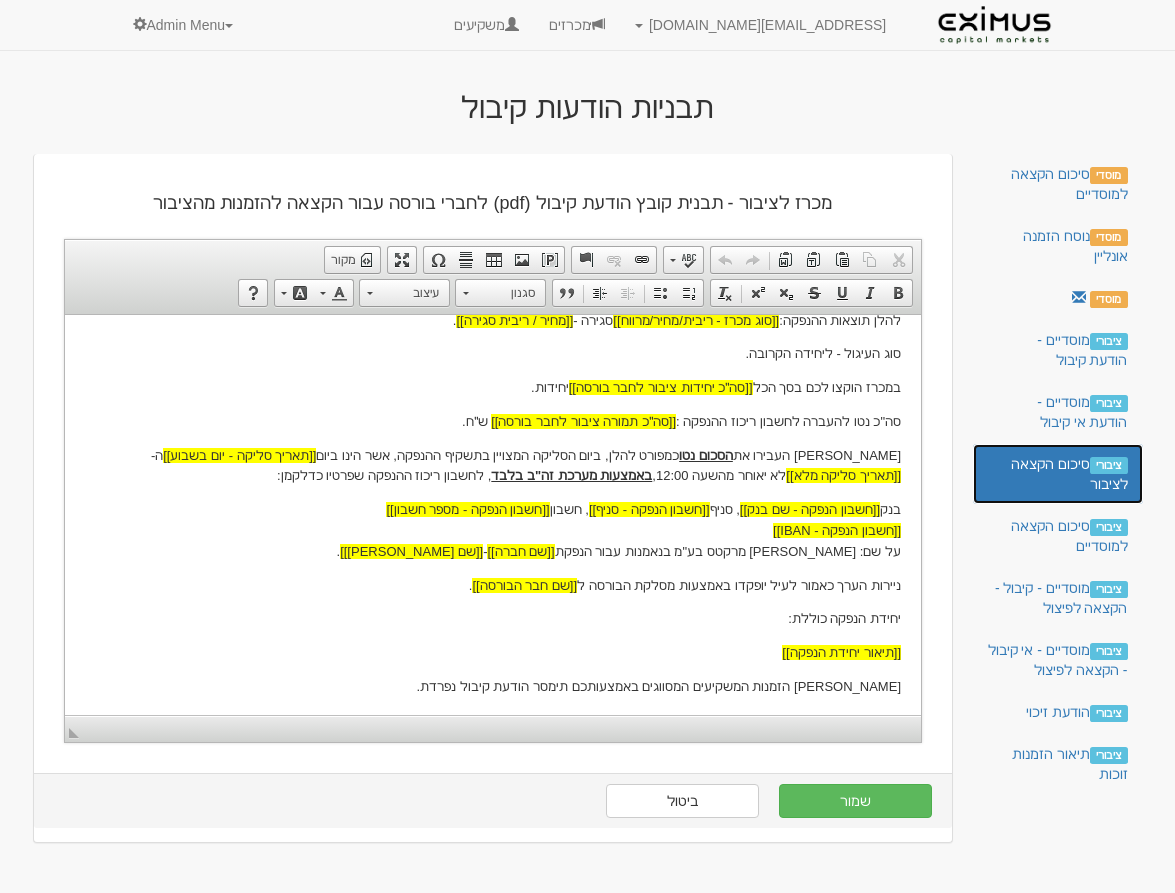 scroll, scrollTop: 396, scrollLeft: 0, axis: vertical 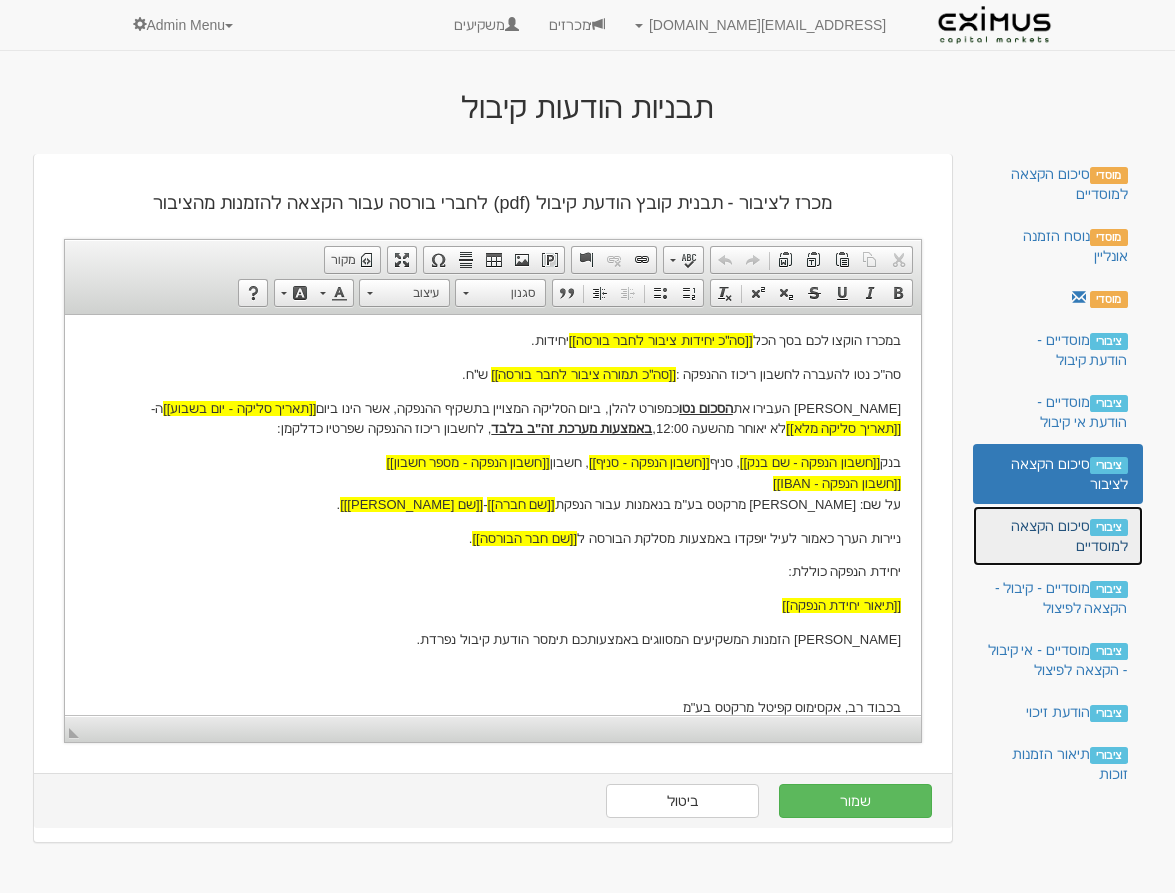 click on "ציבורי
סיכום הקצאה למוסדיים" at bounding box center (1058, 536) 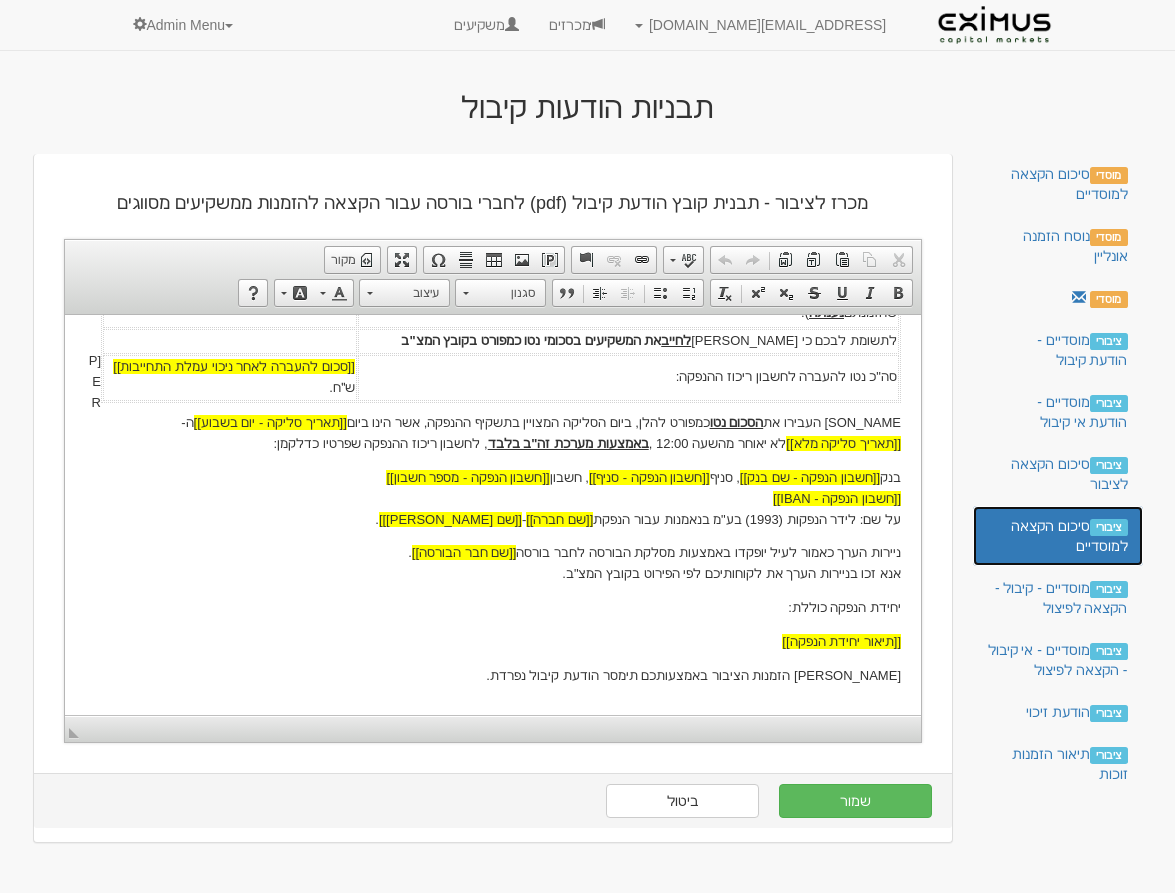 scroll, scrollTop: 638, scrollLeft: 0, axis: vertical 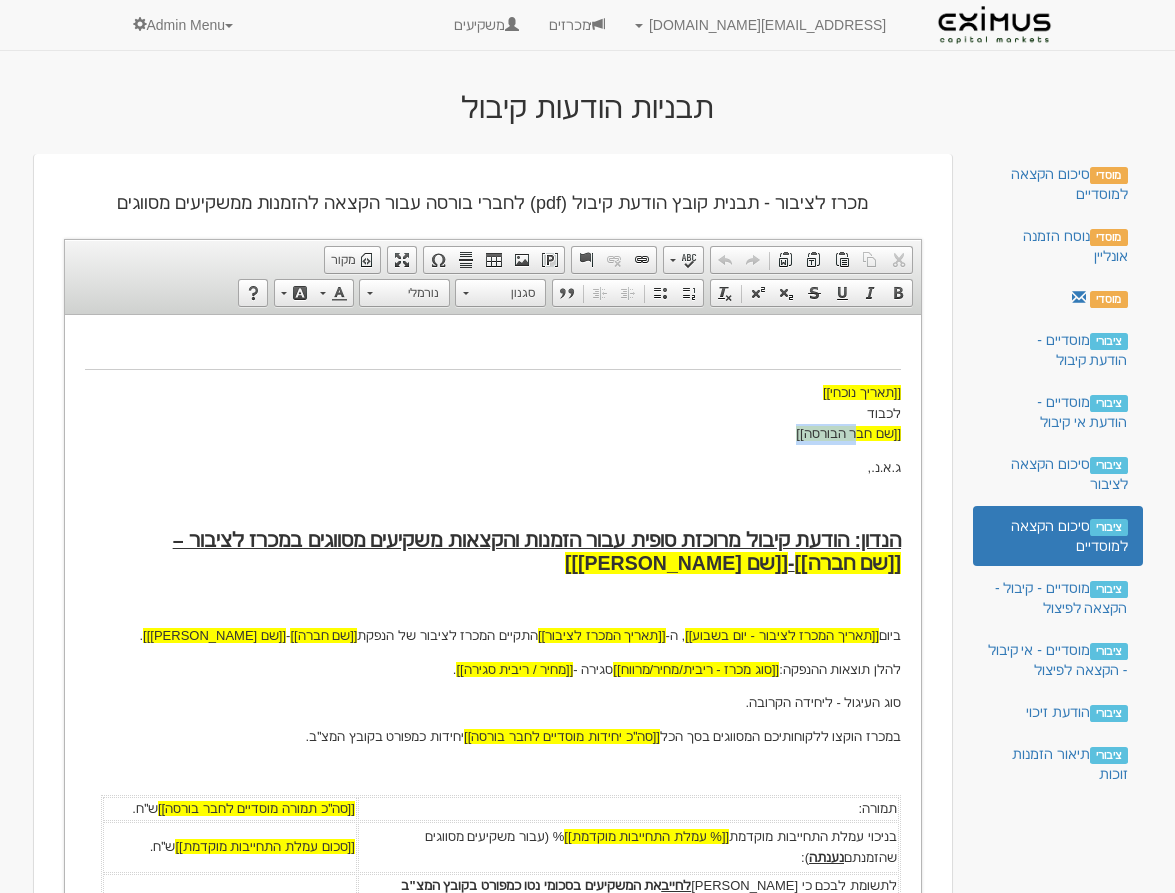drag, startPoint x: 857, startPoint y: 429, endPoint x: 758, endPoint y: 544, distance: 151.74321 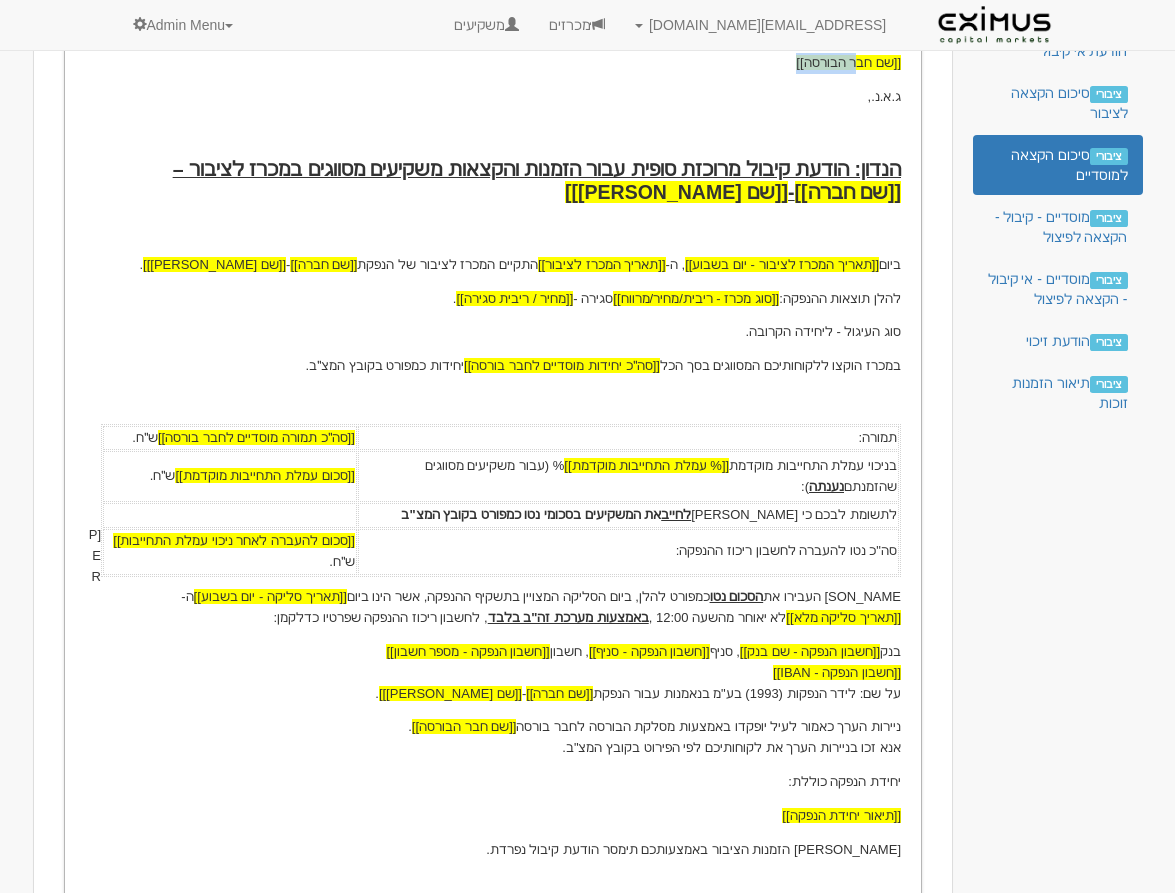 scroll, scrollTop: 609, scrollLeft: 0, axis: vertical 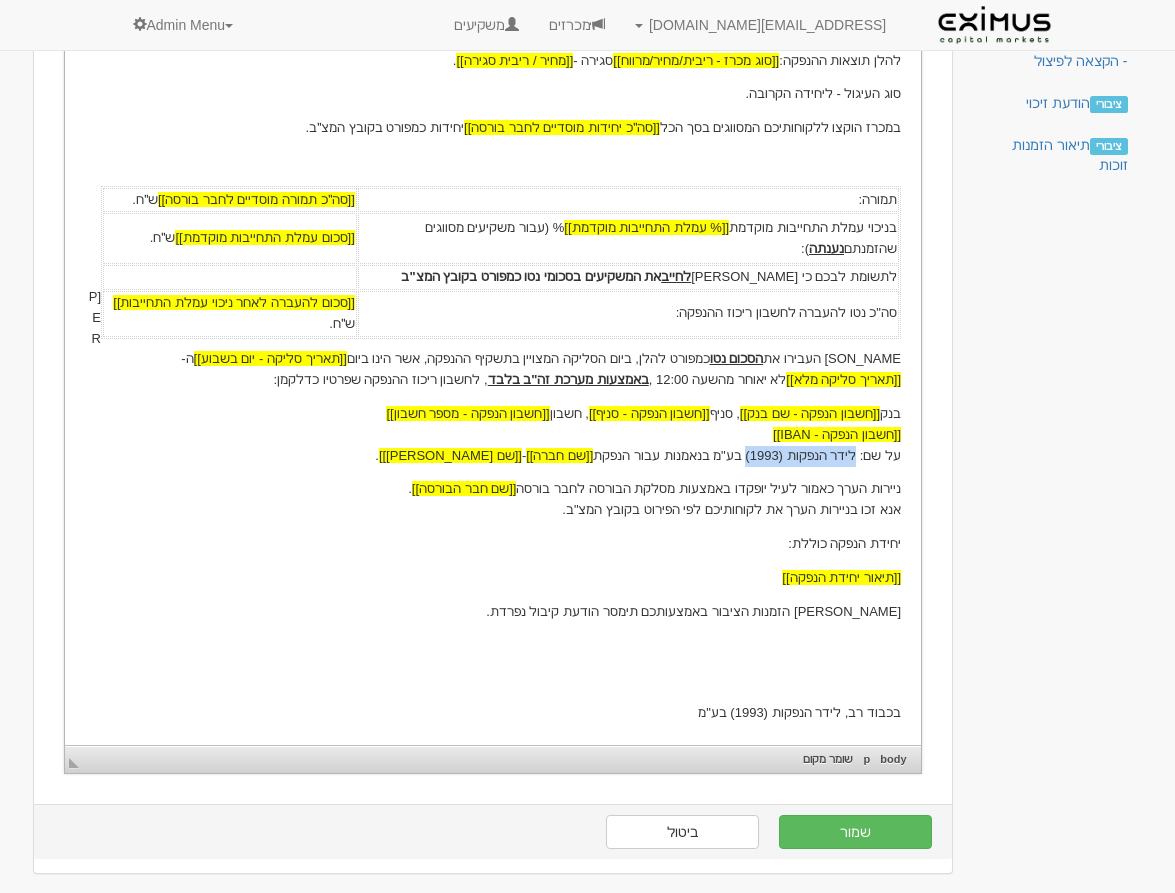 drag, startPoint x: 858, startPoint y: 457, endPoint x: 753, endPoint y: 465, distance: 105.30432 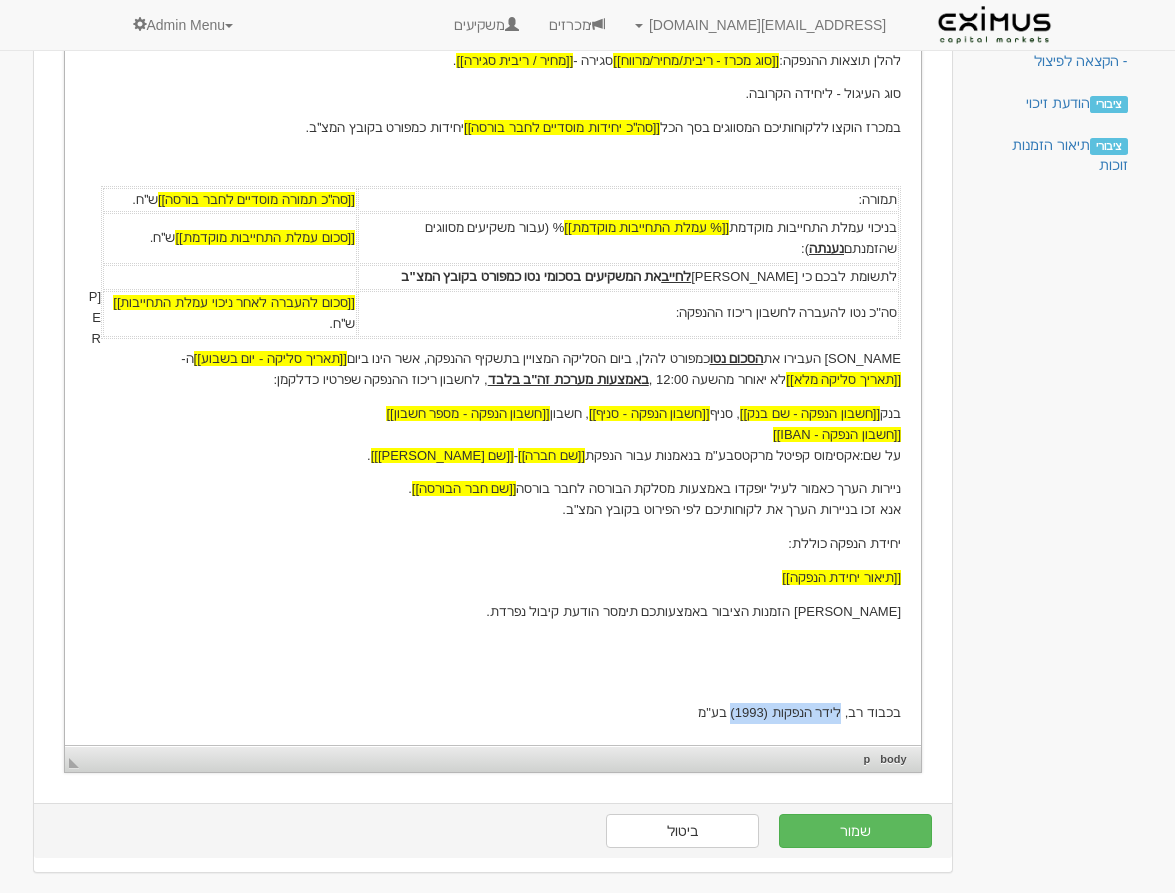 drag, startPoint x: 847, startPoint y: 709, endPoint x: 740, endPoint y: 722, distance: 107.78683 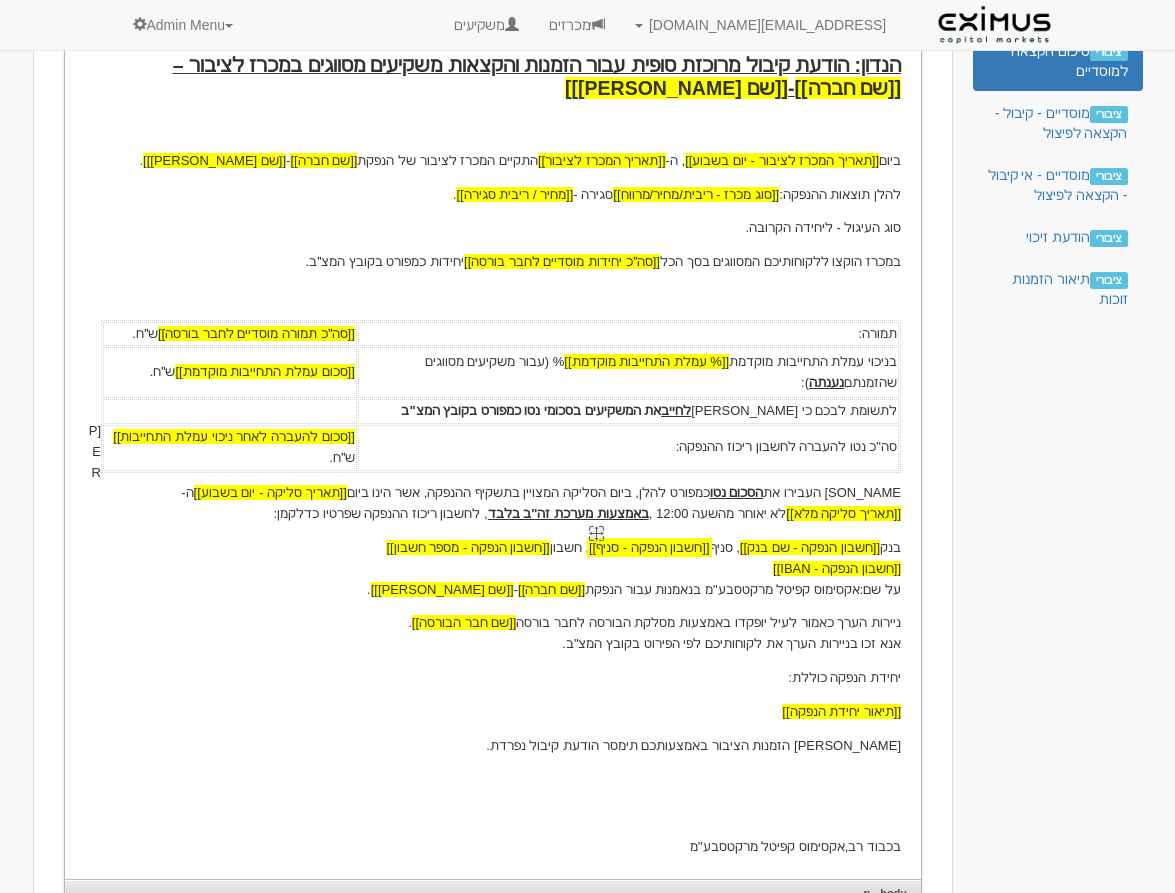 scroll, scrollTop: 483, scrollLeft: 0, axis: vertical 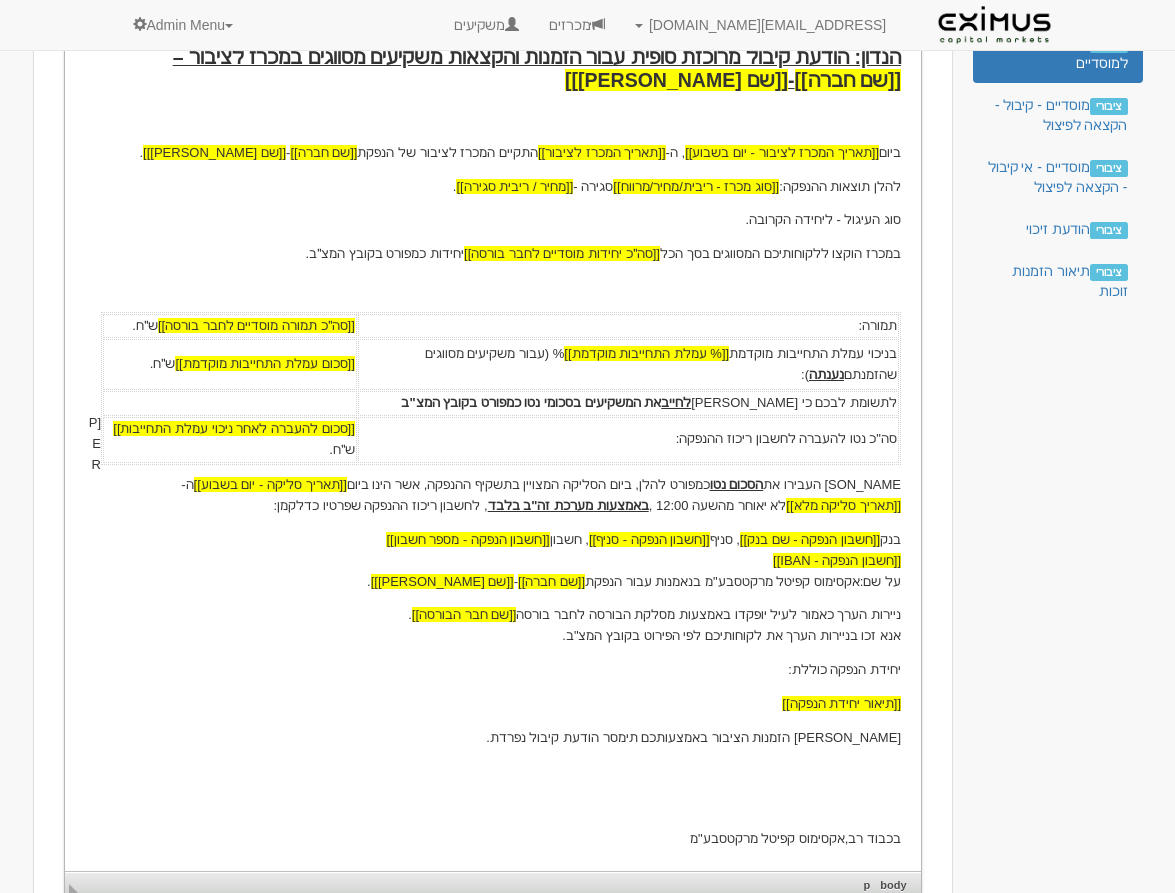 click on "אנא העבירו את  הסכום נטו  כמפורט להלן, ביום הסליקה המצויין בתשקיף ההנפקה, אשר הינו ביום  [[תאריך סליקה - יום בשבוע]]  ה- [[תאריך סליקה מלא]]  לא יאוחר מהשעה 12:00 , באמצעות מערכת זה"ב בלבד , לחשבון ריכוז ההנפקה שפרטיו כדלקמן:" at bounding box center (492, 465) 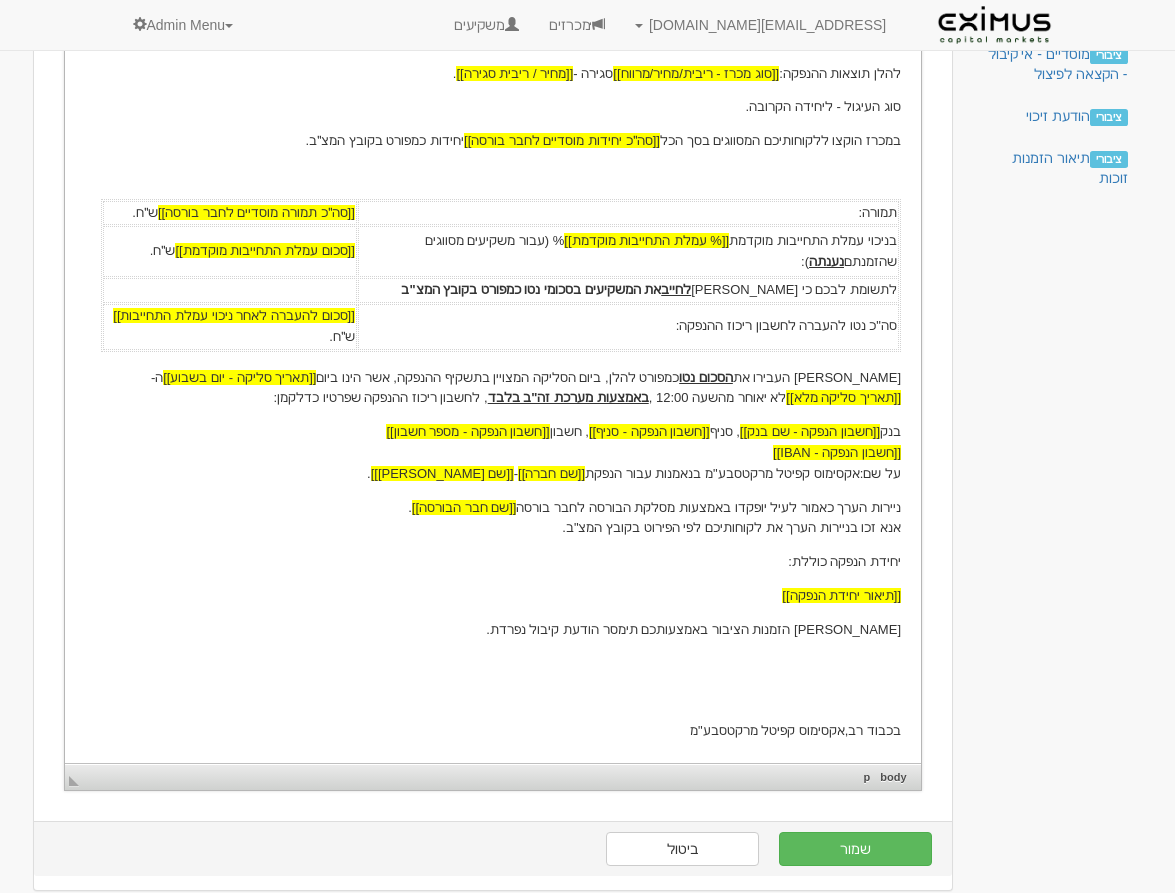 scroll, scrollTop: 615, scrollLeft: 0, axis: vertical 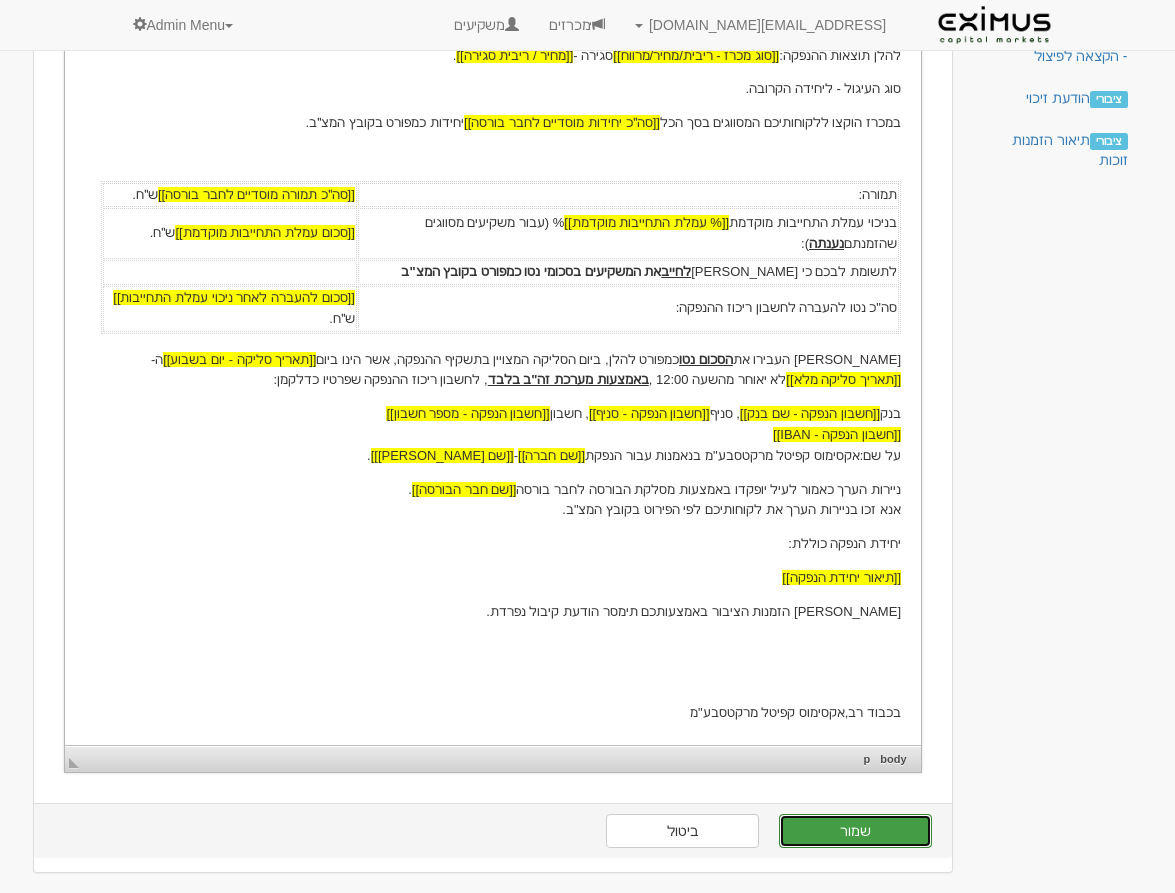 click on "שמור" at bounding box center (855, 831) 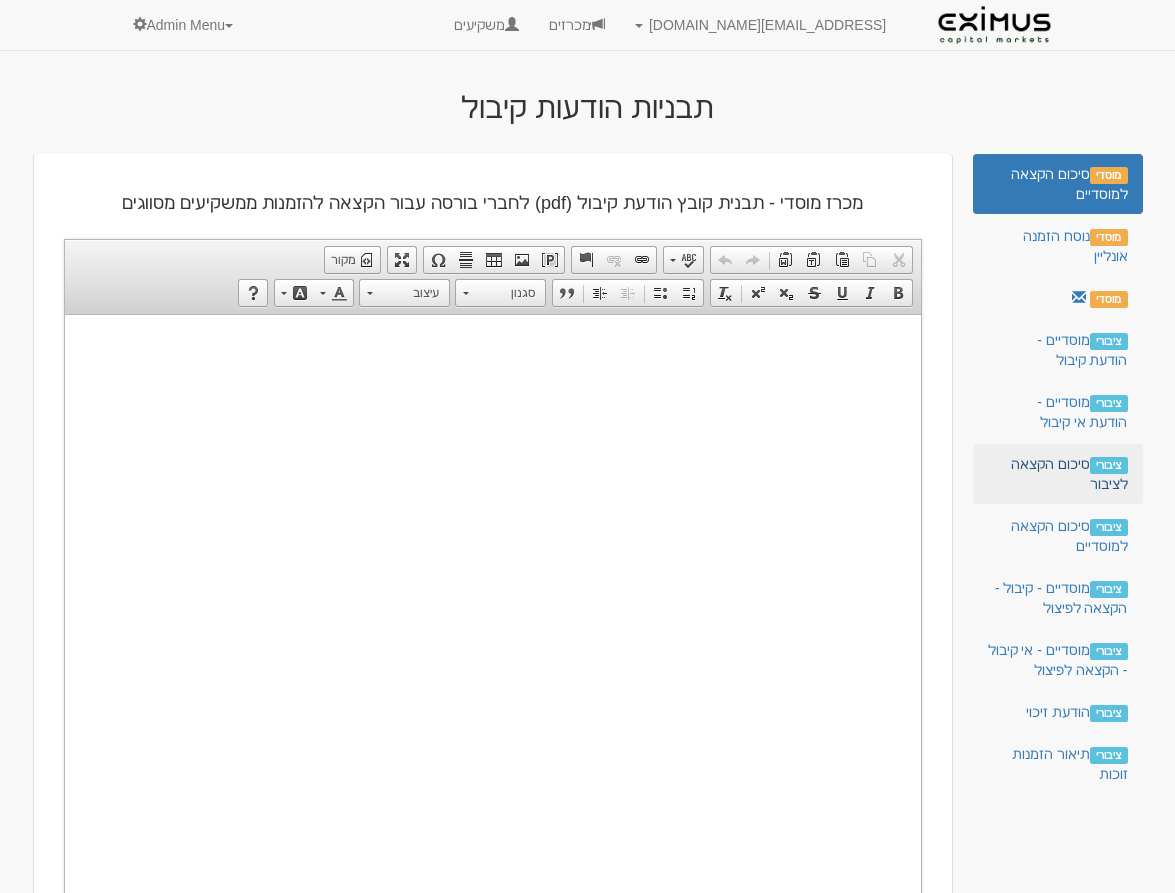 scroll, scrollTop: 0, scrollLeft: 0, axis: both 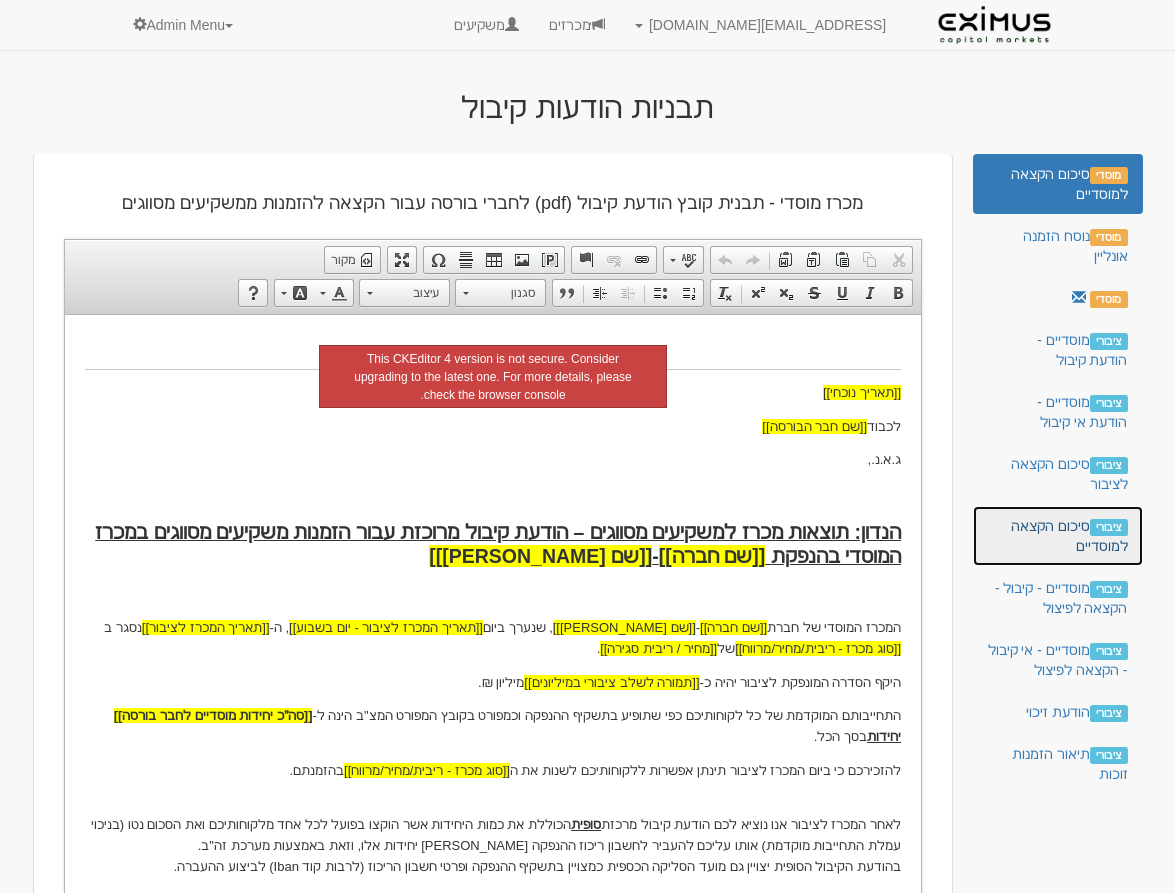 click on "ציבורי
סיכום הקצאה למוסדיים" at bounding box center [1058, 536] 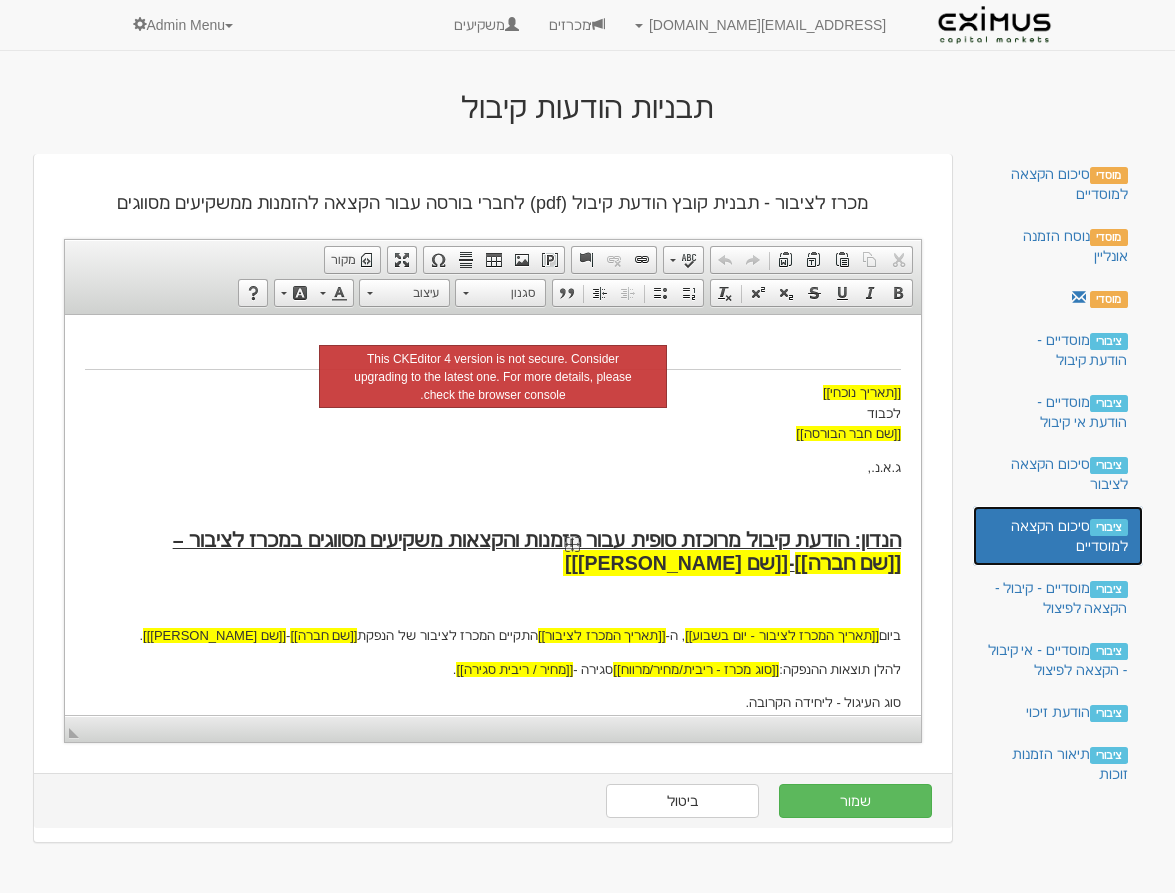 scroll, scrollTop: 643, scrollLeft: 0, axis: vertical 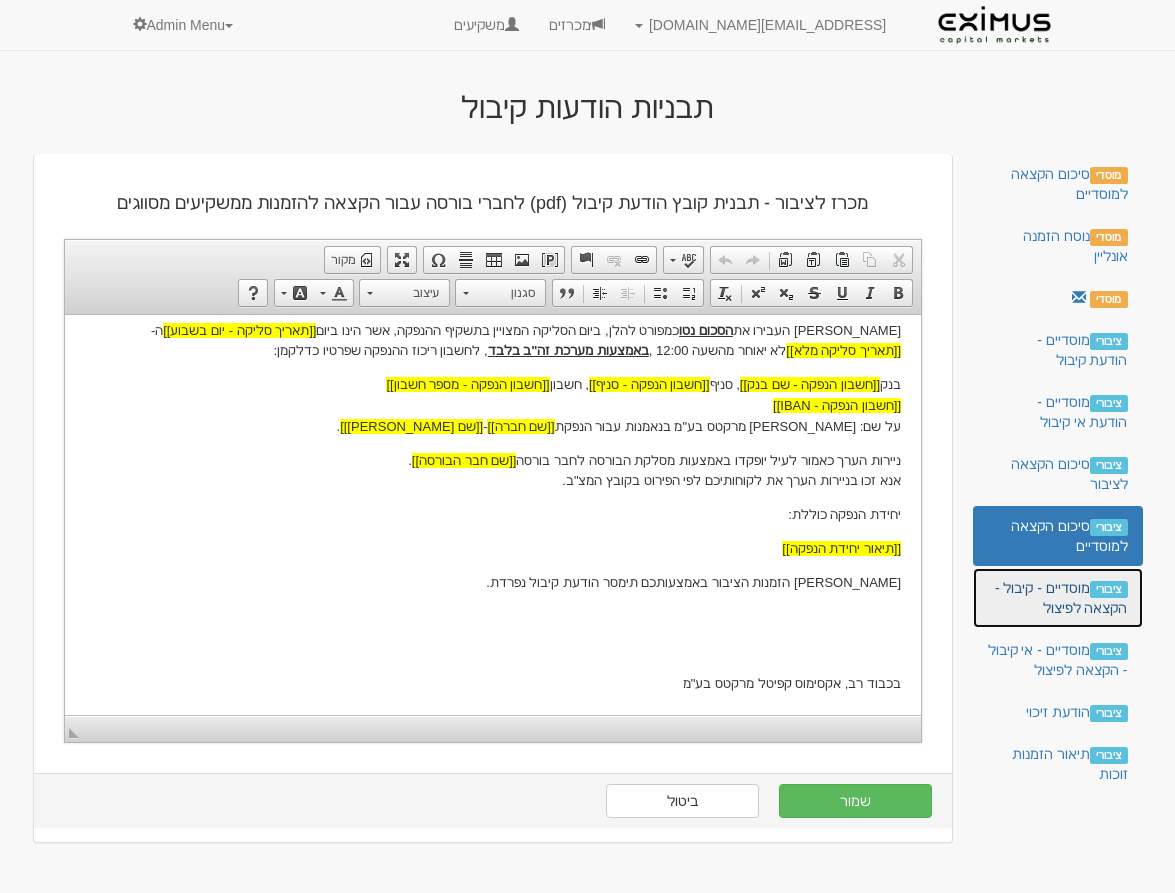 click on "ציבורי
מוסדיים - קיבול - הקצאה לפיצול" at bounding box center (1058, 598) 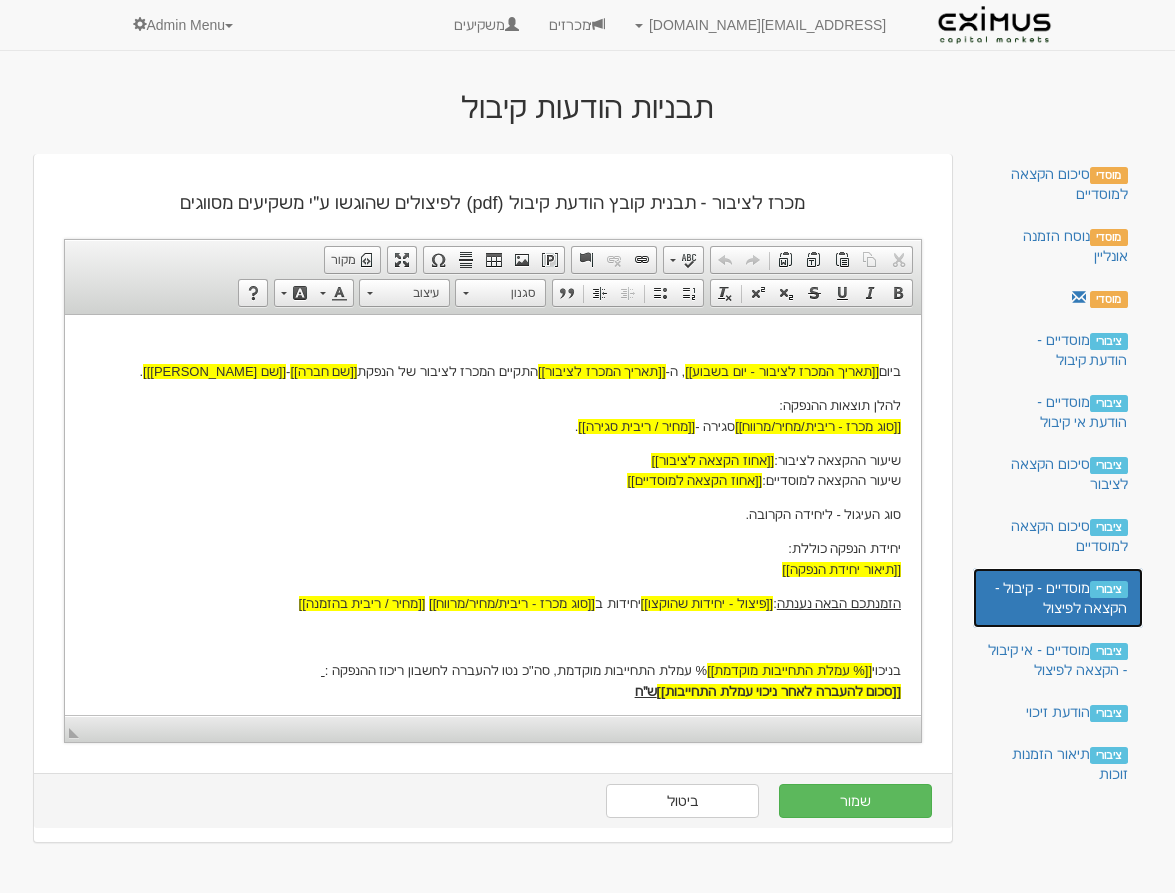 scroll, scrollTop: 534, scrollLeft: 0, axis: vertical 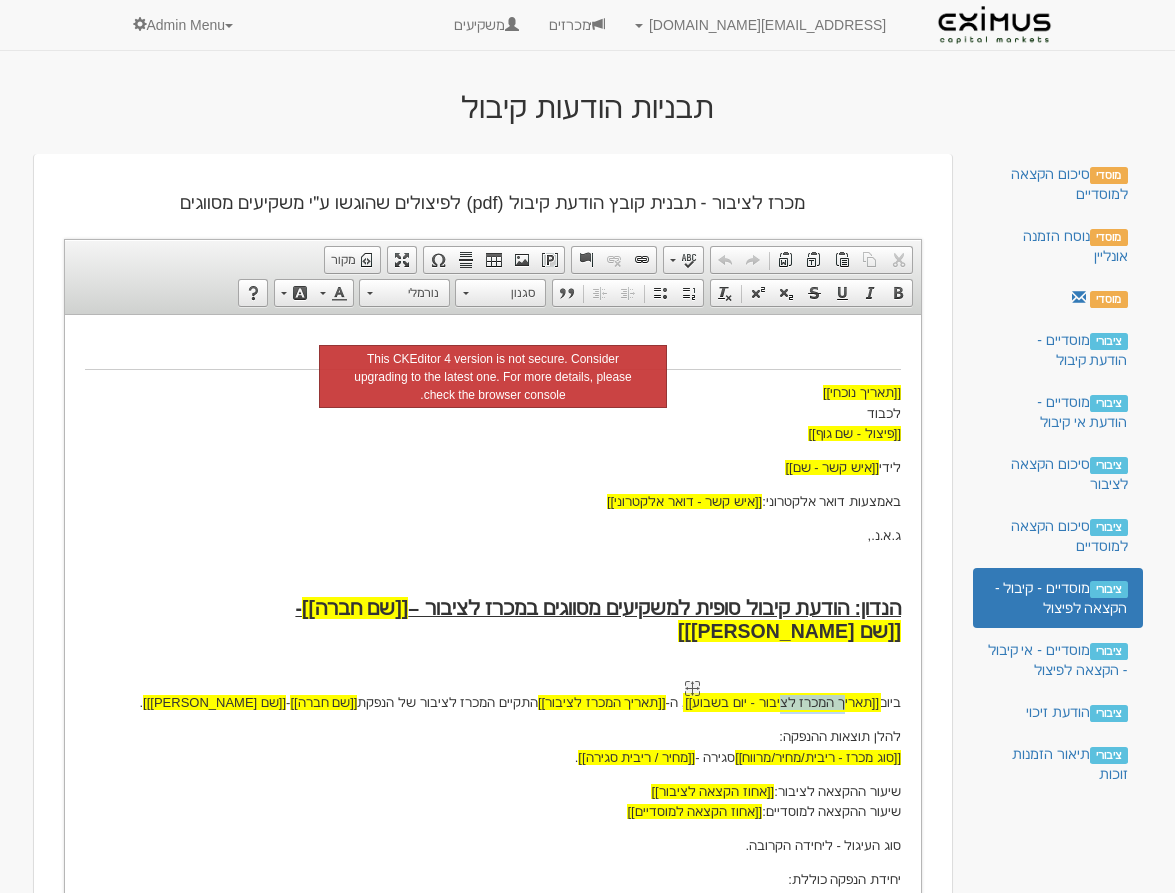 drag, startPoint x: 842, startPoint y: 679, endPoint x: 785, endPoint y: 680, distance: 57.00877 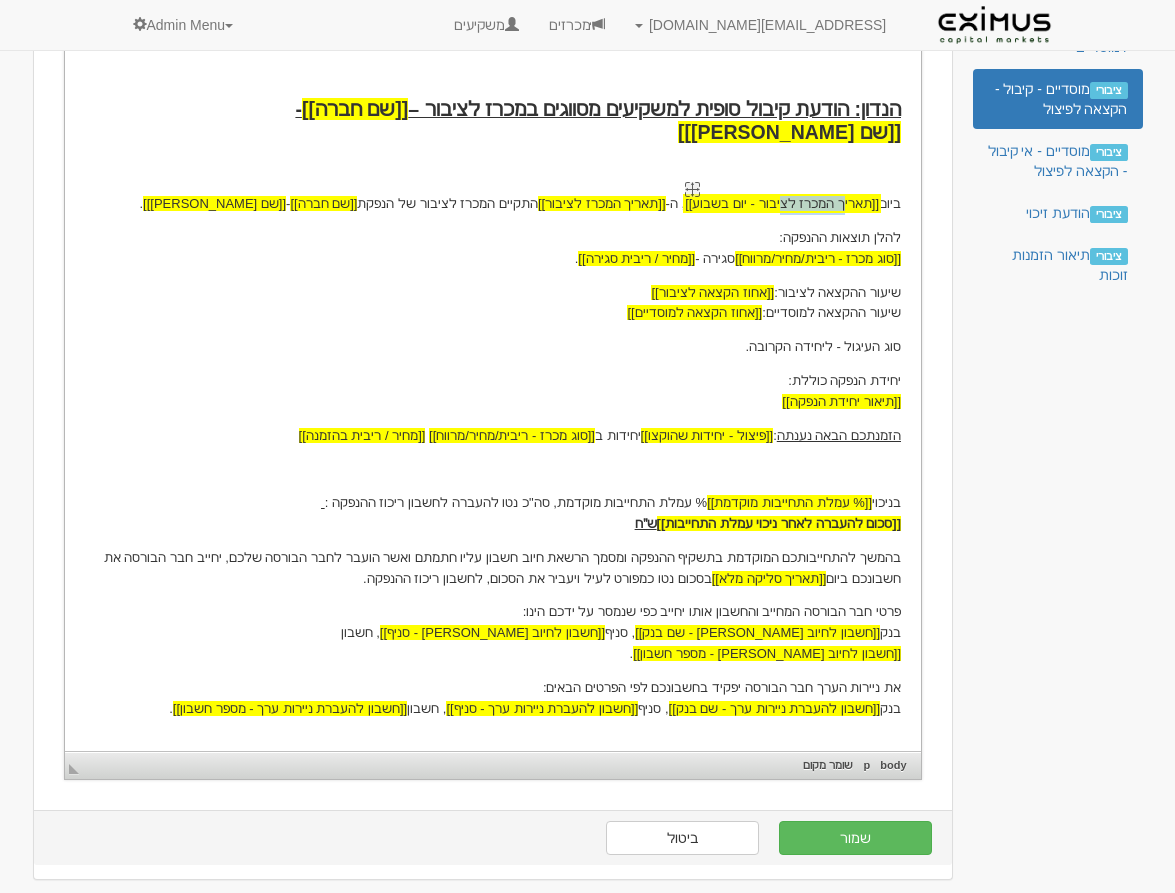 scroll, scrollTop: 505, scrollLeft: 0, axis: vertical 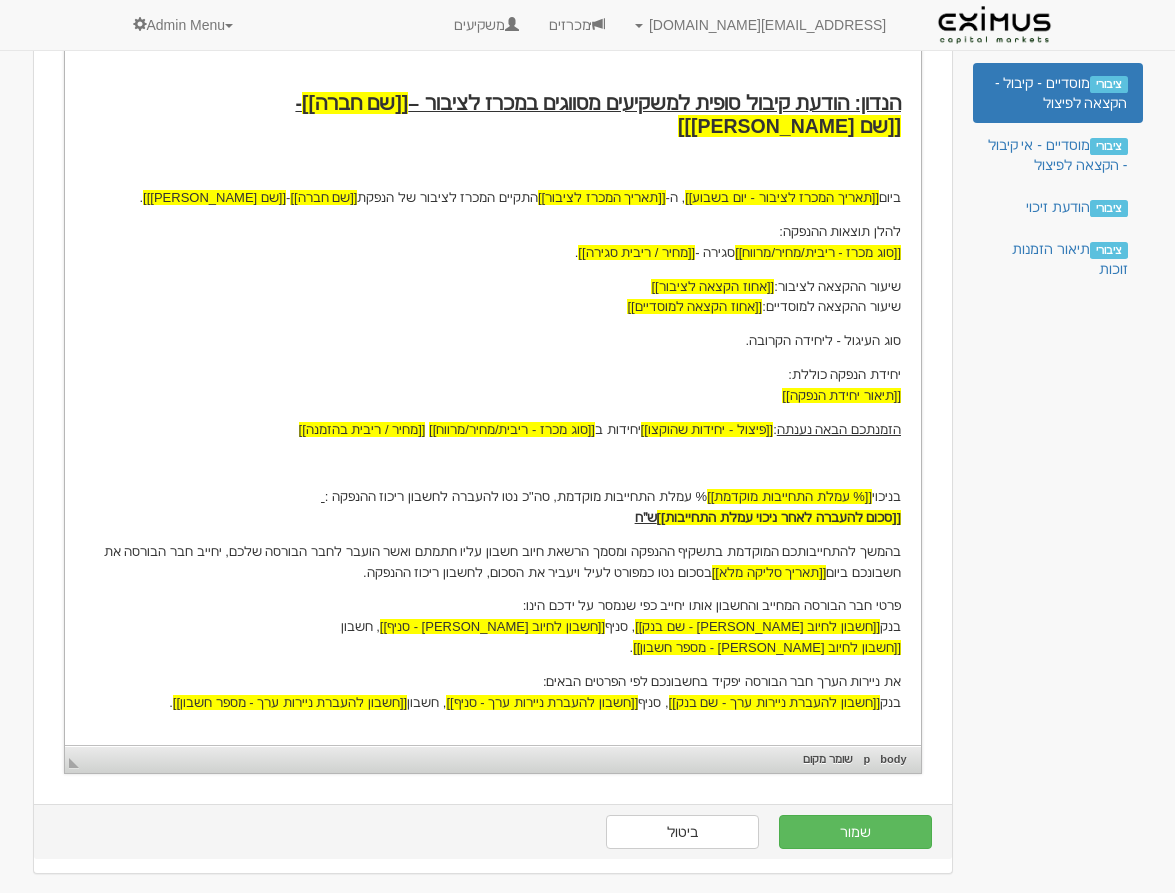 drag, startPoint x: 843, startPoint y: 717, endPoint x: 733, endPoint y: 724, distance: 110.2225 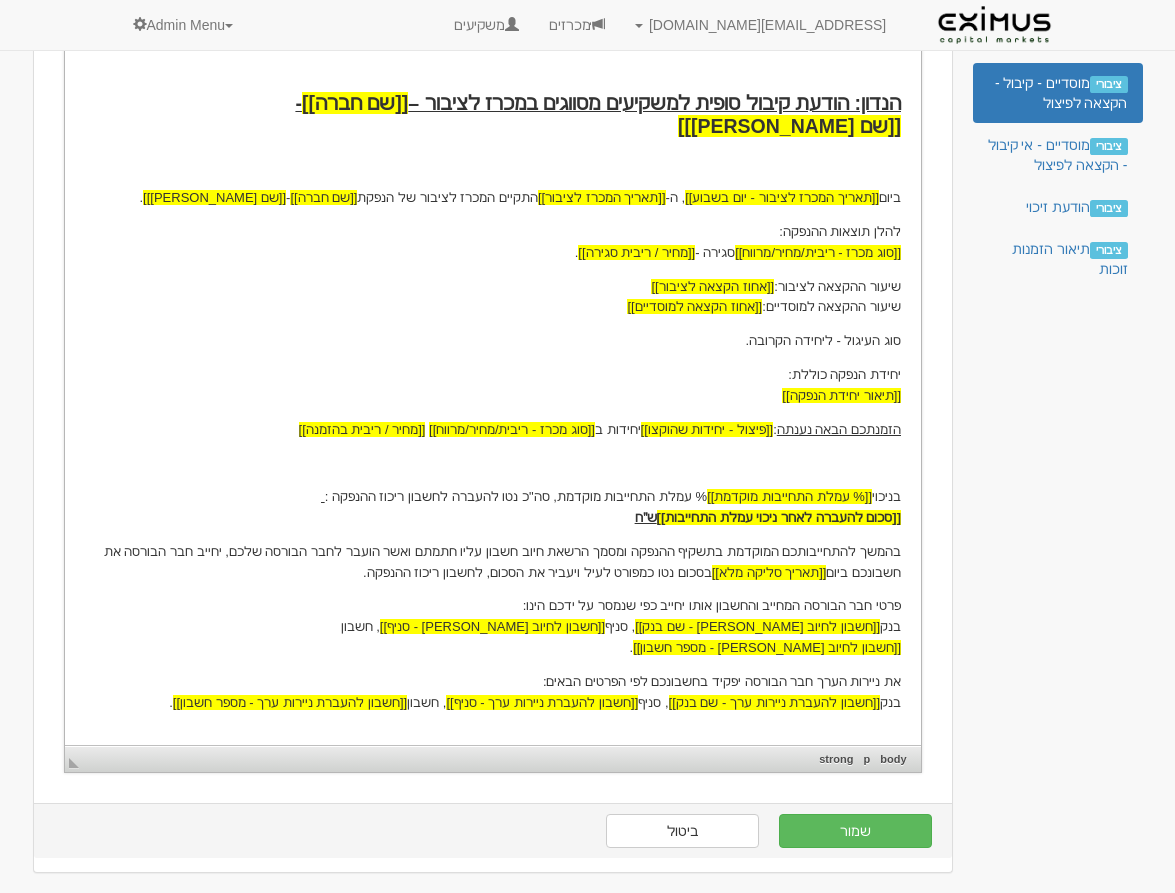 click on "[[תאריך נוכחי]] לכבוד [[פיצול - שם גוף]] לידי  [[איש קשר - שם]] באמצעות דואר אלקטרוני:  [[איש קשר - דואר אלקטרוני]] ג.א.נ., הנדון: הודעת קיבול סופית למשקיעים מסווגים במכרז לציבור –  [[שם חברה]]  -  [[שם נייר מונפק]] ביום  [[תאריך המכרז לציבור - יום בשבוע]] , ה-  [[תאריך המכרז לציבור]]  התקיים המכרז לציבור של הנפקת  [[שם חברה]]  -  [[שם נייר מונפק]] . להלן תוצאות ההנפקה: [[סוג מכרז - ריבית/מחיר/מרווח]]  סגירה -   [[מחיר / ריבית סגירה]] . שיעור ההקצאה לציבור:  [[אחוז הקצאה לציבור]] שיעור ההקצאה למוסדיים:  [[אחוז הקצאה למוסדיים]] סוג העיגול - ליחידה הקרובה. יחידת הנפקה כוללת: [[תיאור יחידת הנפקה]] :" at bounding box center [492, 299] 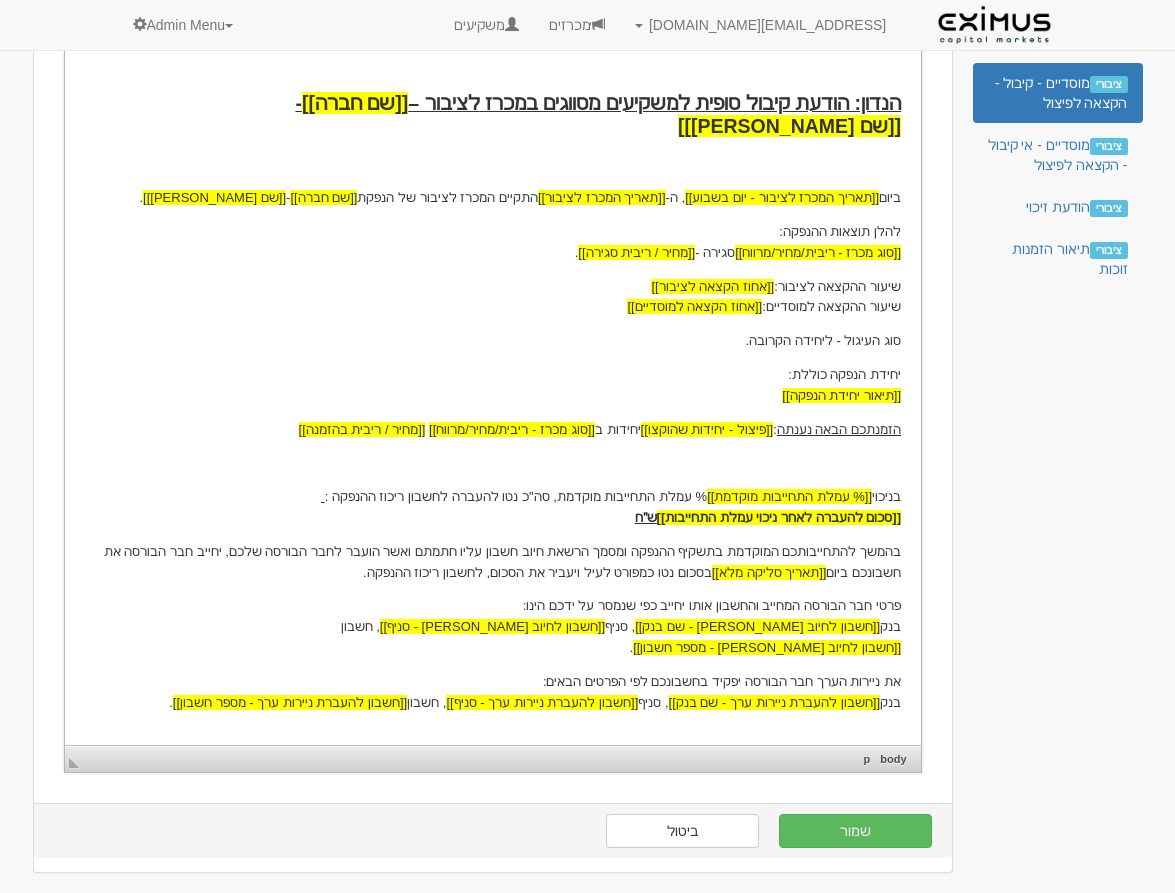 click on "בכבוד רב," at bounding box center [872, 756] 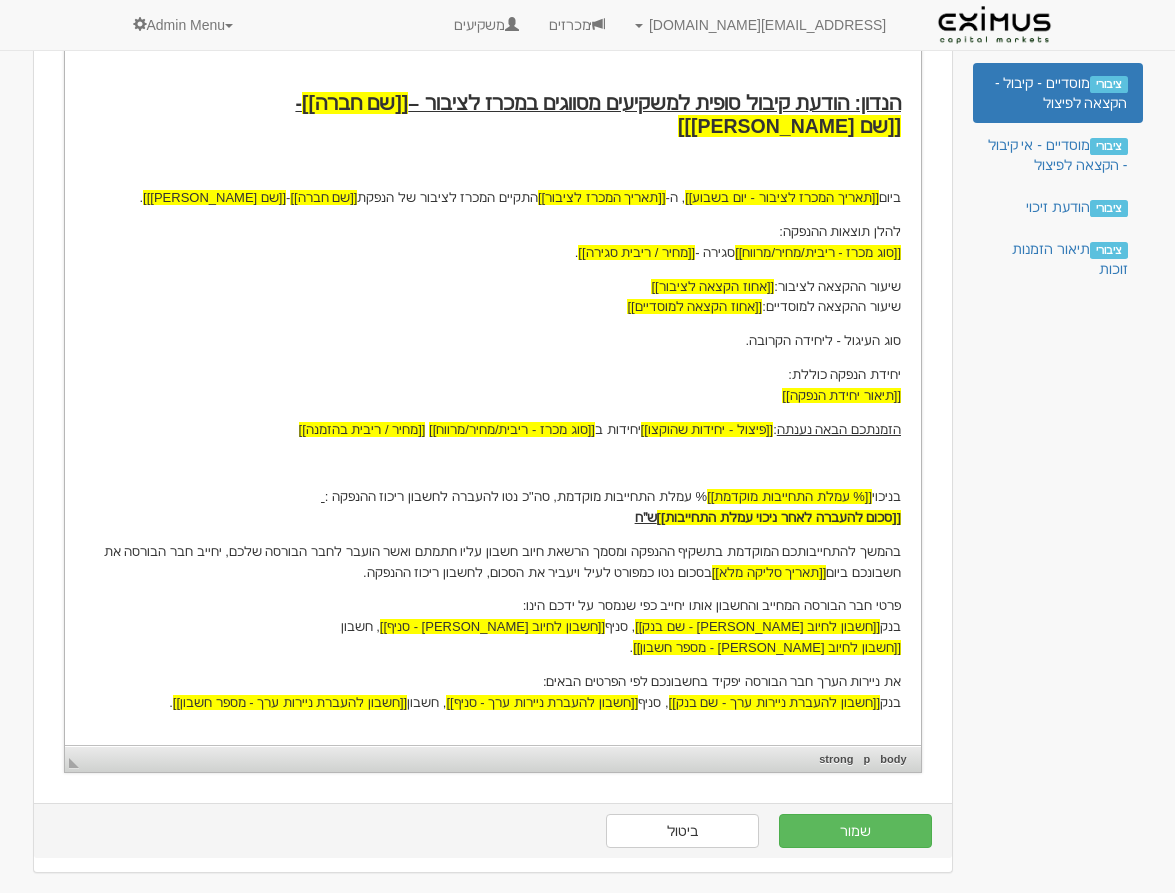 click on "בכבוד רב," at bounding box center (872, 756) 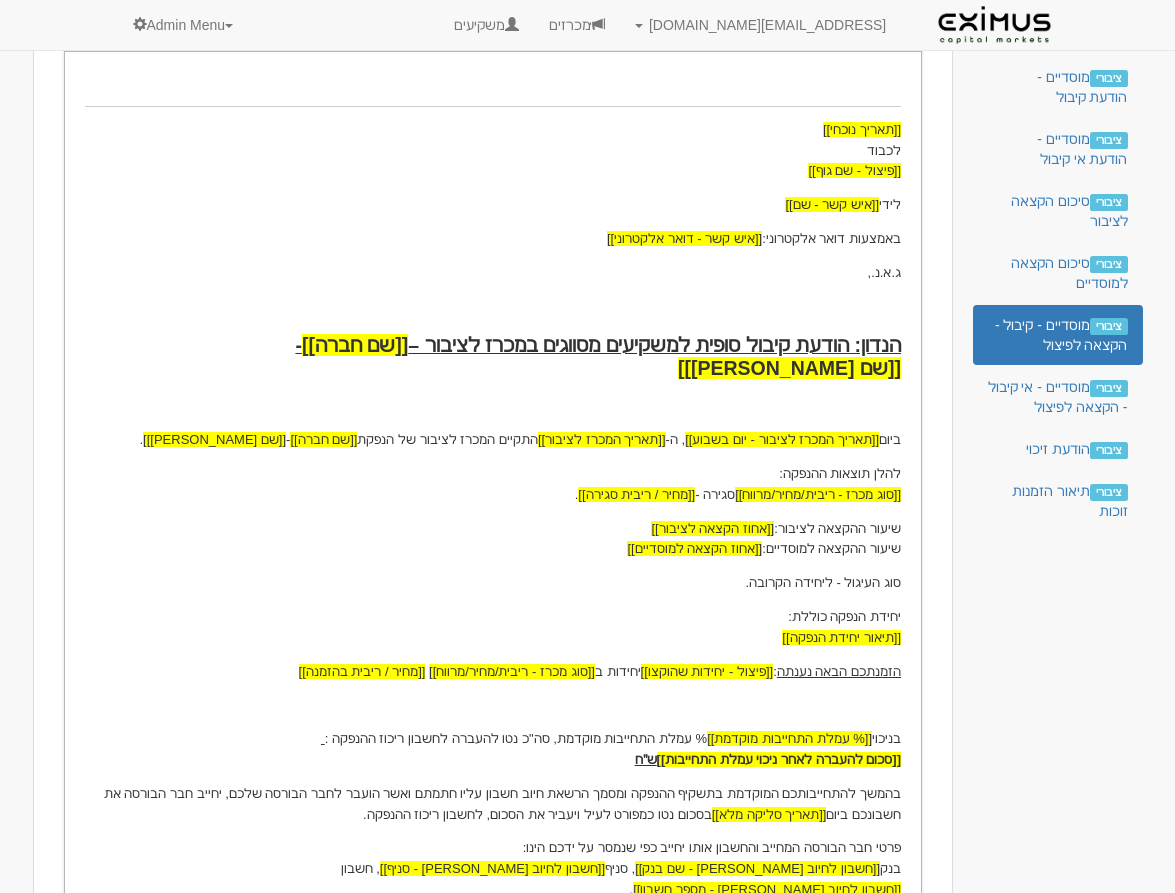 scroll, scrollTop: 505, scrollLeft: 0, axis: vertical 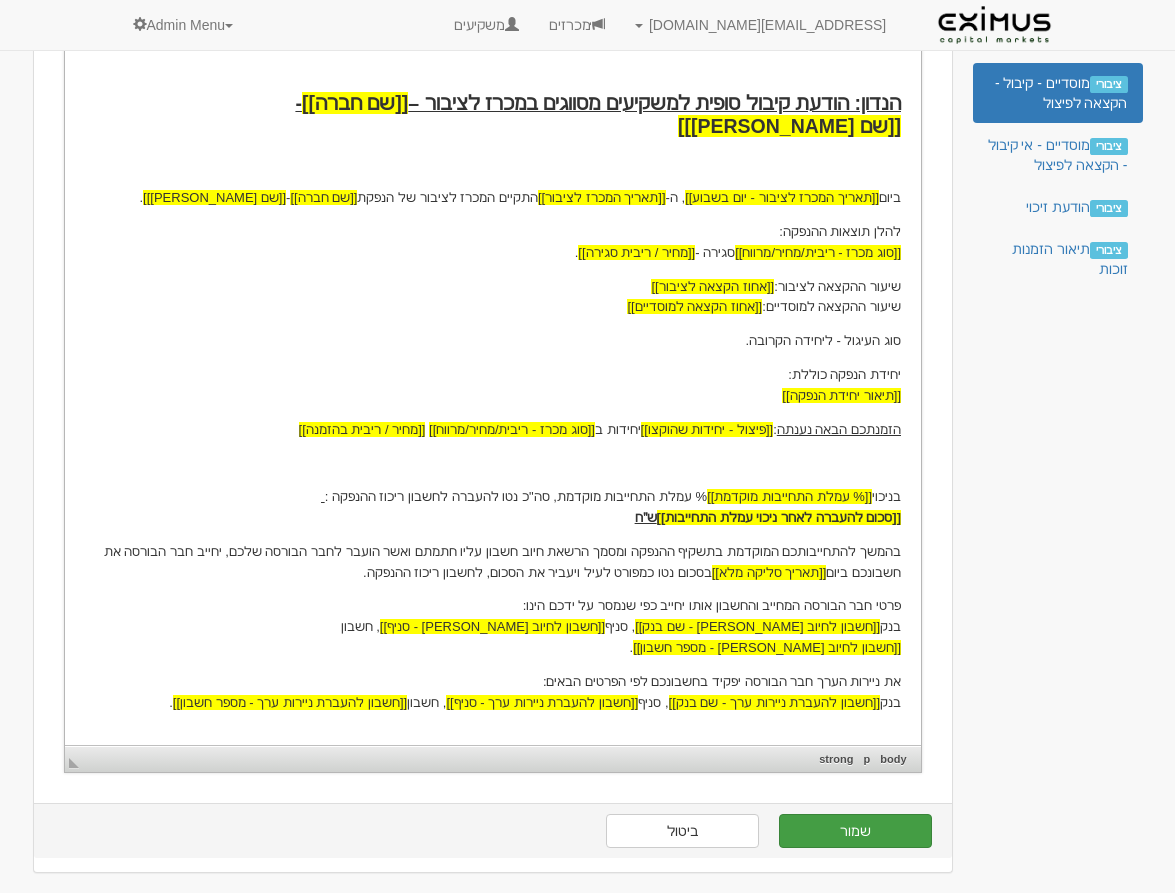 click on "שמור" at bounding box center (855, 831) 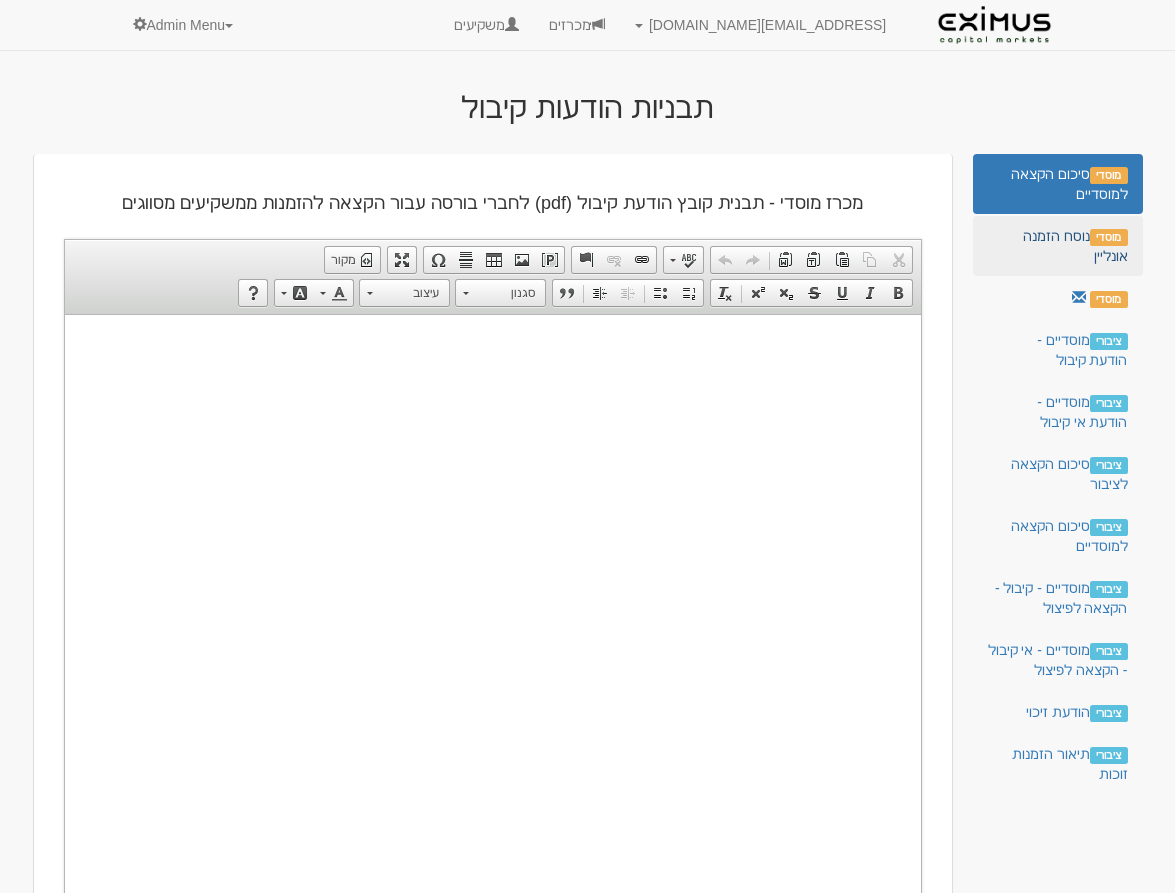 scroll, scrollTop: 0, scrollLeft: 0, axis: both 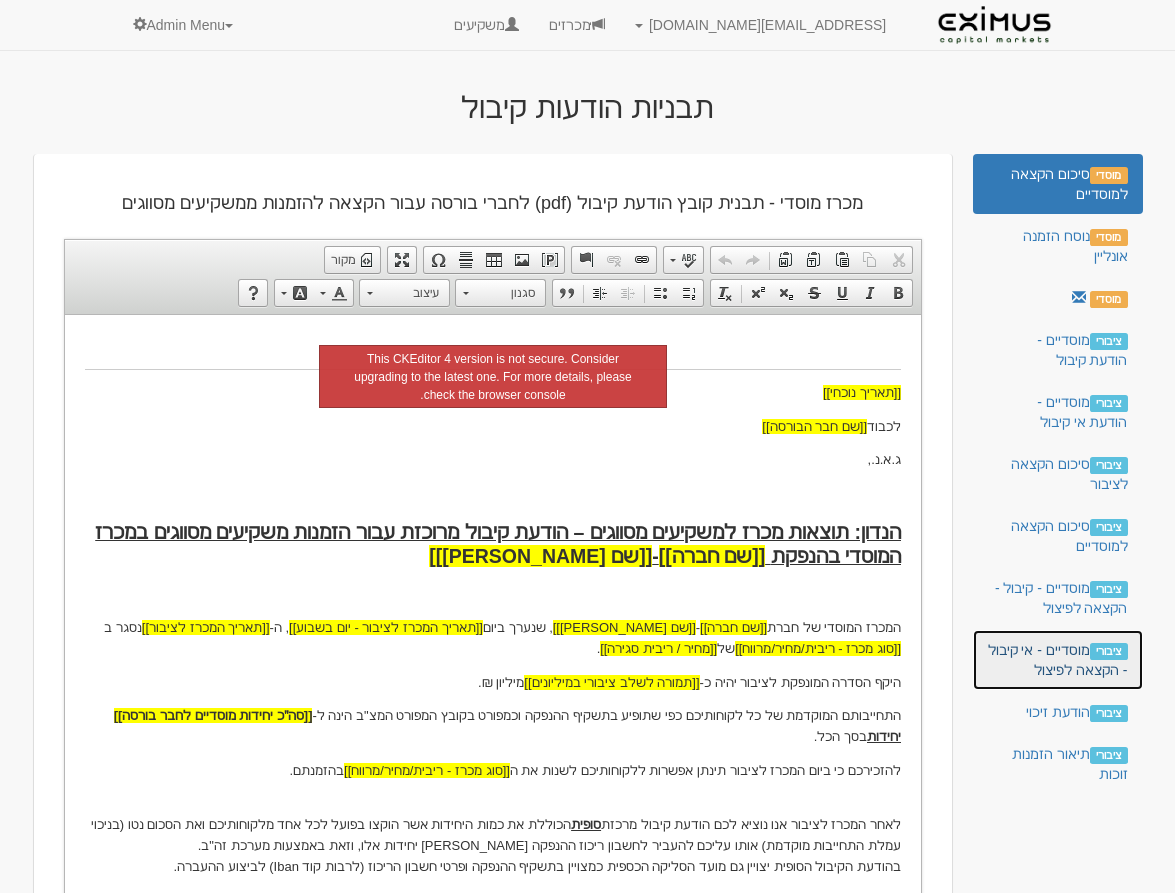 click on "ציבורי
מוסדיים - אי קיבול - הקצאה לפיצול" at bounding box center [1058, 660] 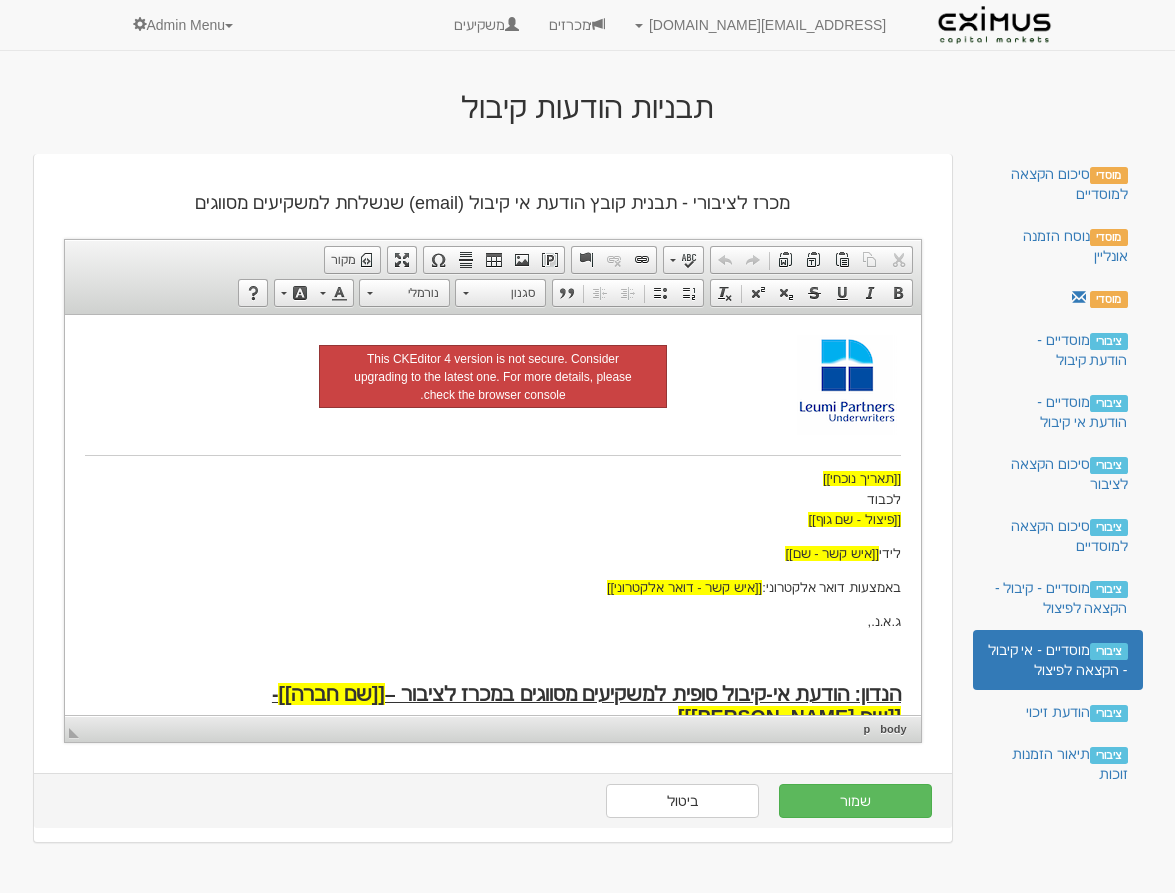 click at bounding box center (492, 387) 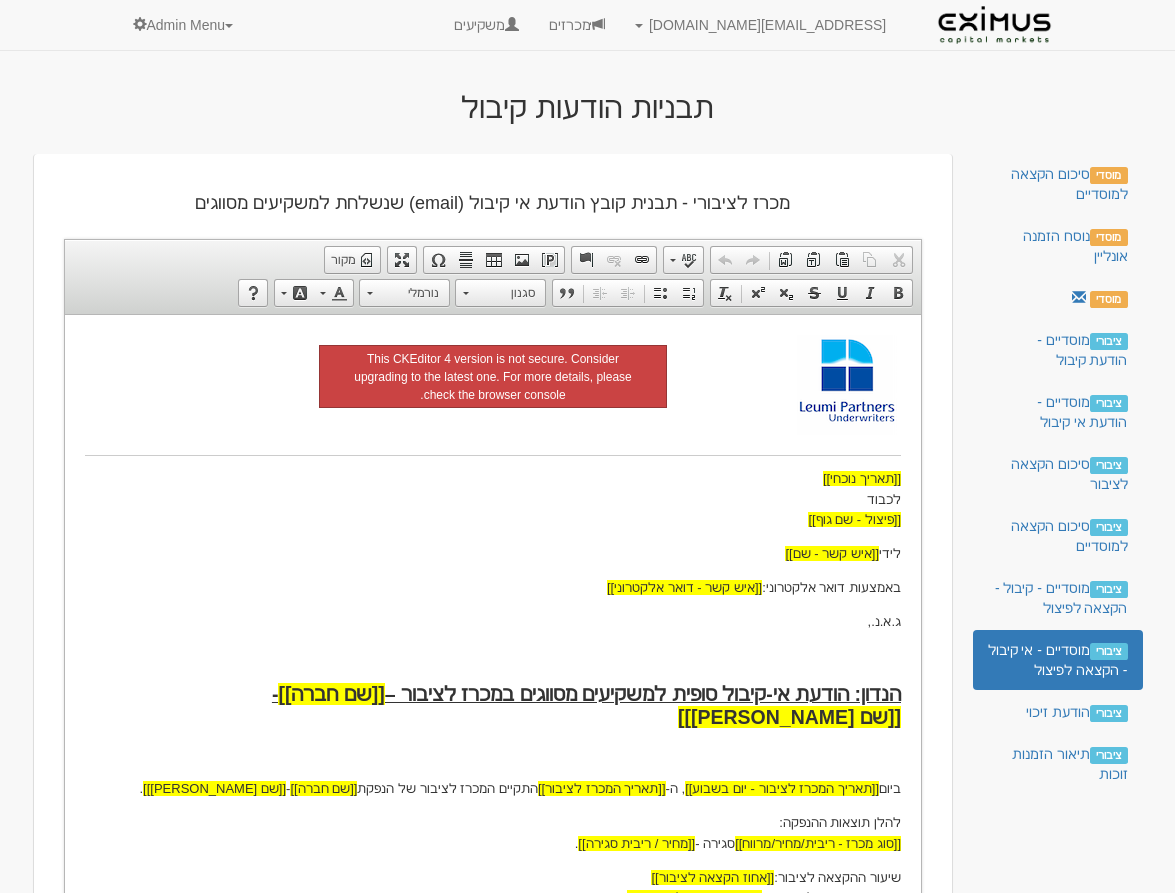 type 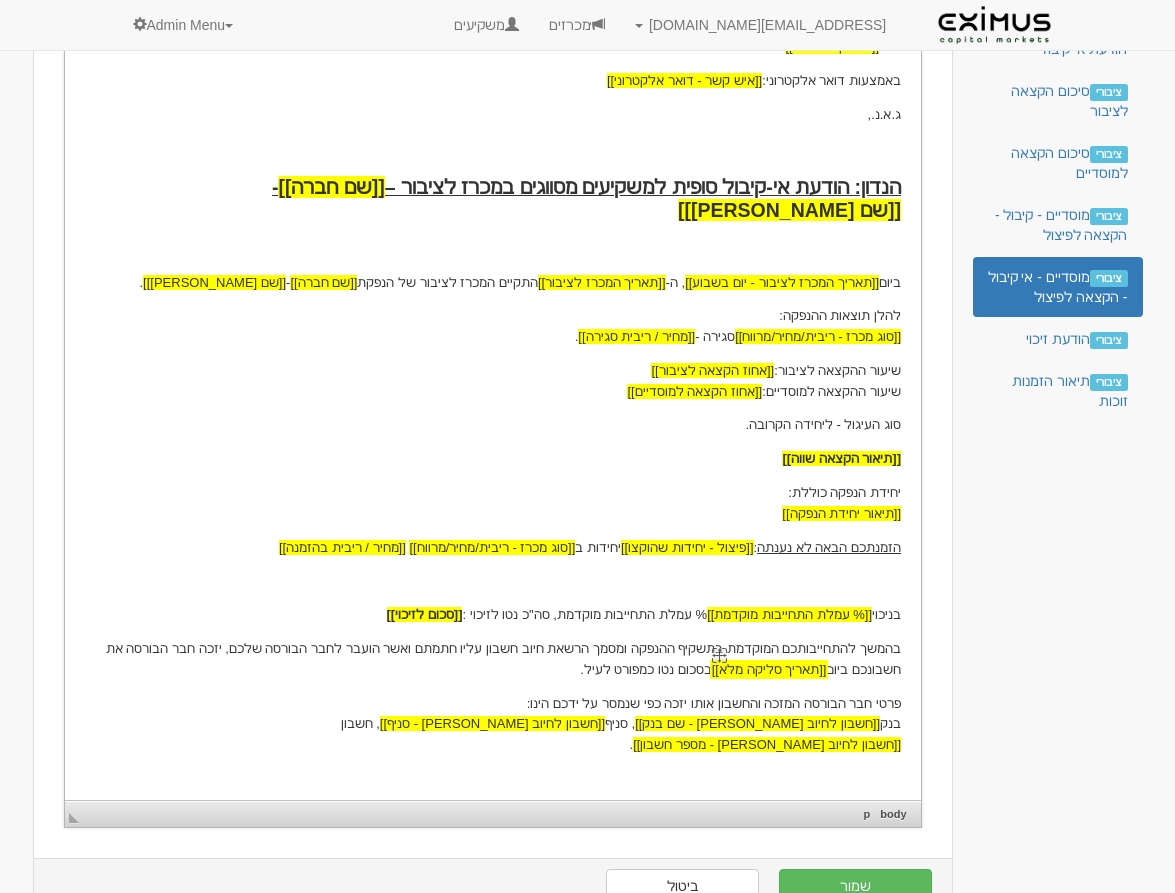scroll, scrollTop: 429, scrollLeft: 0, axis: vertical 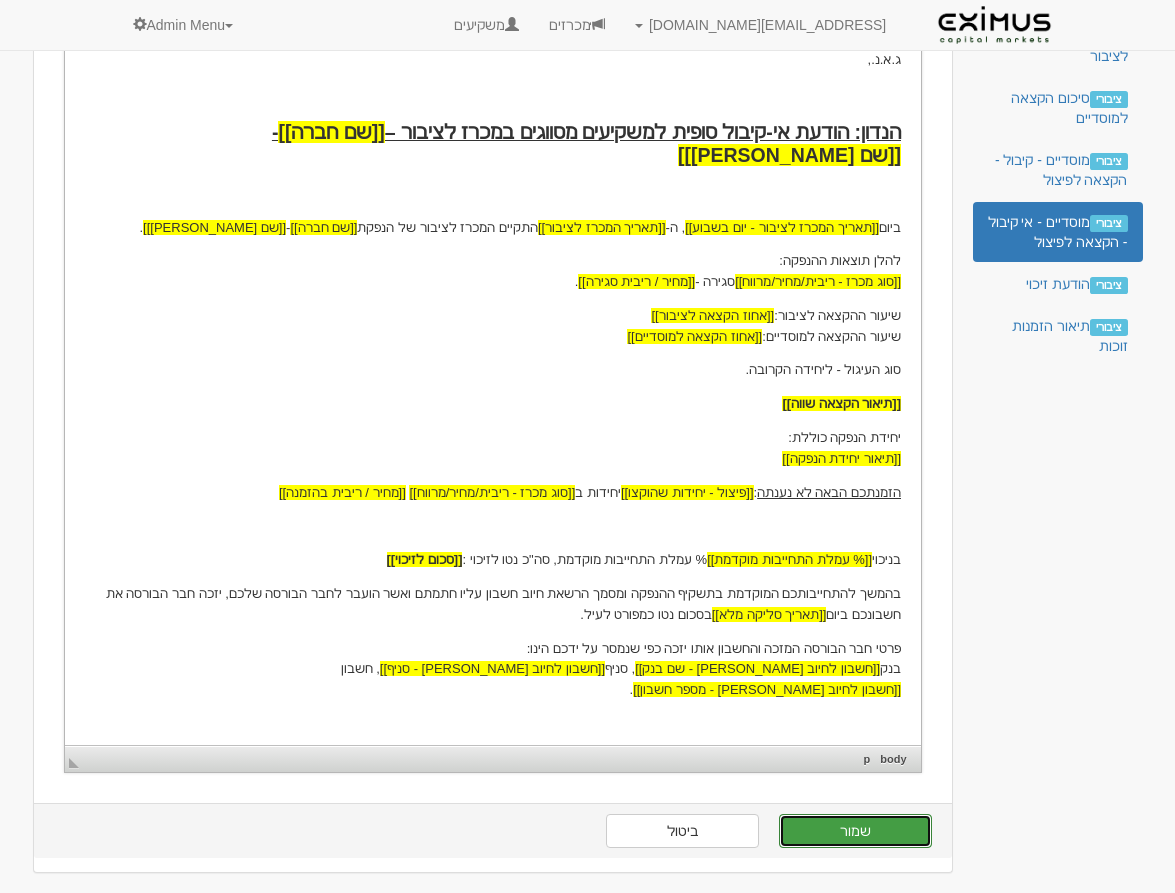 click on "שמור" at bounding box center (855, 831) 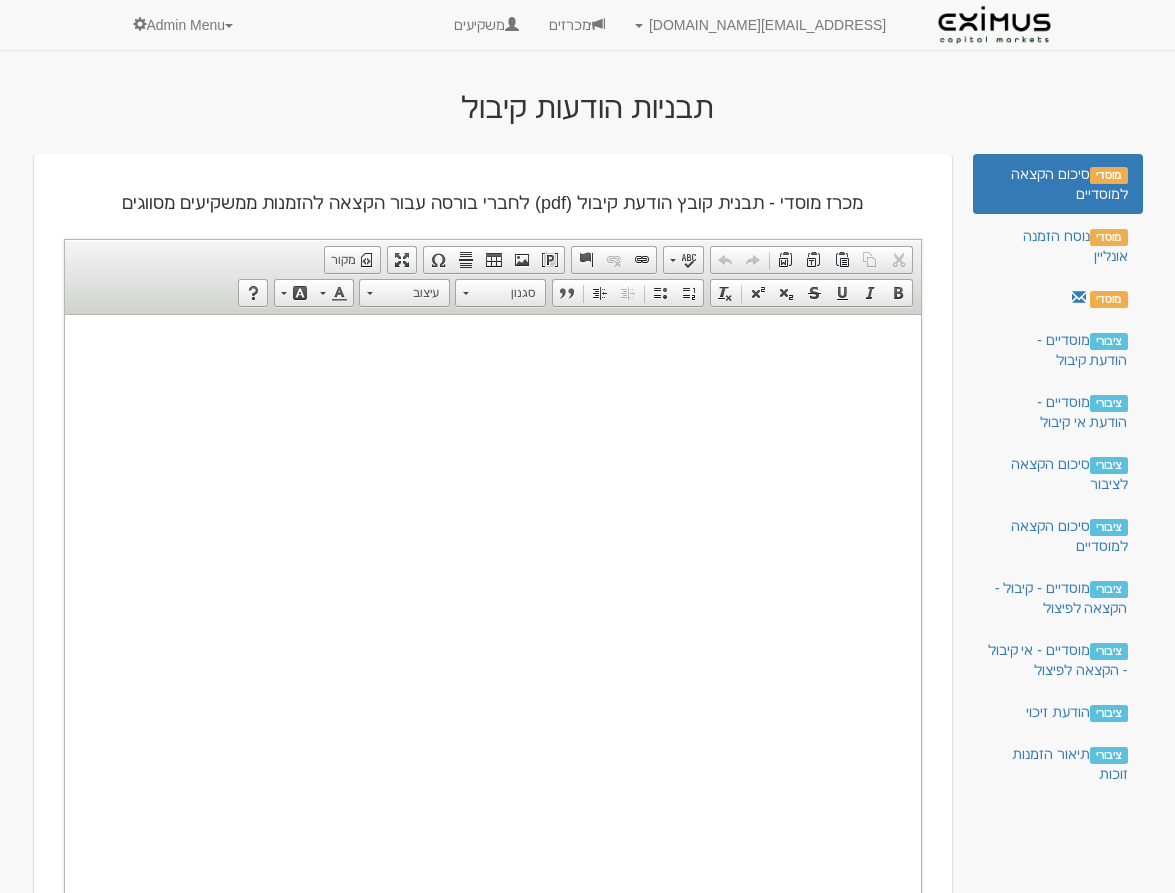 scroll, scrollTop: 0, scrollLeft: 0, axis: both 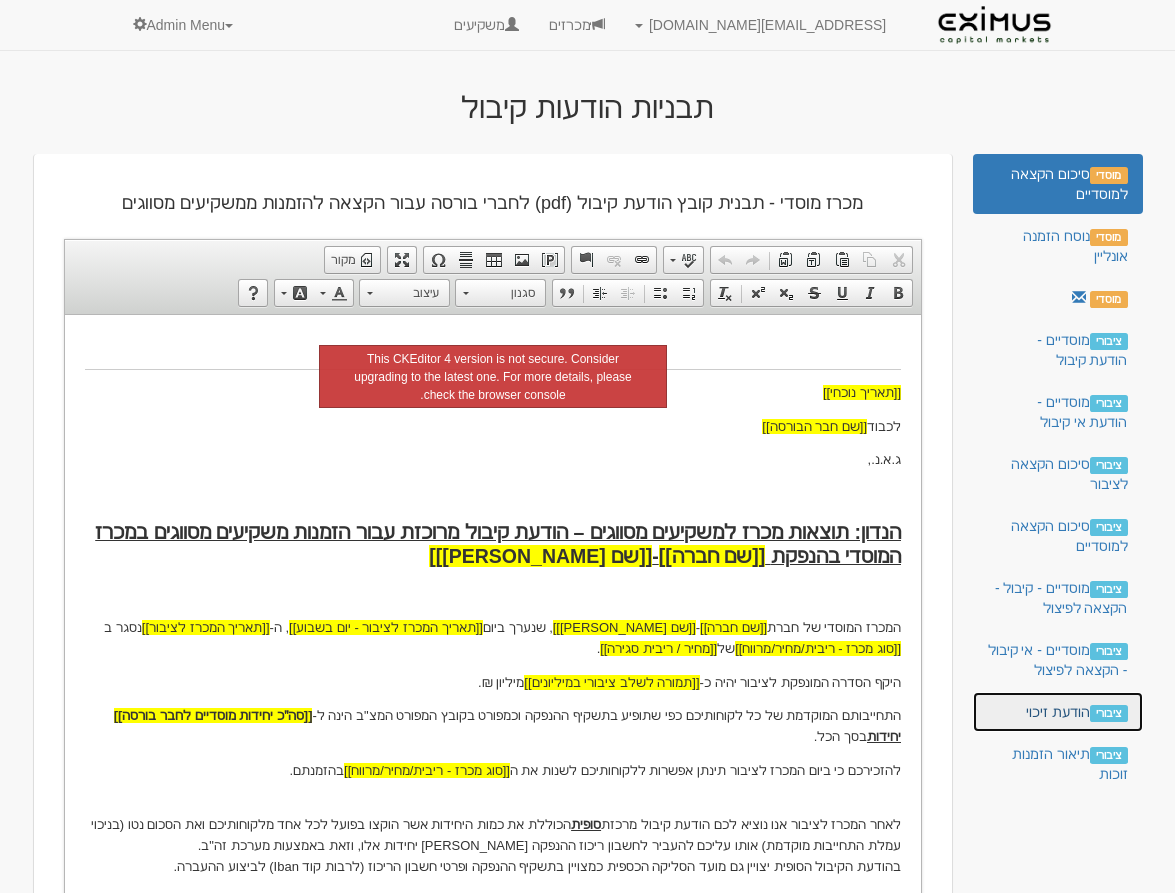 click on "ציבורי
הודעת זיכוי" at bounding box center [1058, 712] 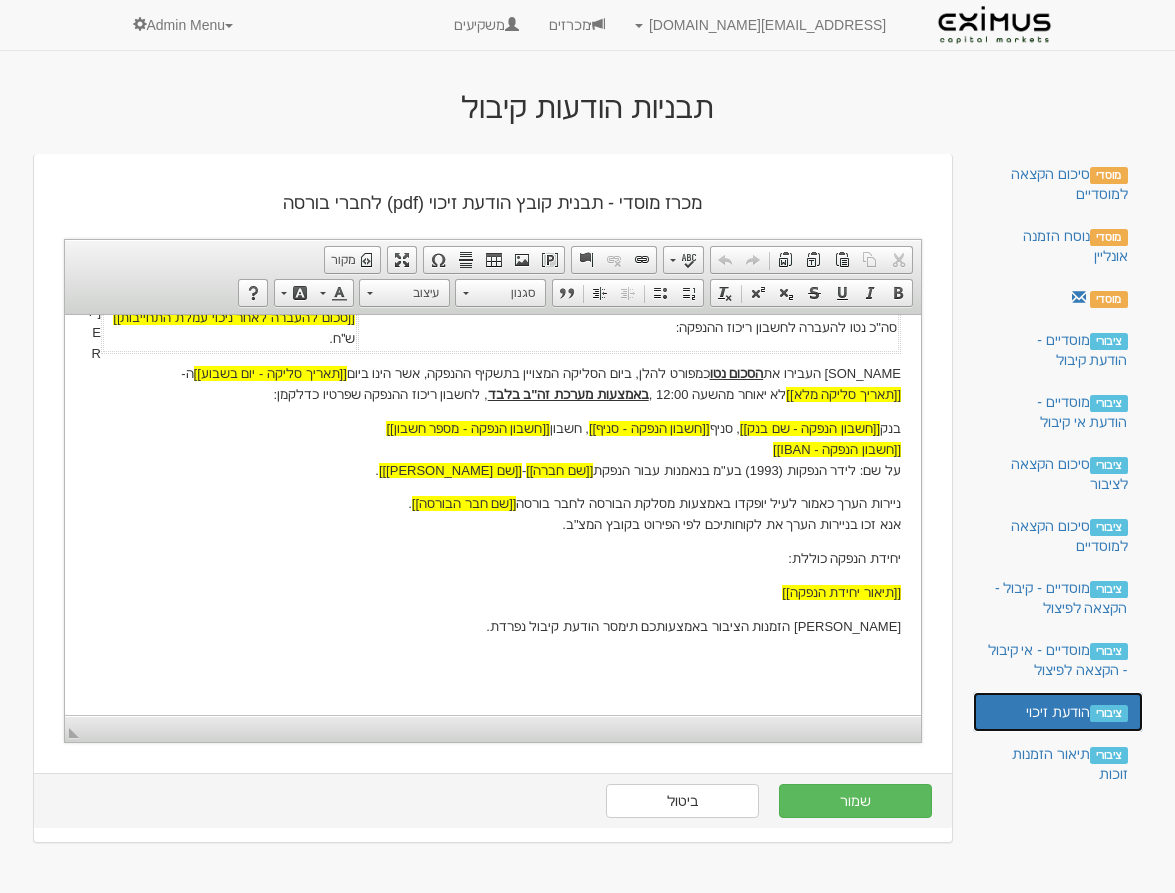 scroll, scrollTop: 638, scrollLeft: 0, axis: vertical 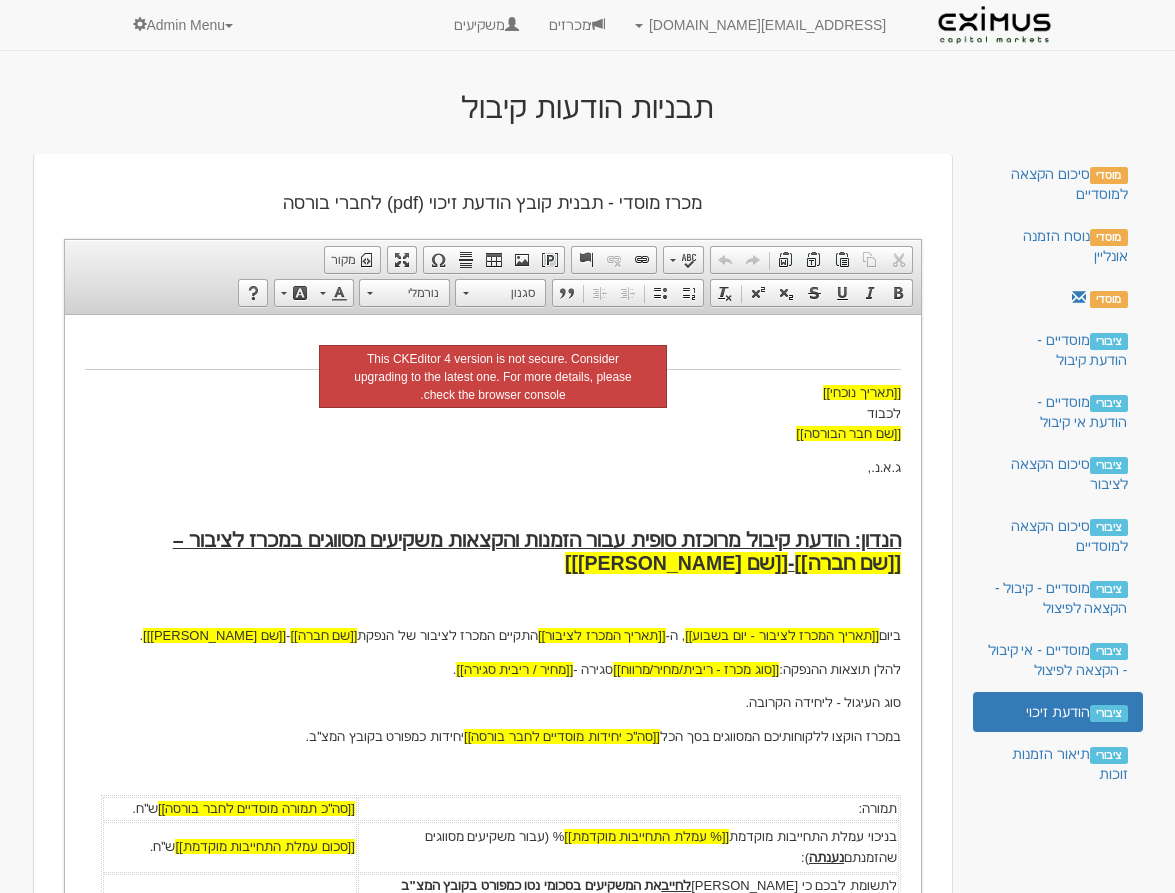 drag, startPoint x: 845, startPoint y: 687, endPoint x: 763, endPoint y: 680, distance: 82.29824 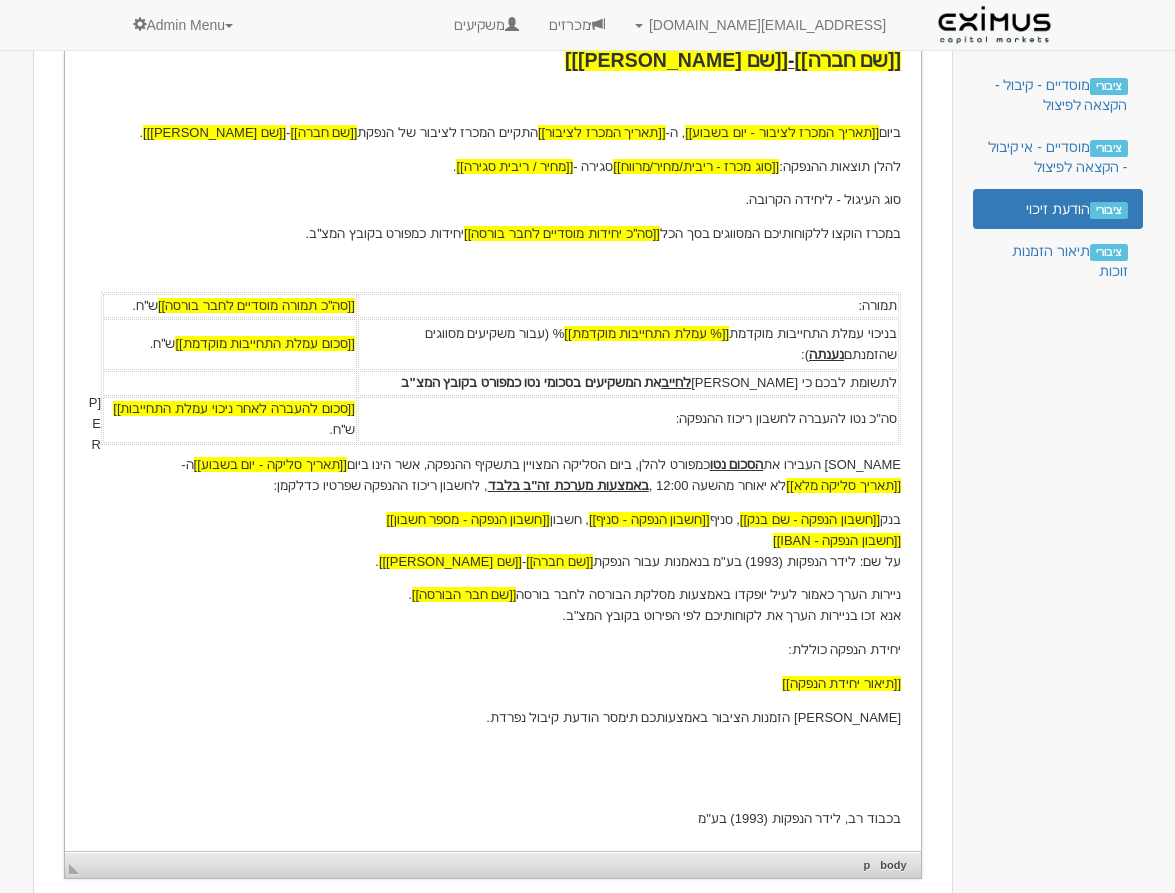 scroll, scrollTop: 609, scrollLeft: 0, axis: vertical 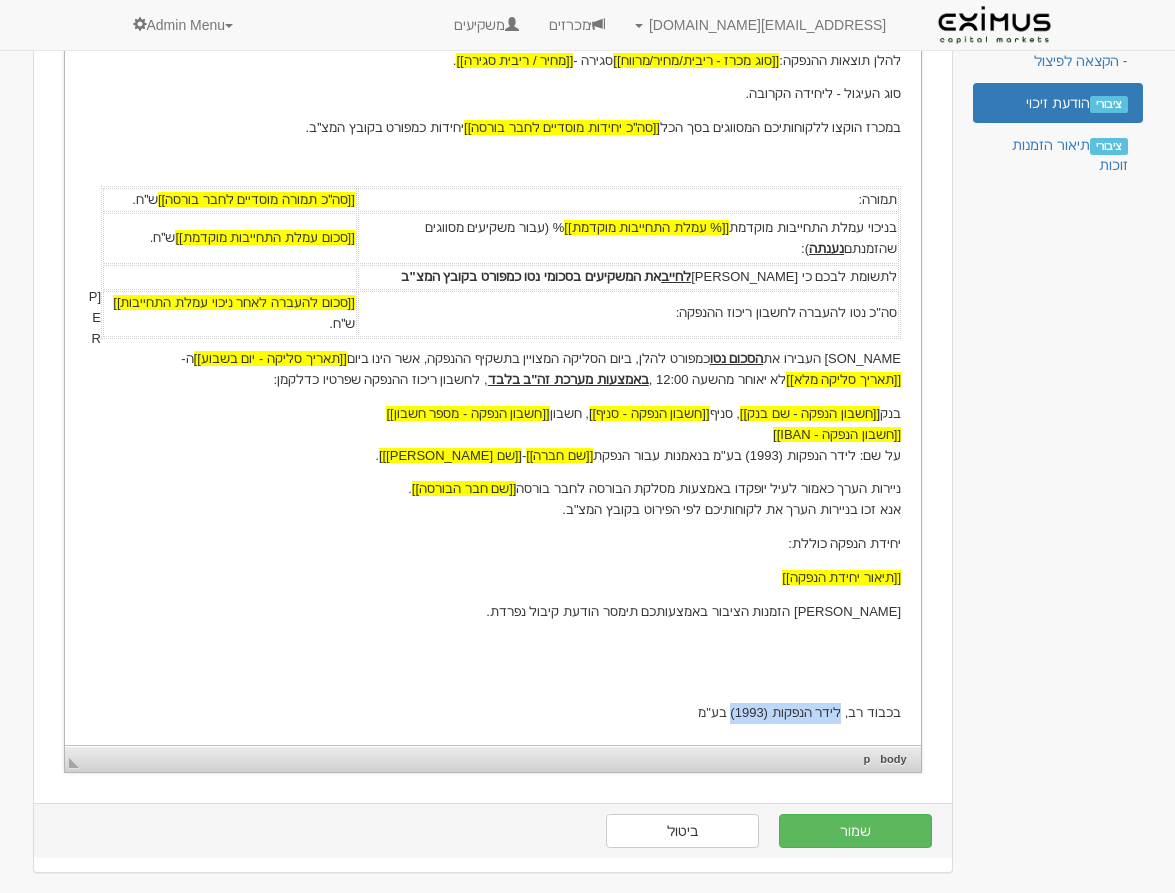 drag, startPoint x: 844, startPoint y: 715, endPoint x: 739, endPoint y: 720, distance: 105.11898 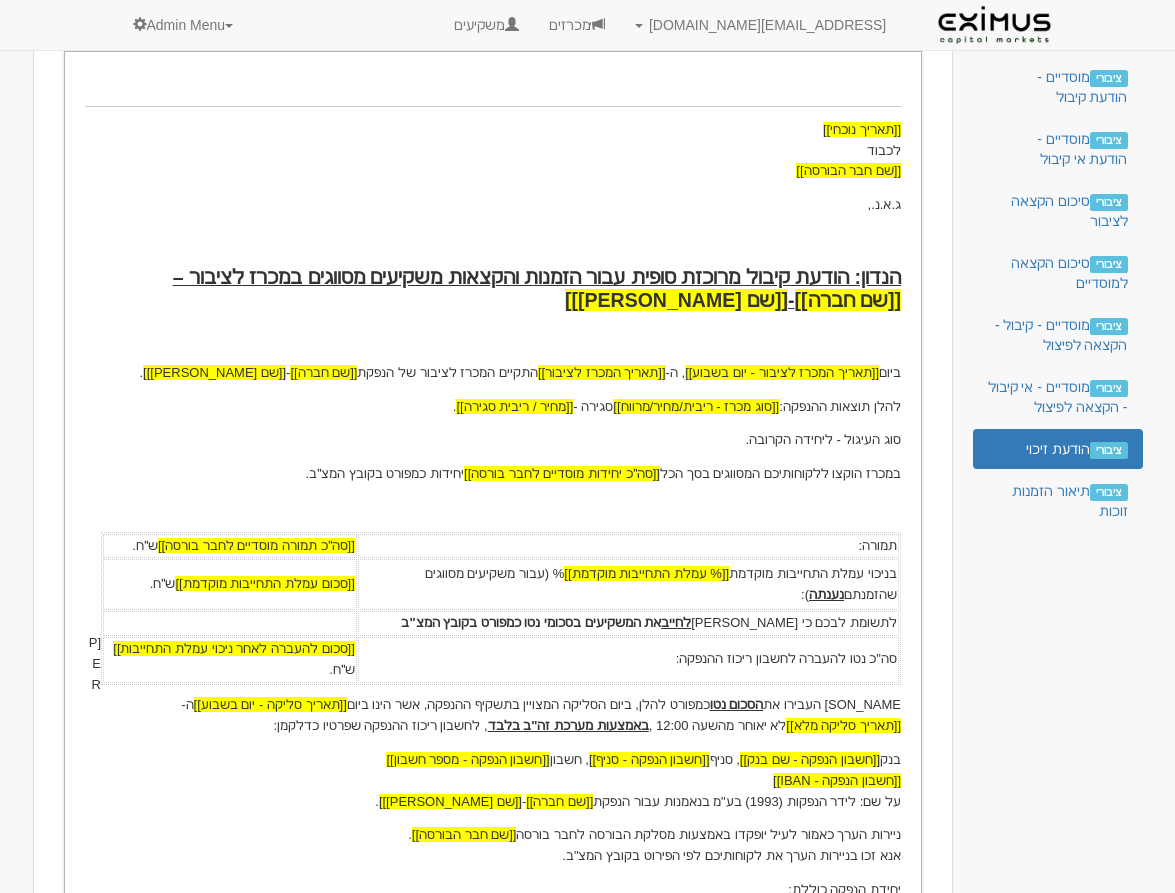 scroll, scrollTop: 609, scrollLeft: 0, axis: vertical 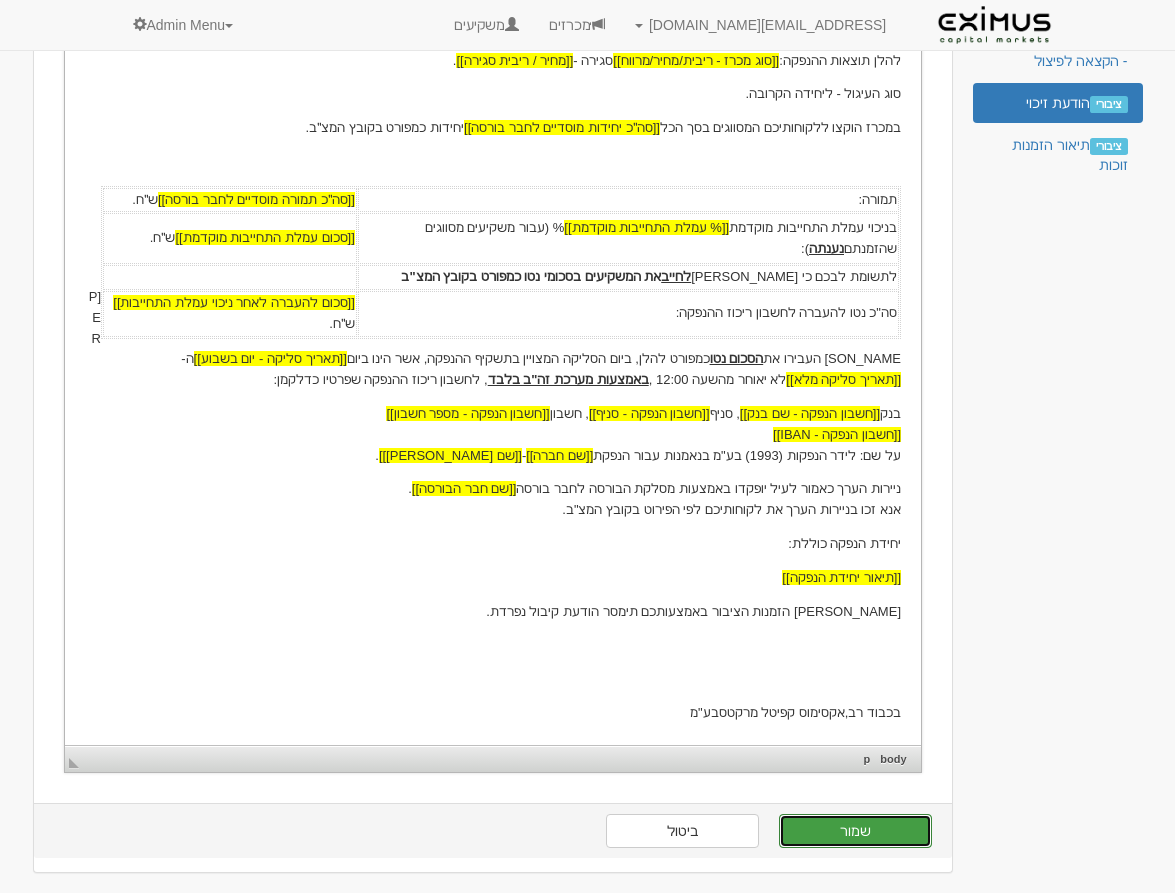 click on "שמור" at bounding box center (855, 831) 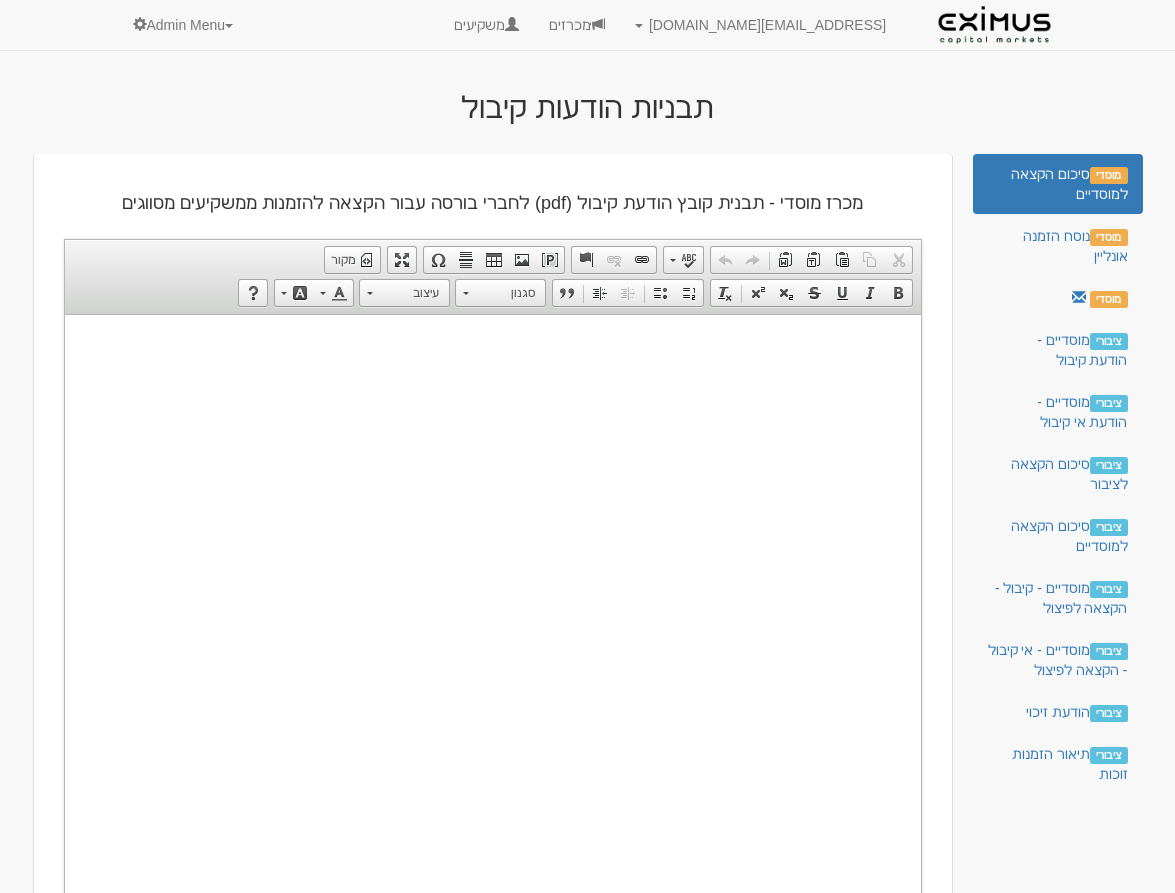 scroll, scrollTop: 0, scrollLeft: 0, axis: both 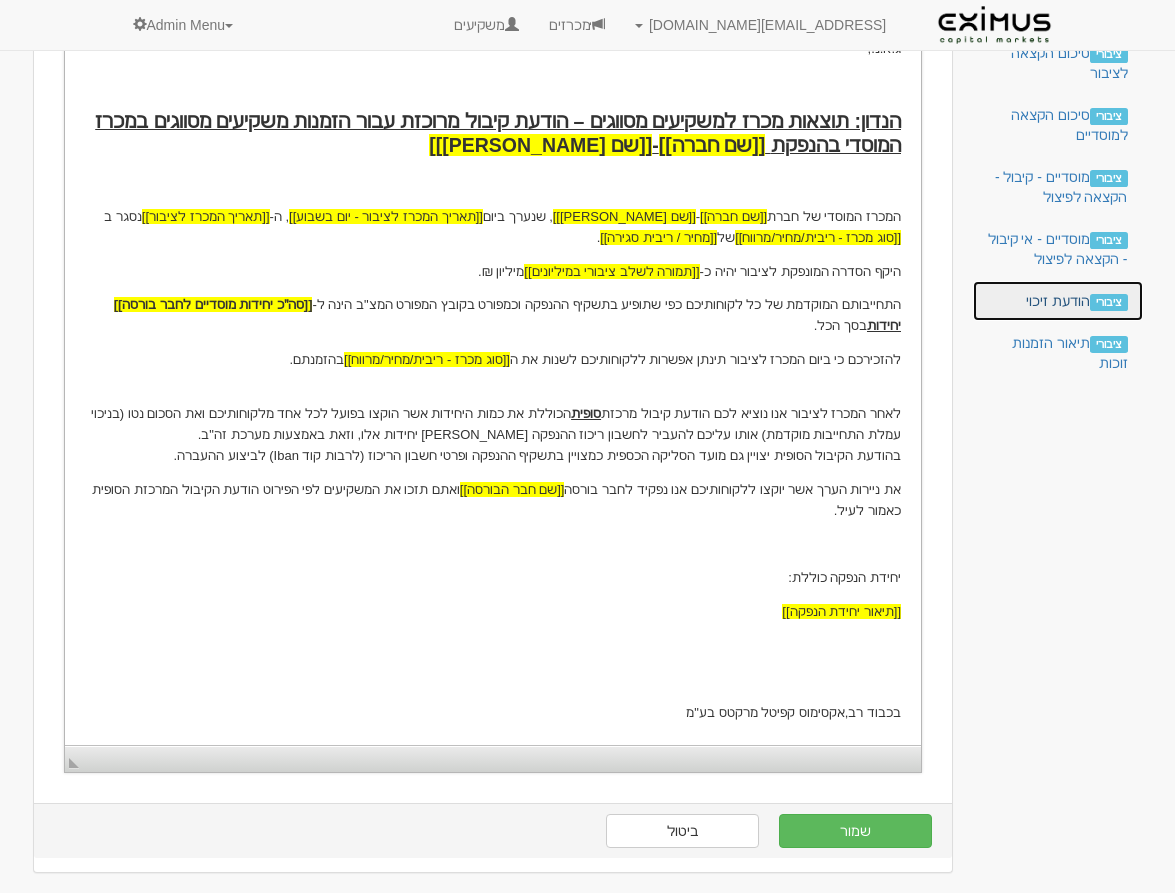 click on "ציבורי
הודעת זיכוי" at bounding box center [1058, 301] 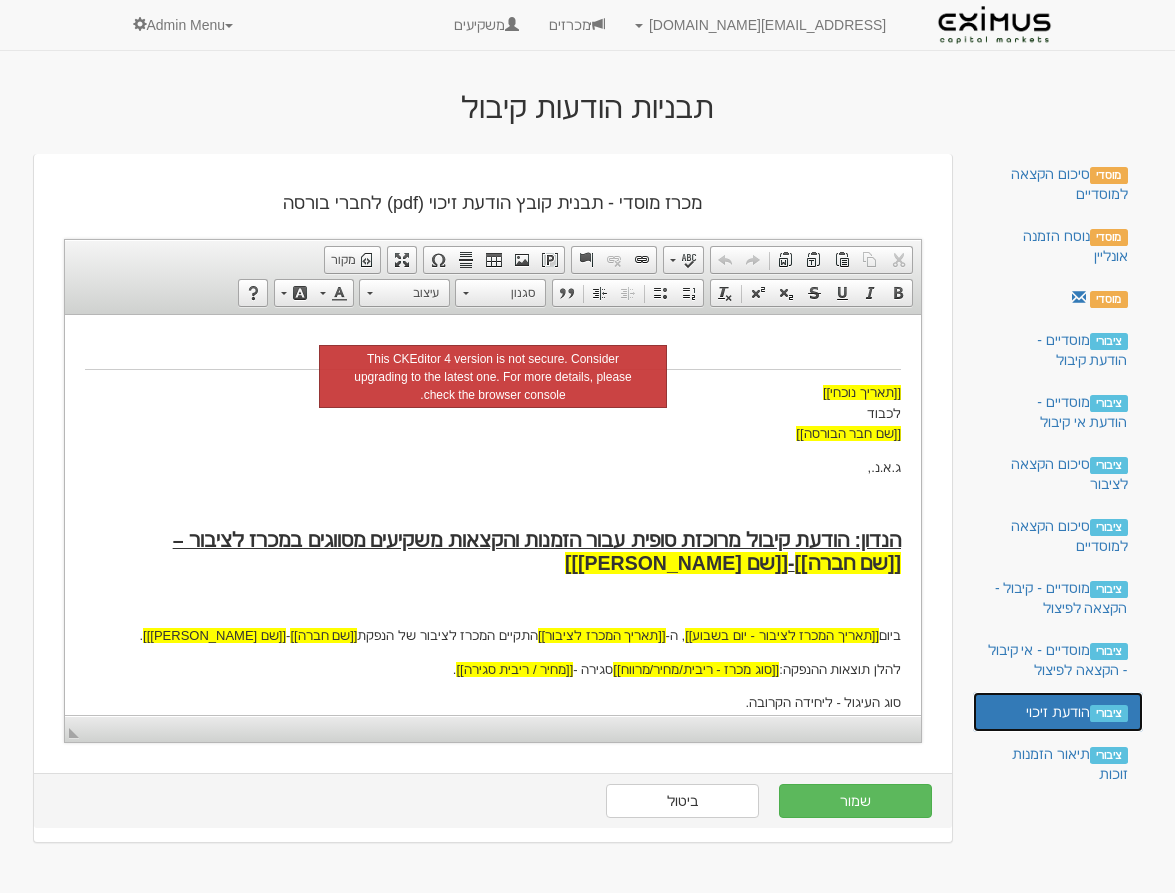 scroll, scrollTop: 0, scrollLeft: 0, axis: both 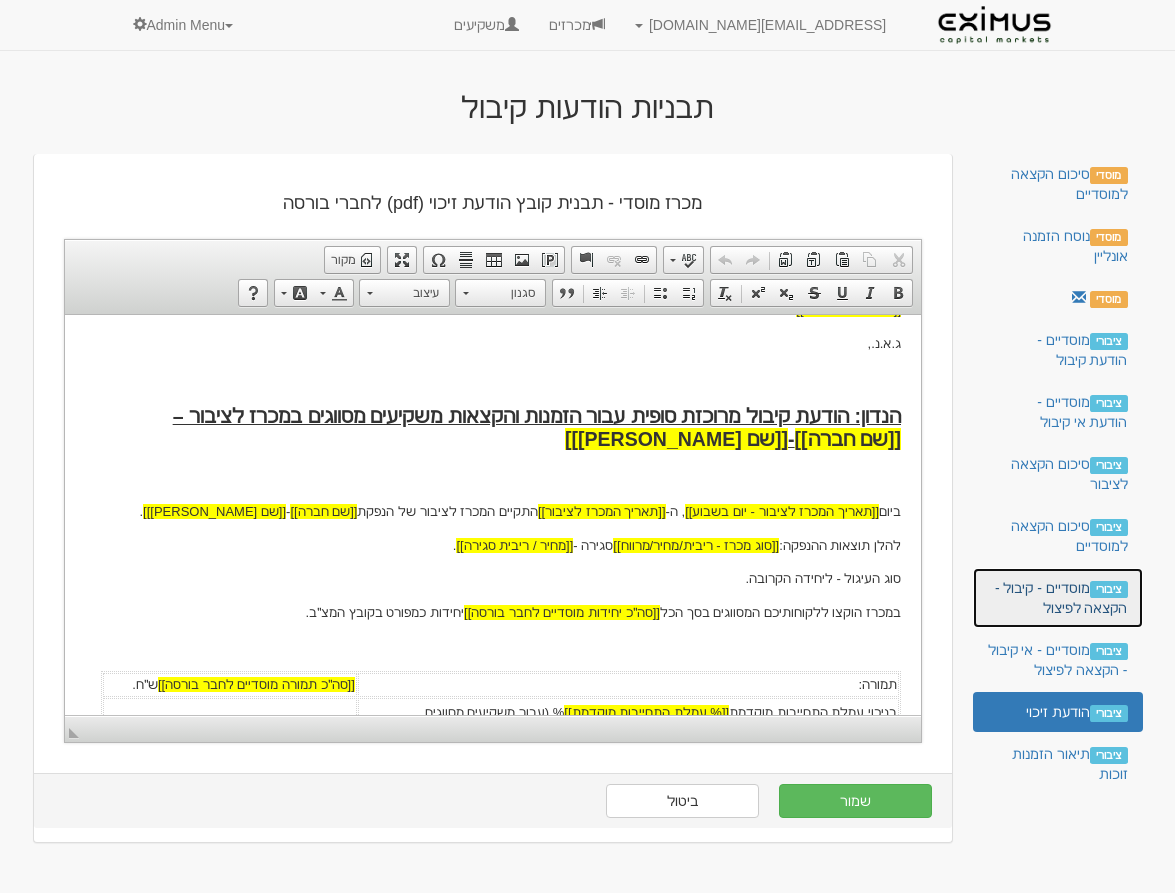 click on "ציבורי
מוסדיים - קיבול - הקצאה לפיצול" at bounding box center (1058, 598) 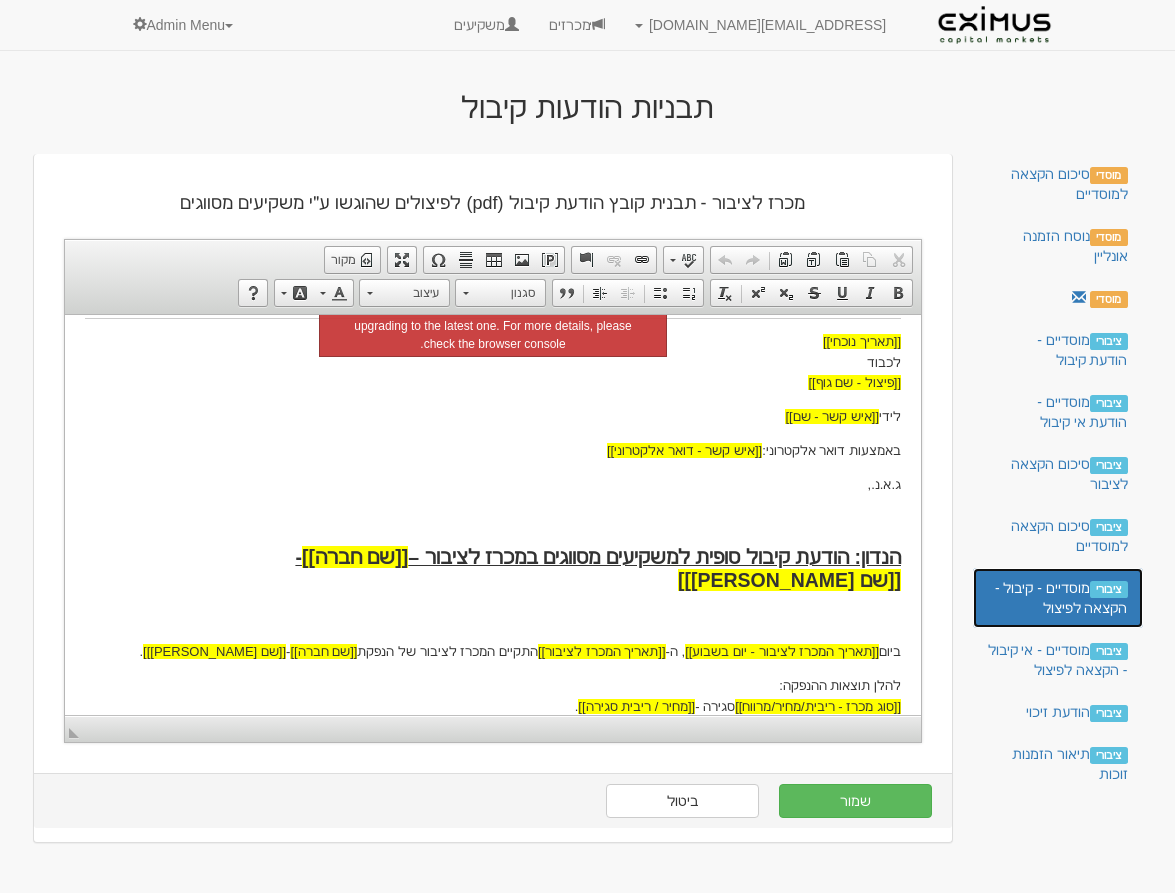 scroll, scrollTop: 53, scrollLeft: 0, axis: vertical 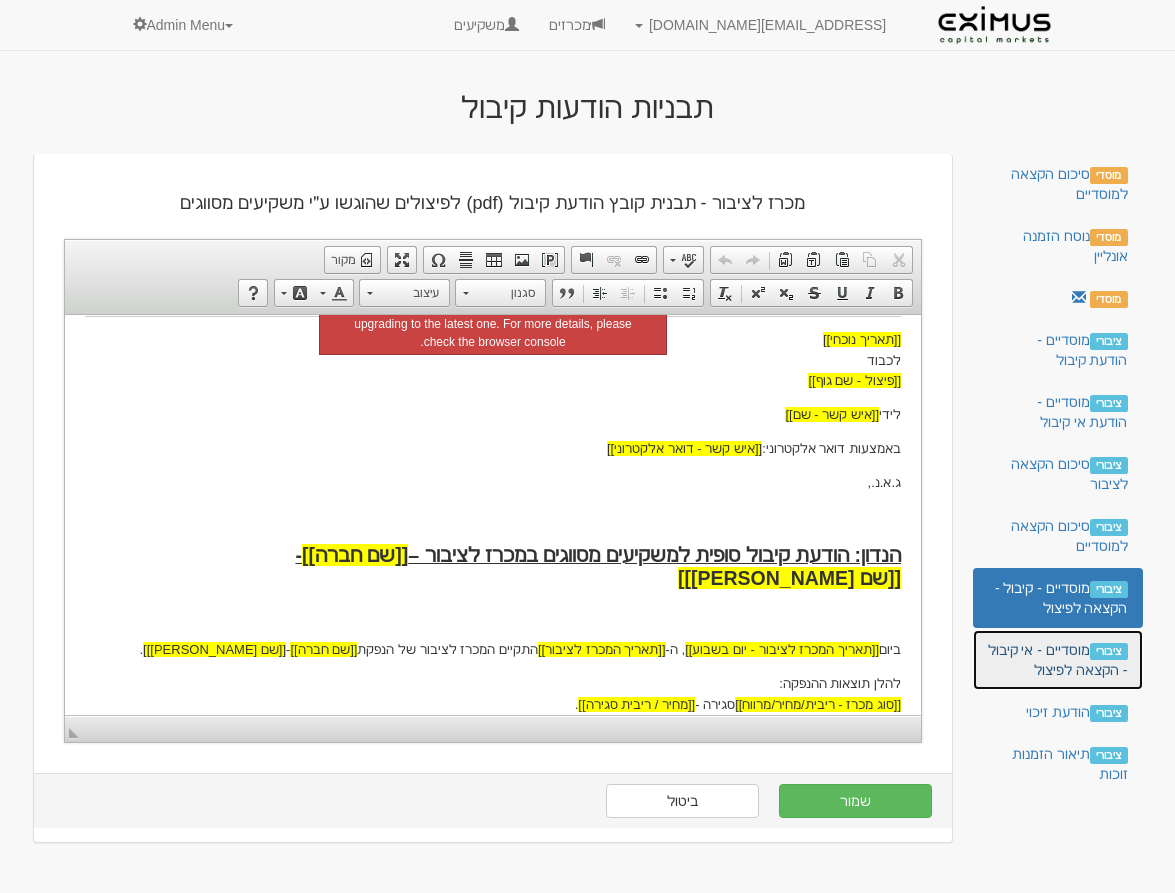 click on "ציבורי
מוסדיים - אי קיבול - הקצאה לפיצול" at bounding box center [1058, 660] 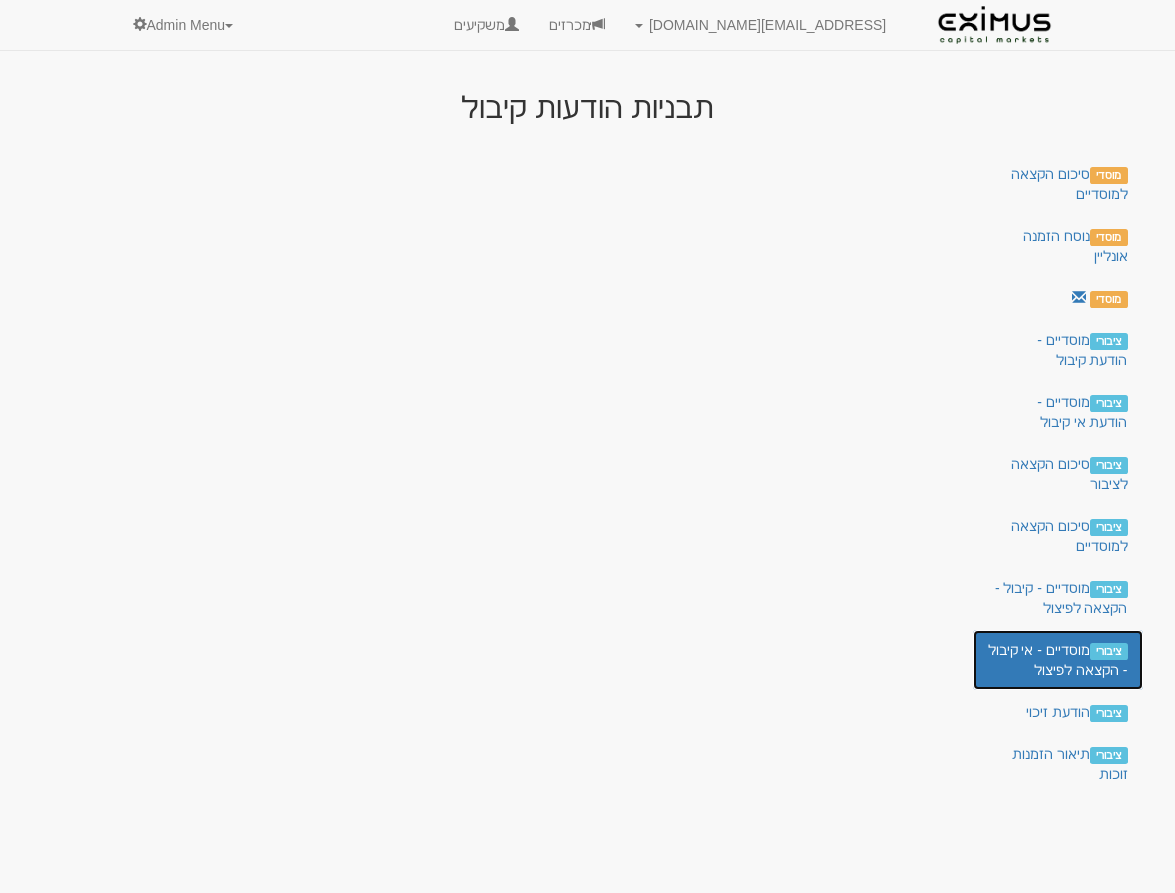 scroll, scrollTop: 0, scrollLeft: 0, axis: both 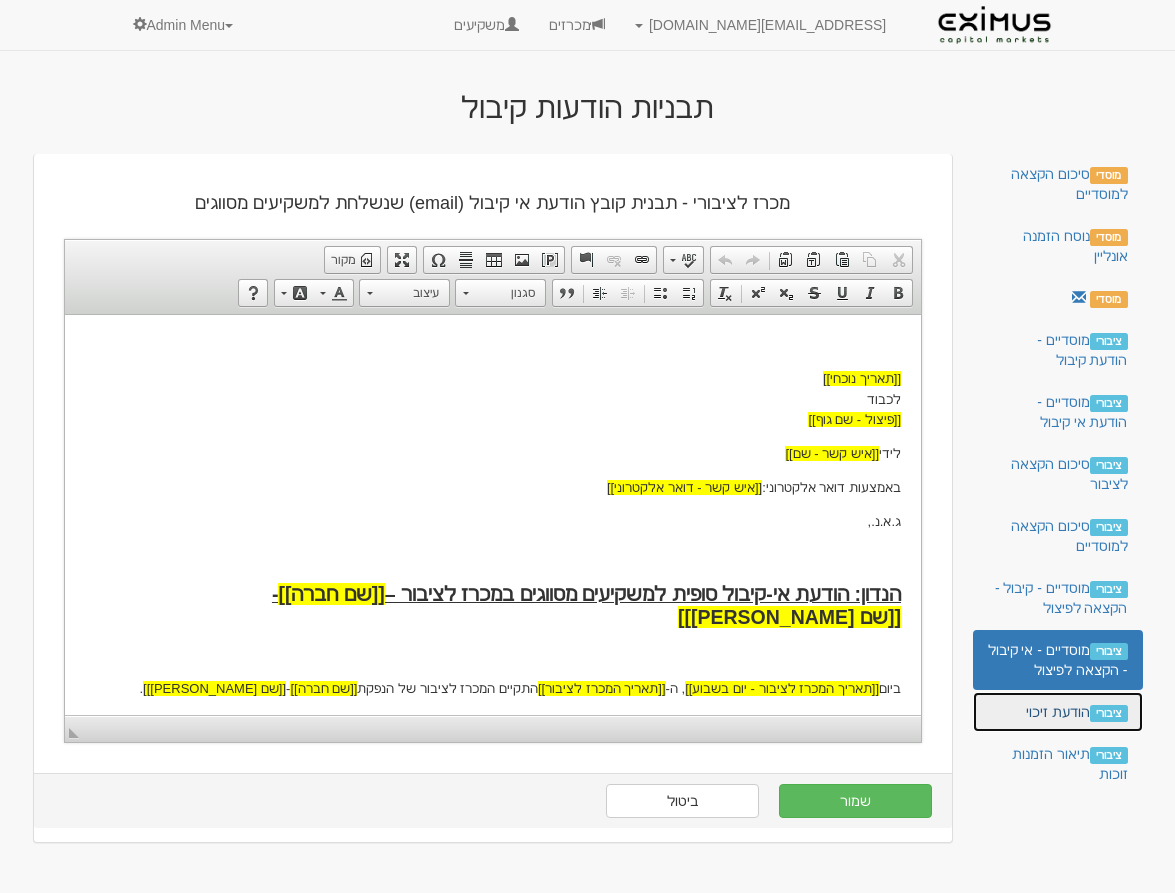 click on "ציבורי
הודעת זיכוי" at bounding box center (1058, 712) 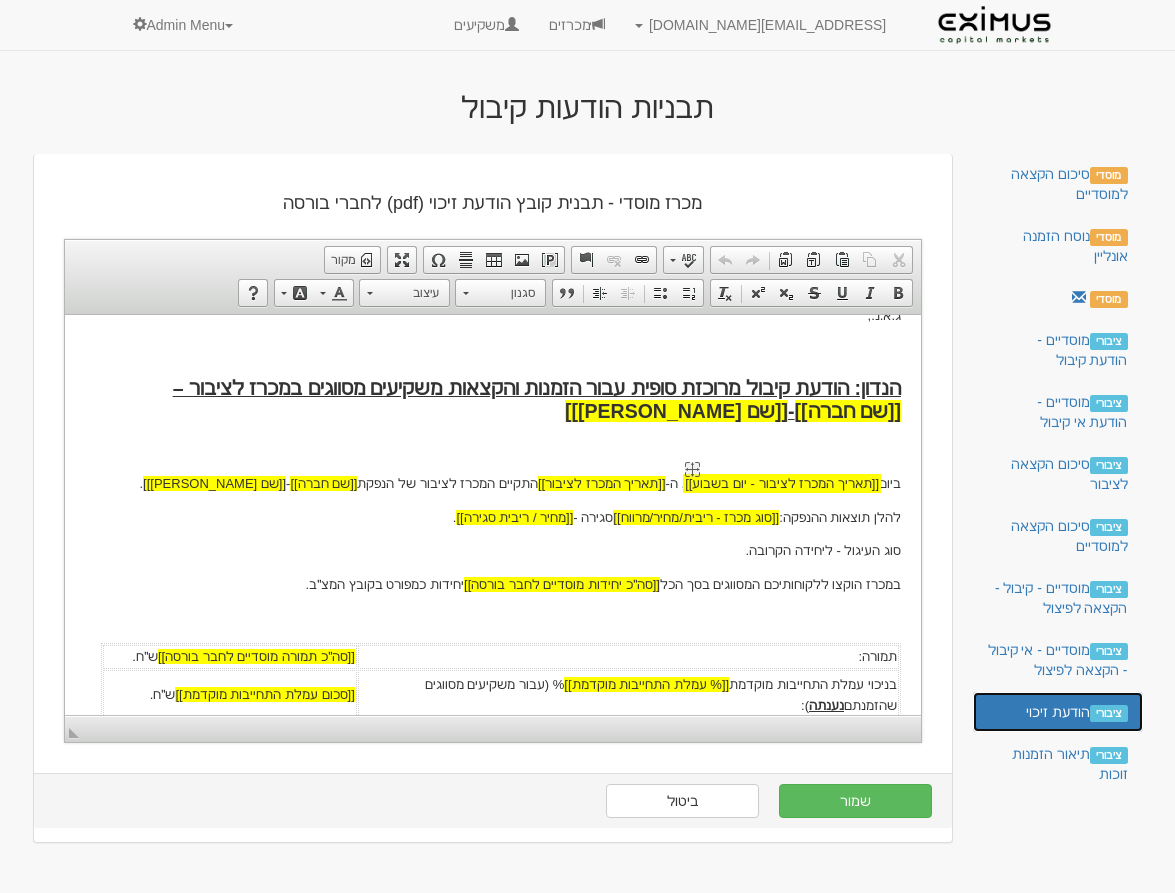 scroll, scrollTop: 172, scrollLeft: 0, axis: vertical 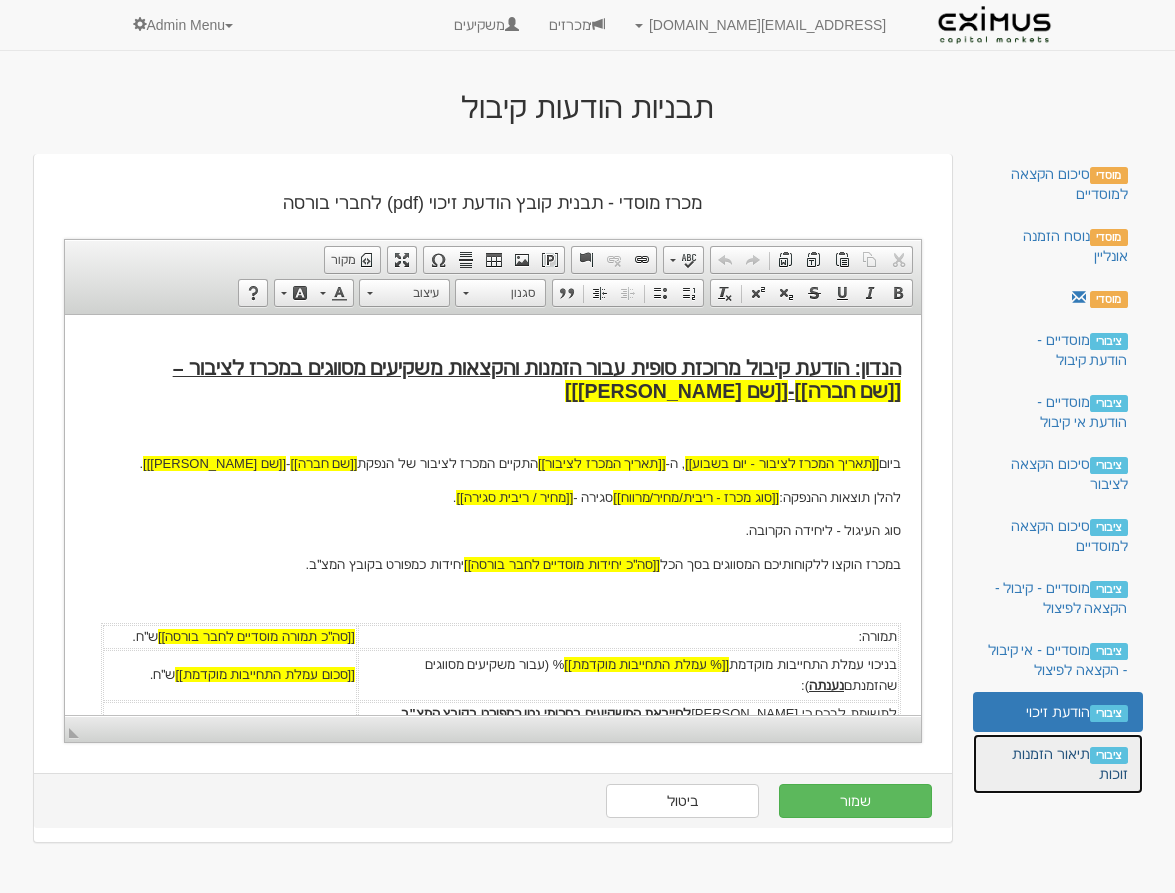 click on "ציבורי
תיאור הזמנות זוכות" at bounding box center (1058, 764) 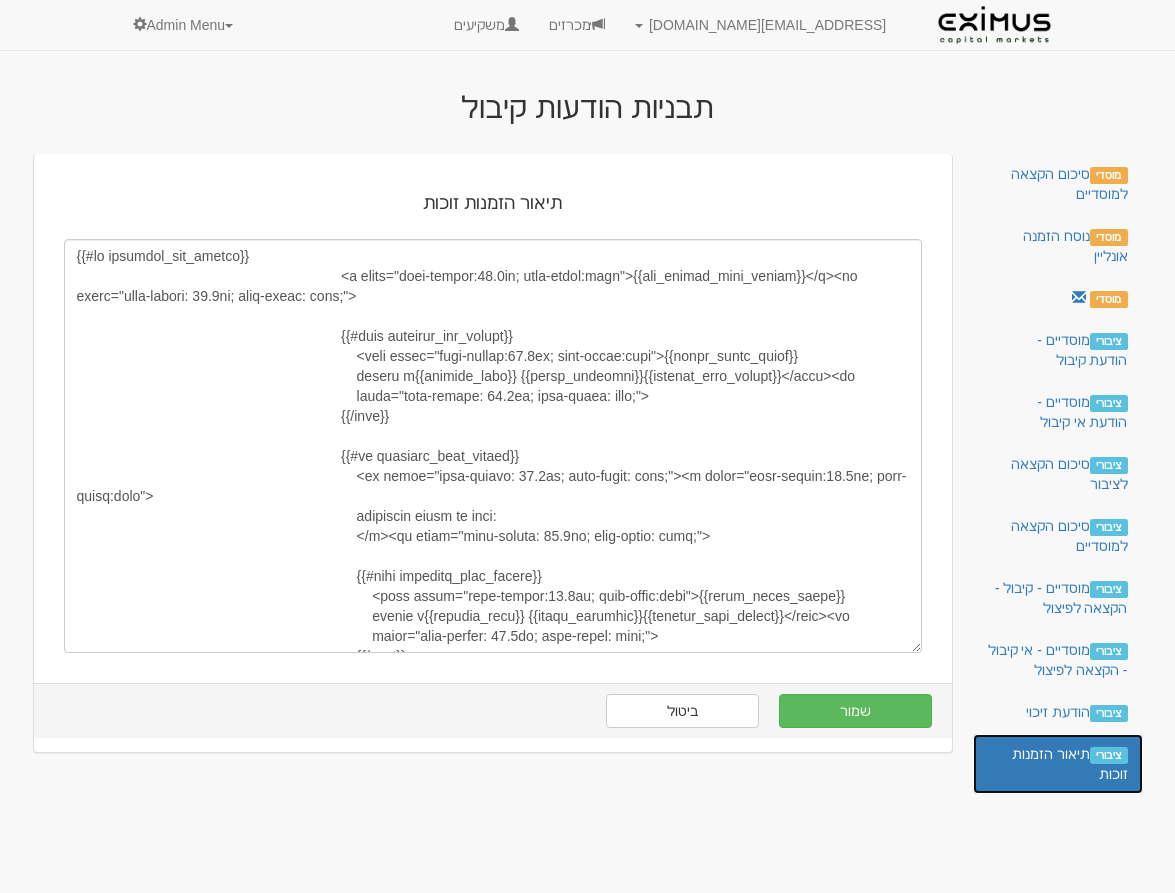 scroll, scrollTop: 0, scrollLeft: 0, axis: both 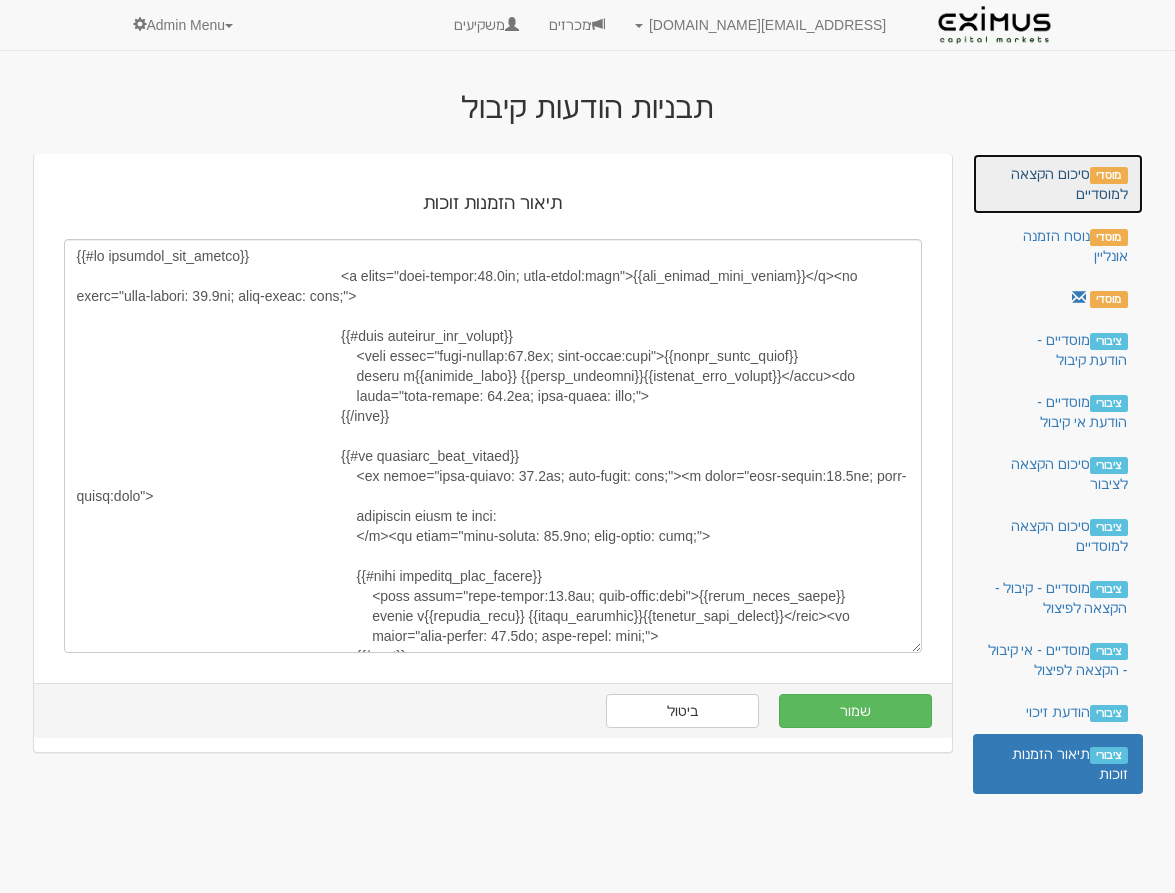 click on "מוסדי
סיכום הקצאה למוסדיים" at bounding box center [1058, 184] 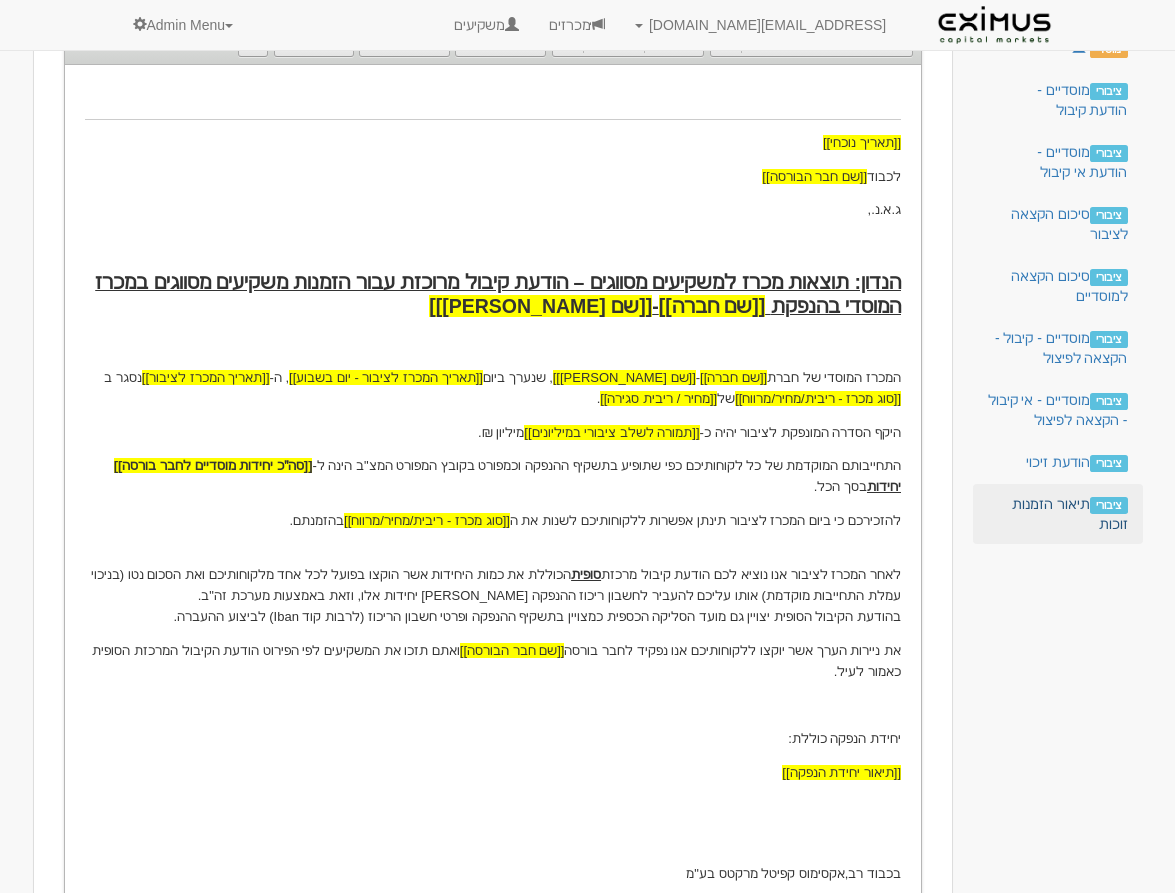 scroll, scrollTop: 76, scrollLeft: 0, axis: vertical 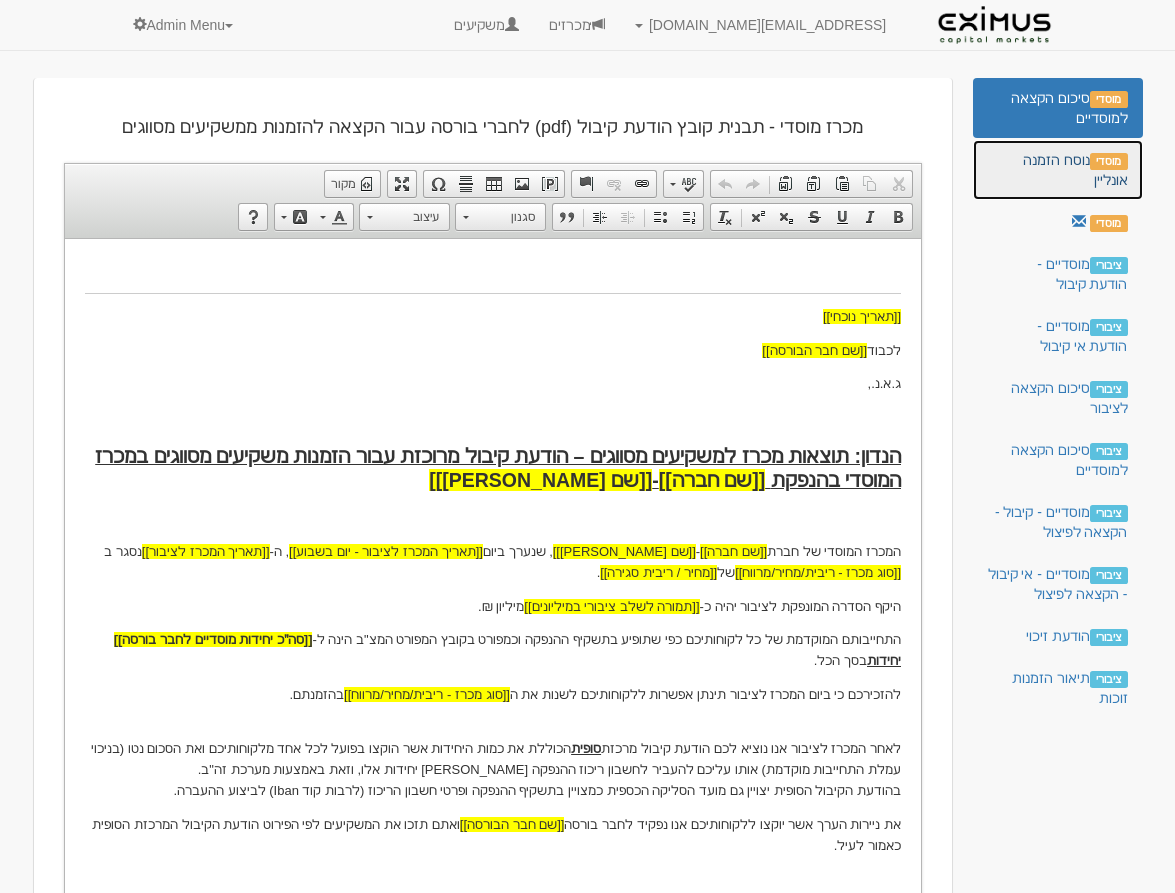 click on "מוסדי
נוסח הזמנה אונליין" at bounding box center [1058, 170] 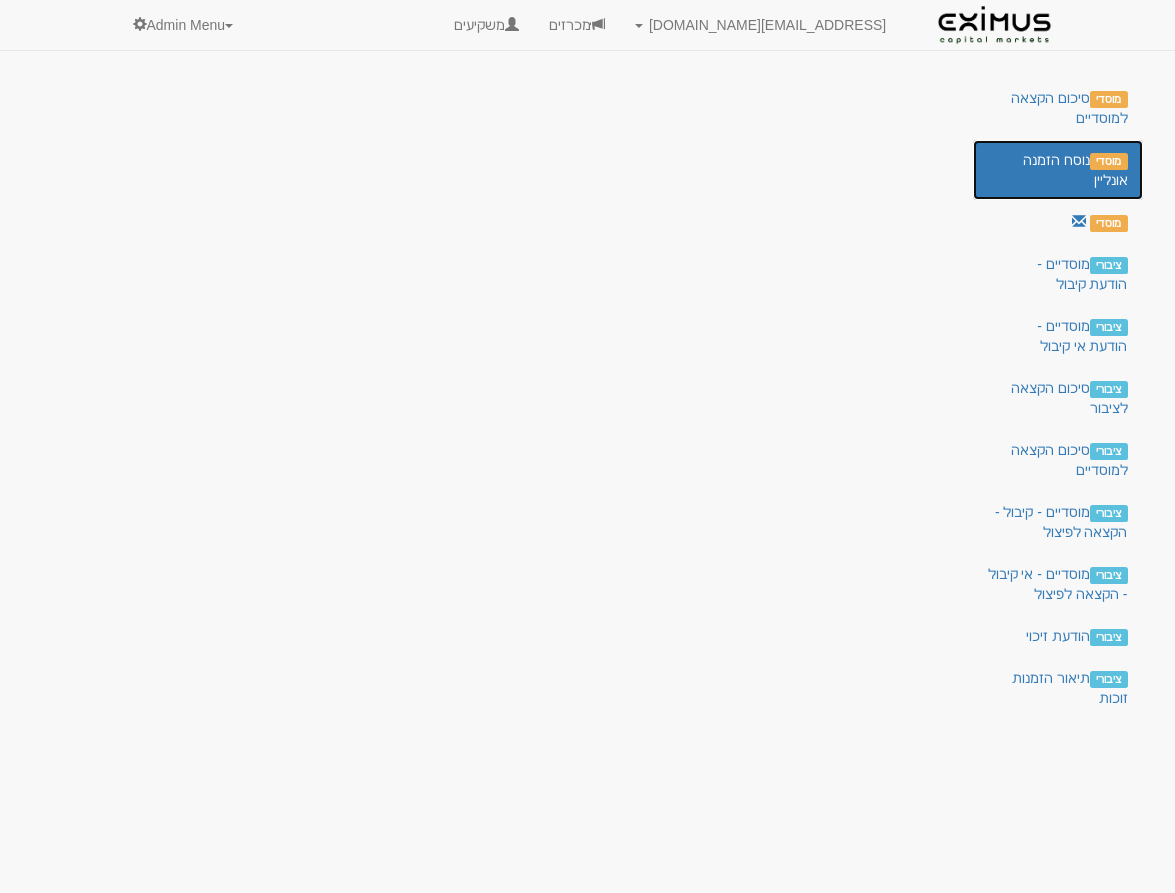scroll, scrollTop: 0, scrollLeft: 0, axis: both 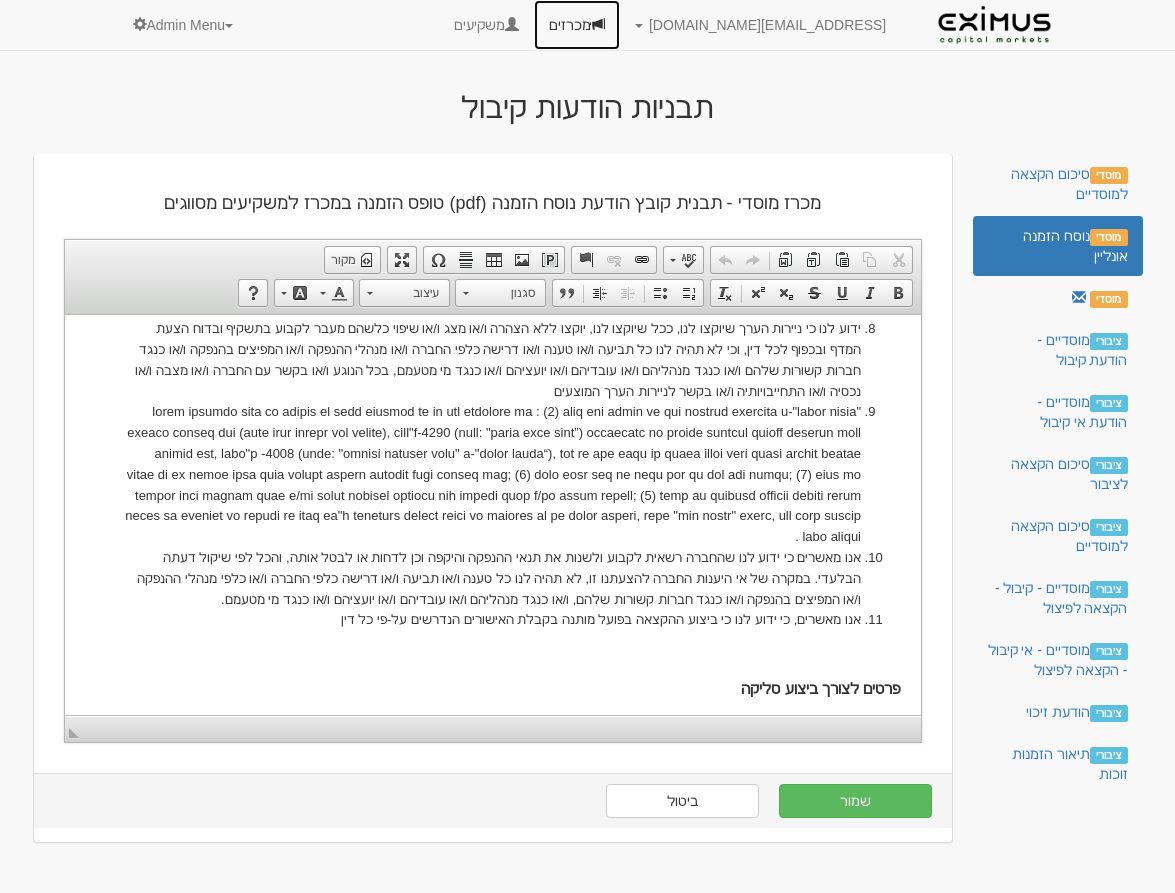 click on "מכרזים" at bounding box center [577, 25] 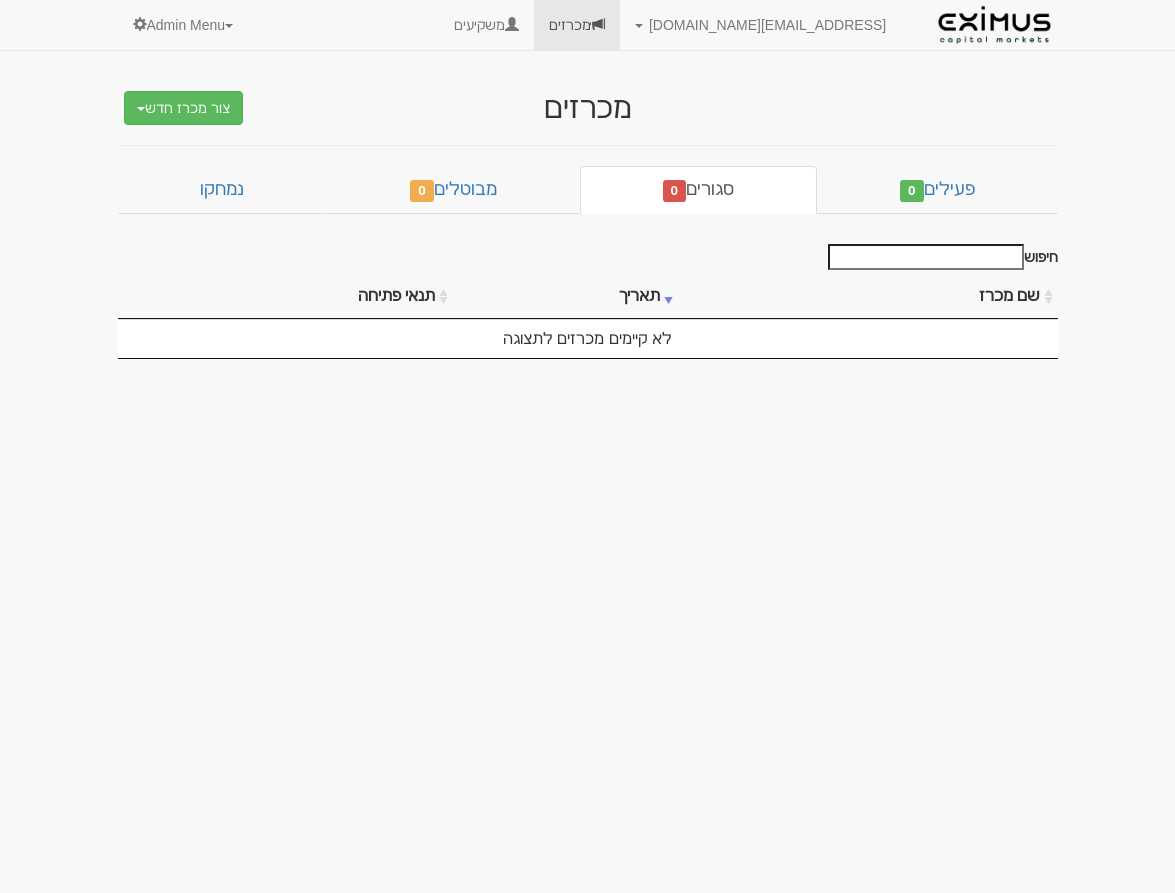 scroll, scrollTop: 0, scrollLeft: 0, axis: both 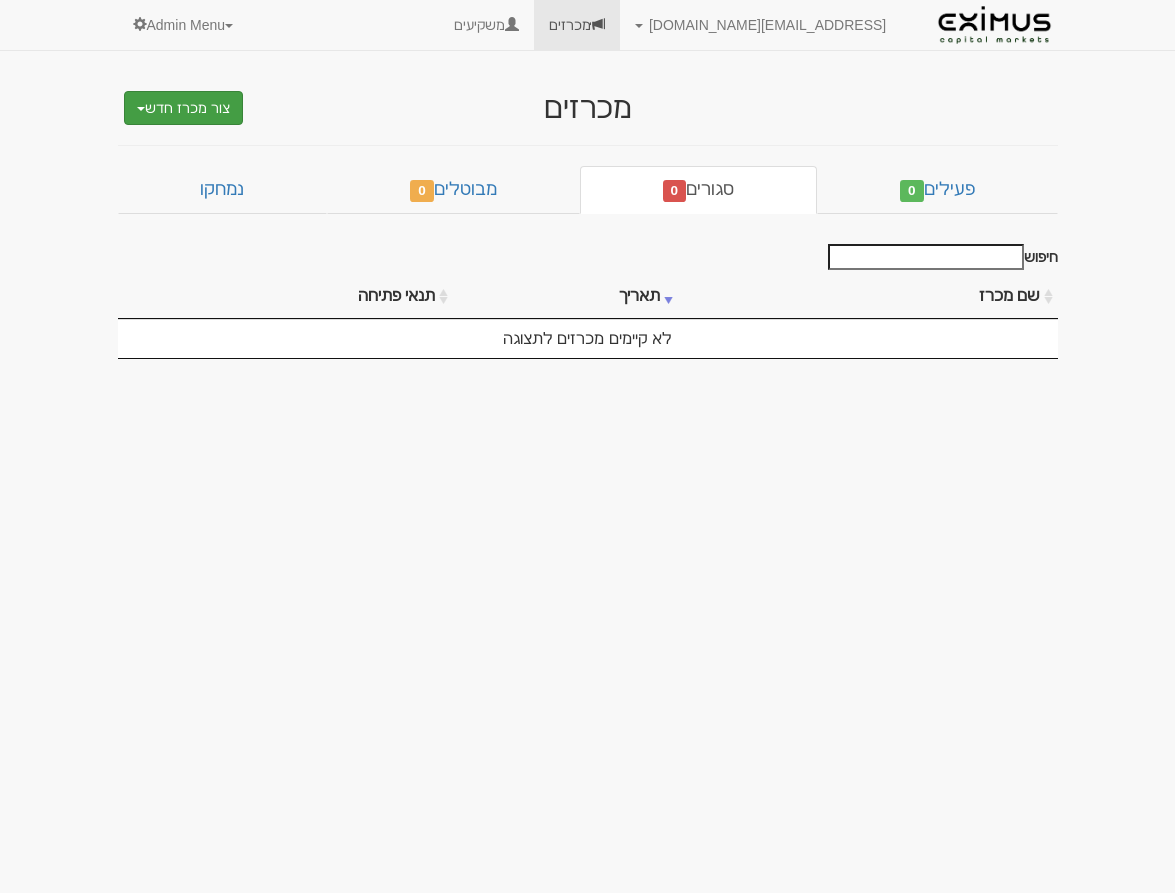 click on "צור מכרז חדש" at bounding box center (183, 108) 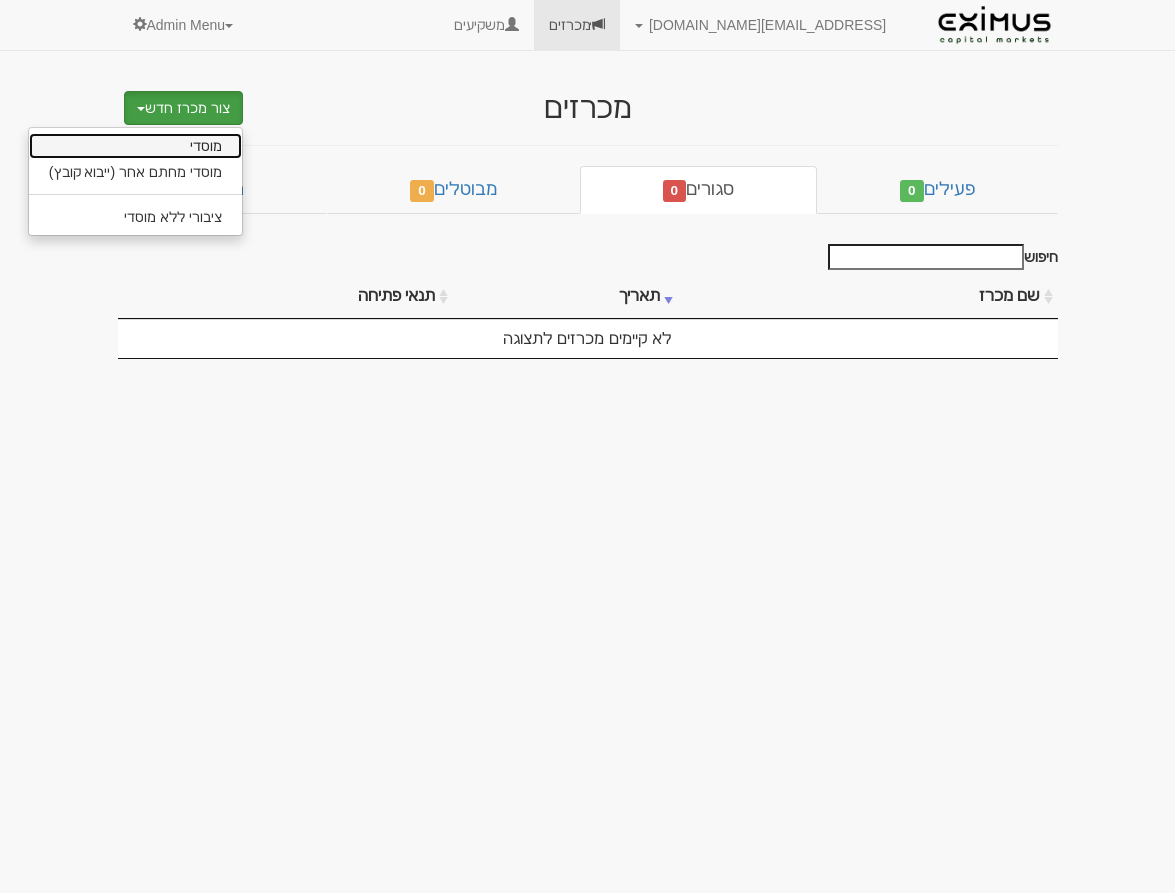click on "מוסדי" at bounding box center (135, 146) 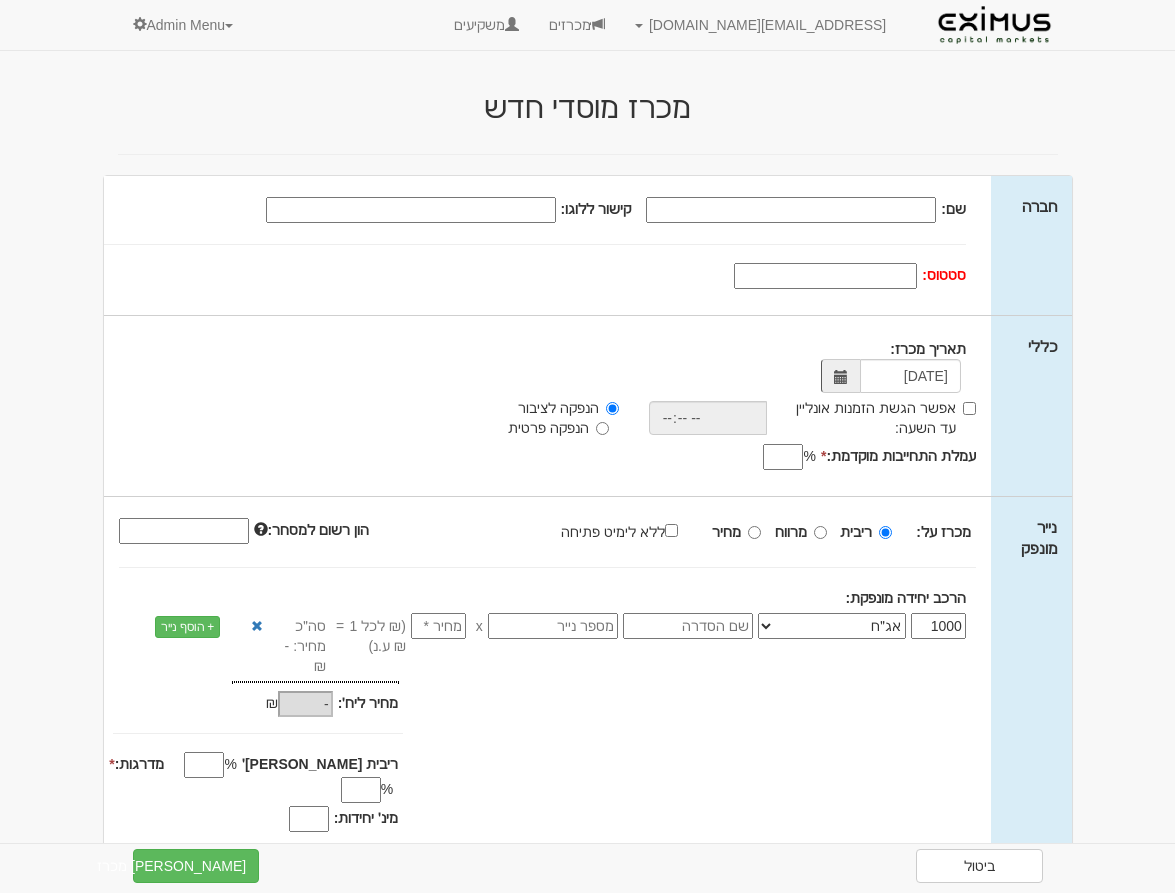 scroll, scrollTop: 0, scrollLeft: 0, axis: both 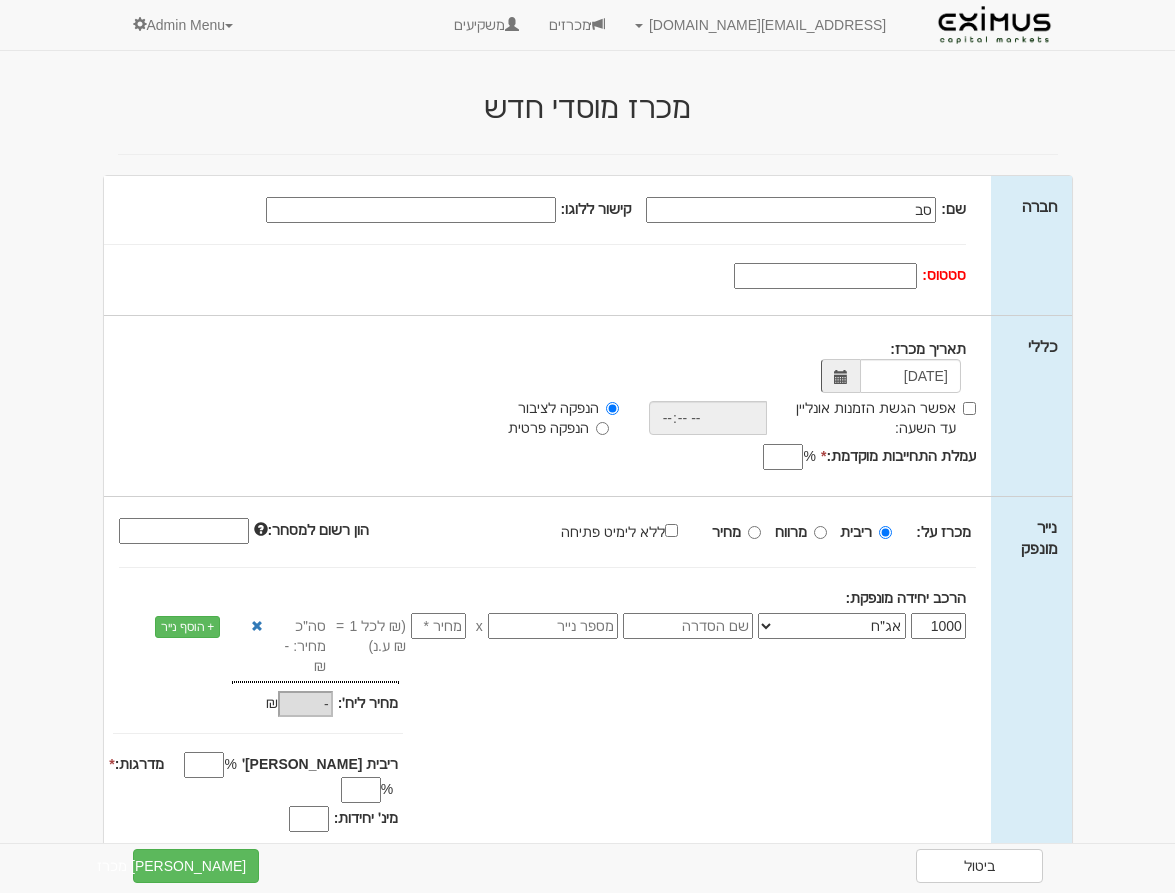 type on "ס" 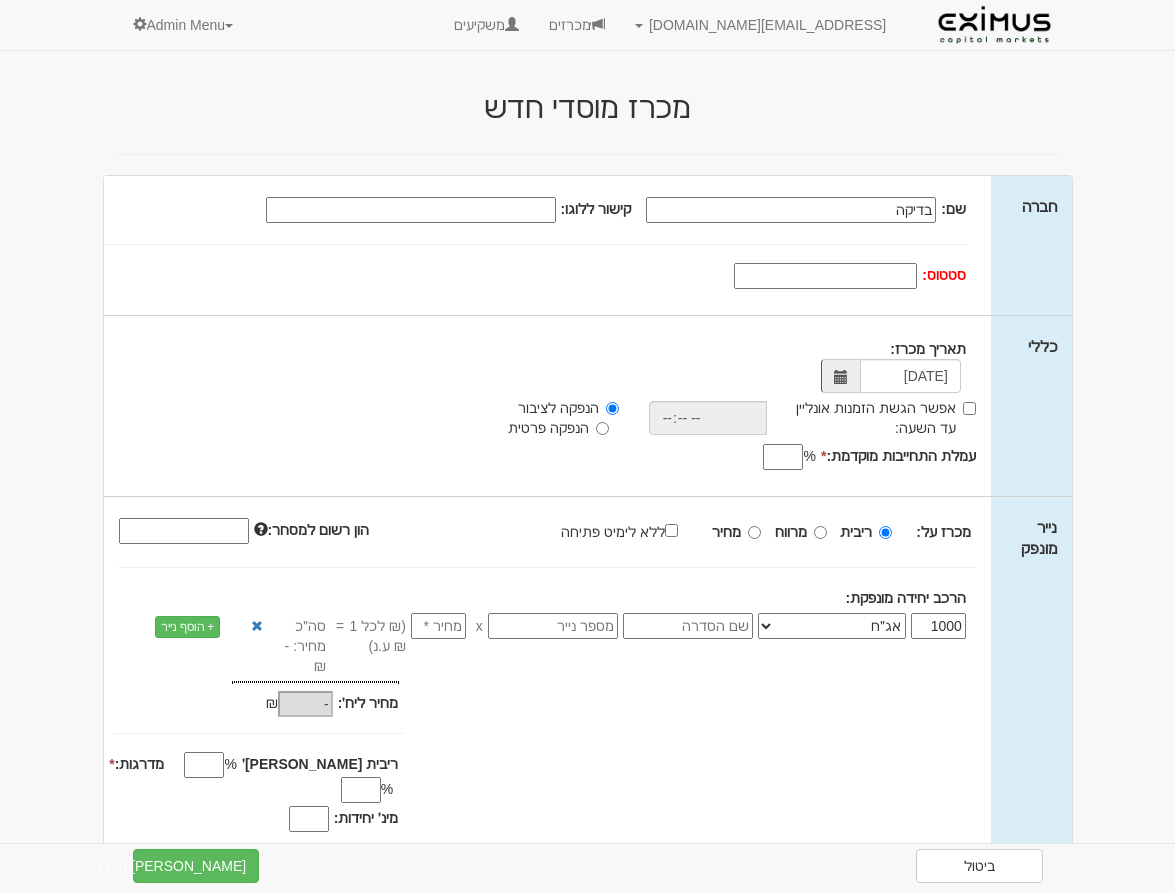 type on "בדיקה" 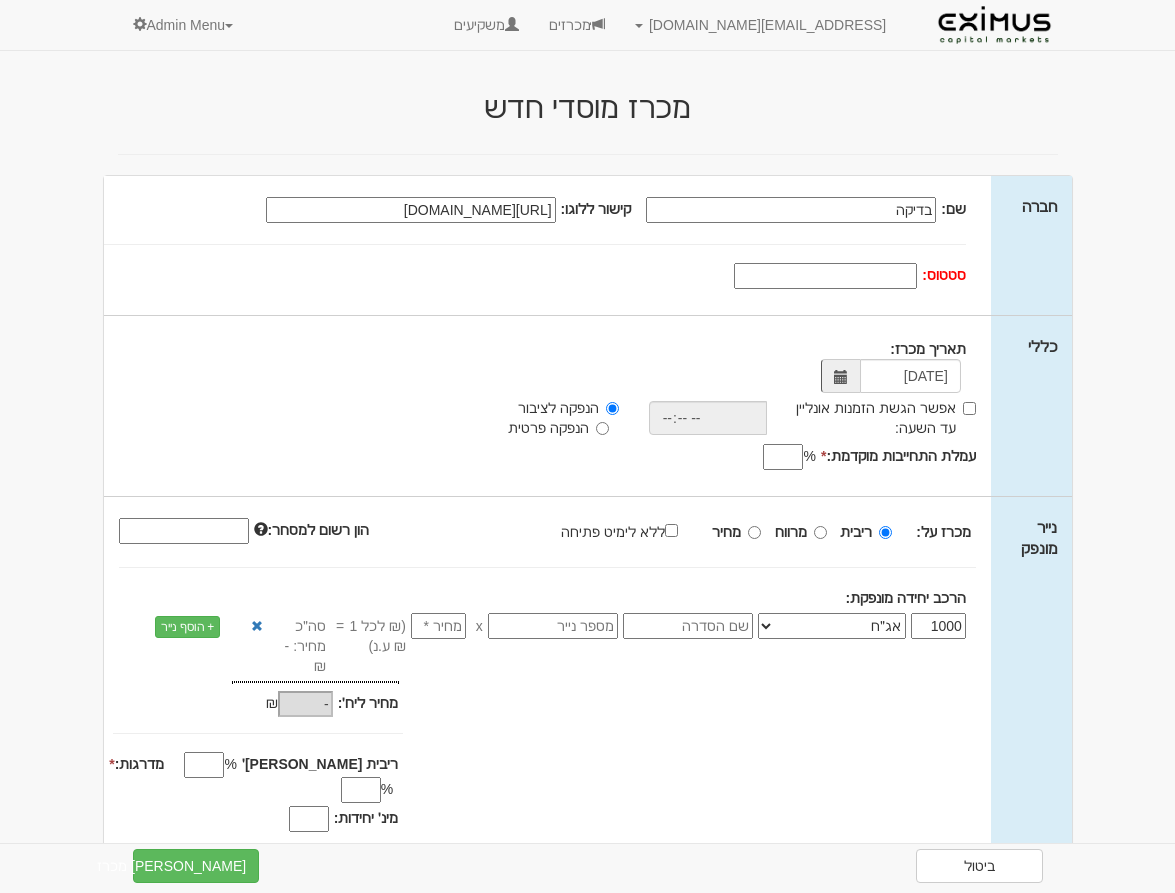 scroll, scrollTop: 0, scrollLeft: -326, axis: horizontal 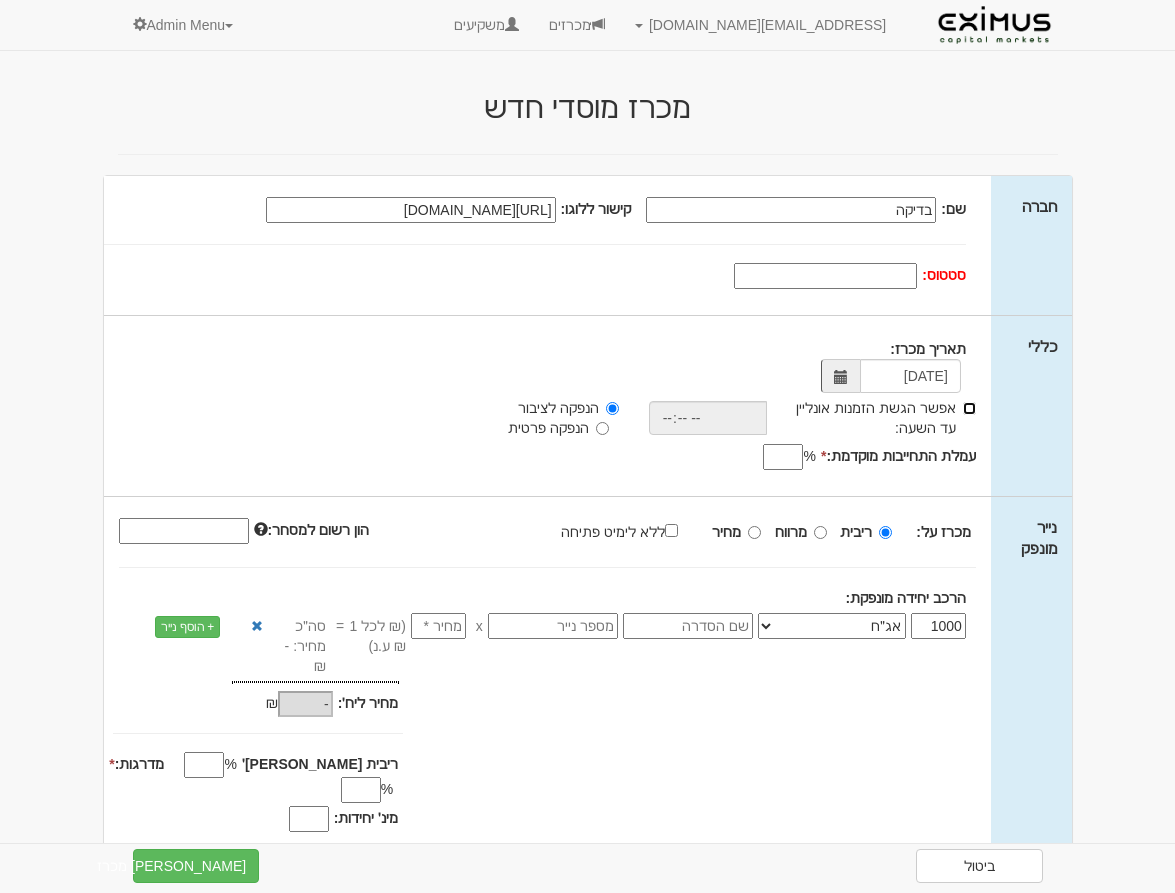 click on "אפשר הגשת הזמנות אונליין עד
השעה:" at bounding box center (969, 408) 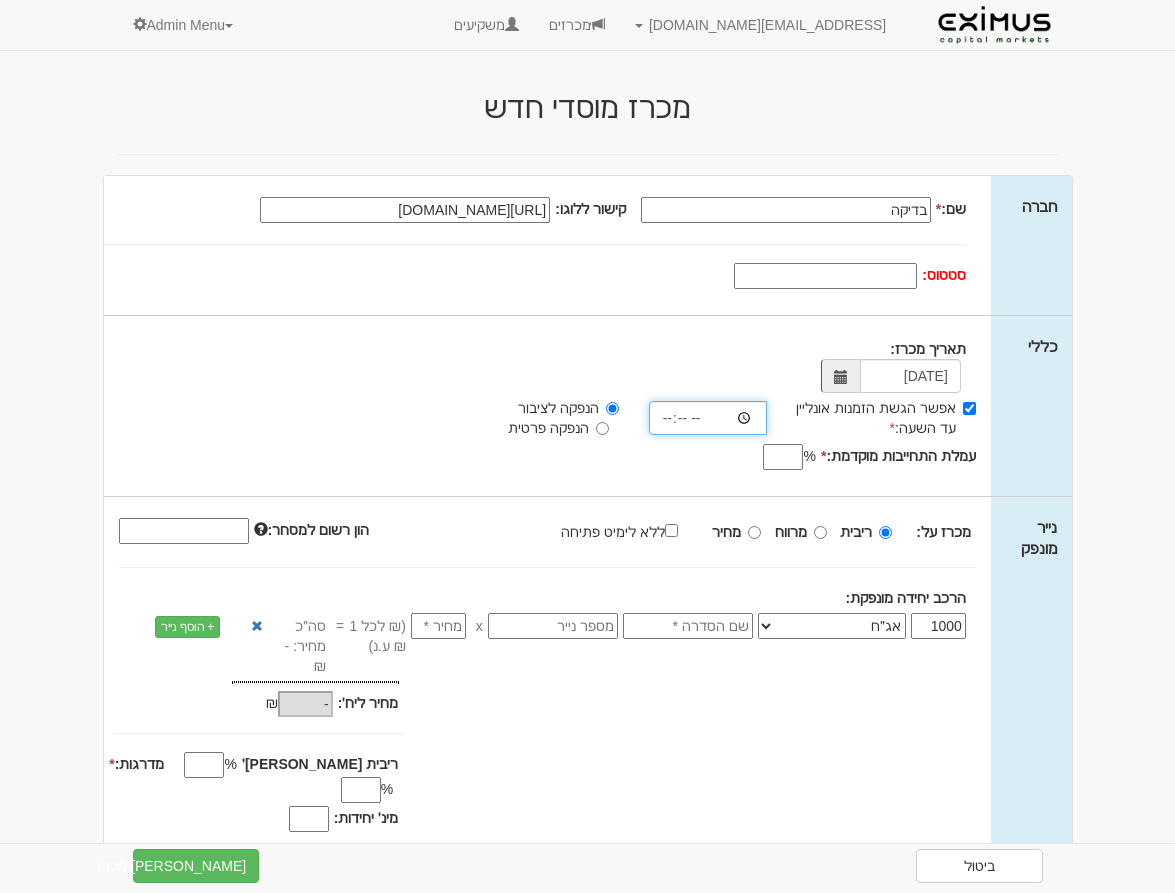click at bounding box center (708, 418) 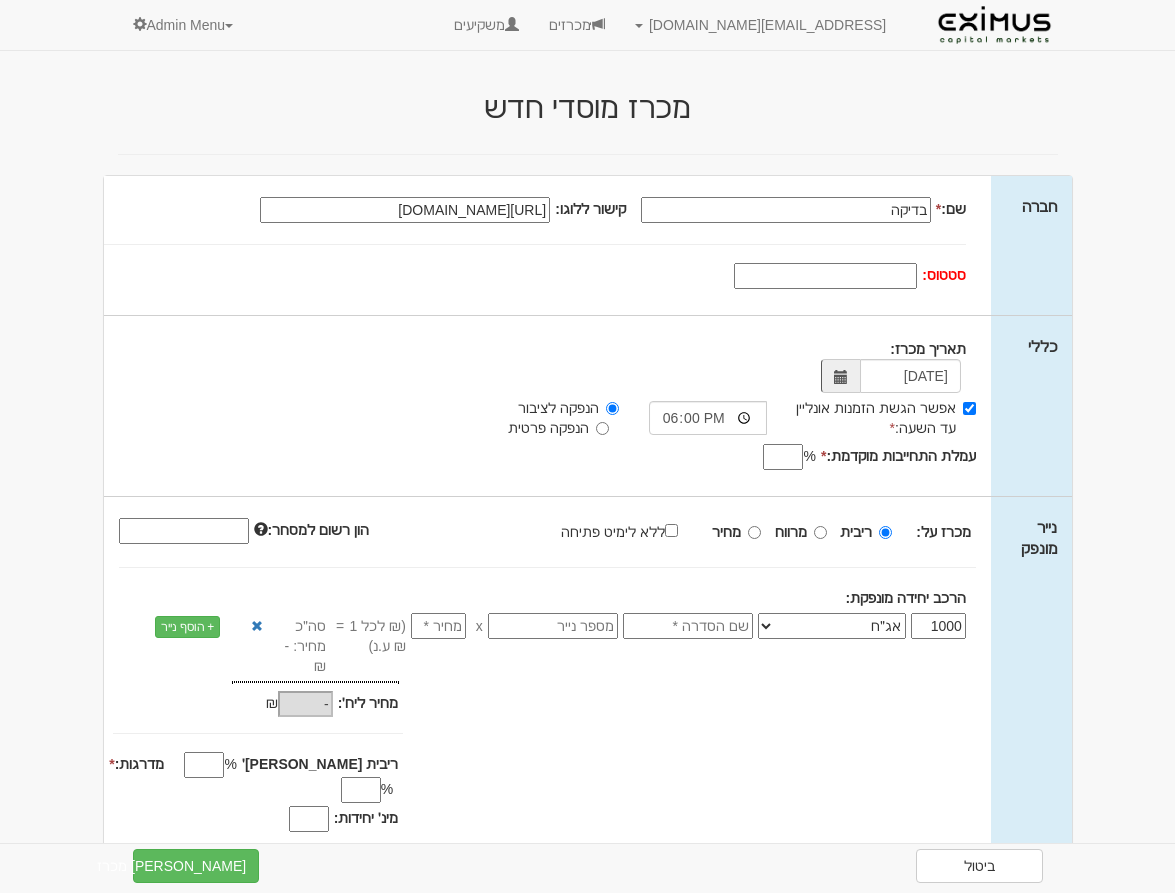 click on "עמלת התחייבות מוקדמת:
*" at bounding box center [783, 457] 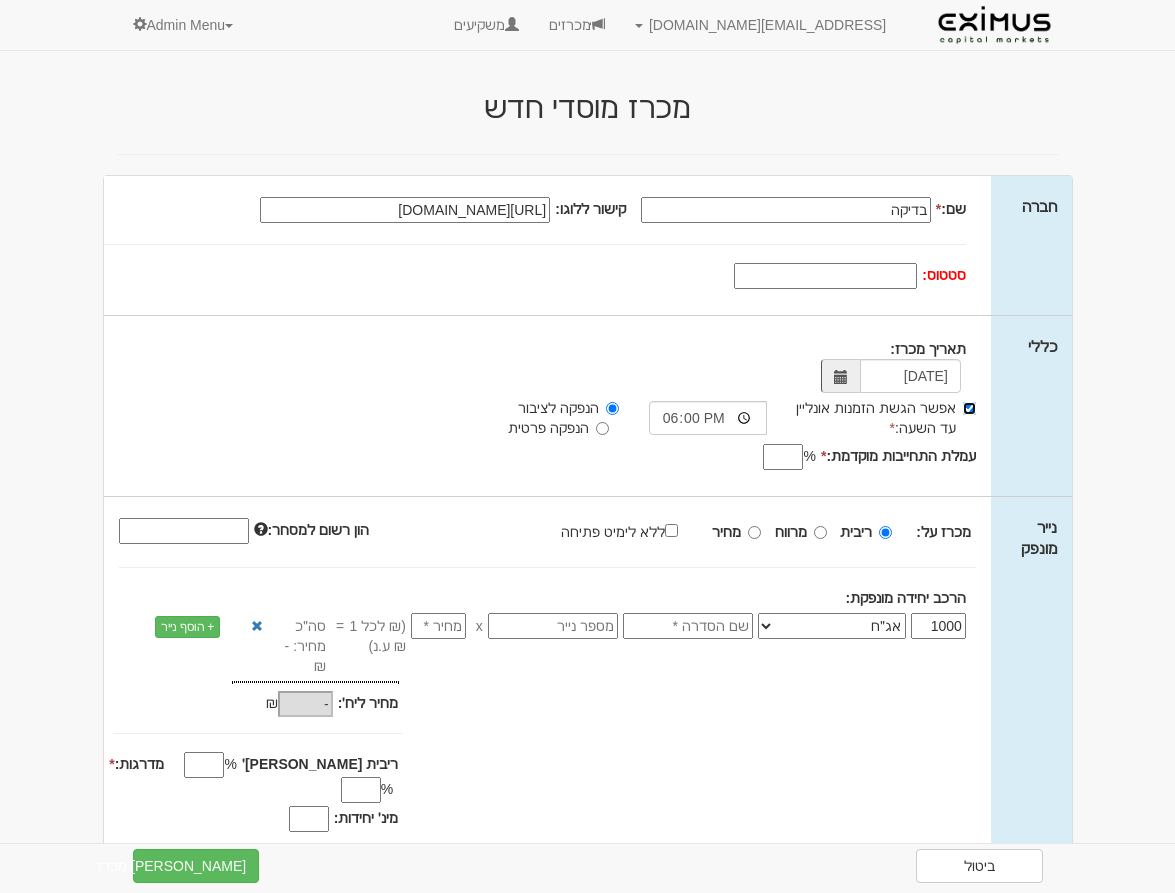 click on "אפשר הגשת הזמנות אונליין עד
השעה:  *" at bounding box center [969, 408] 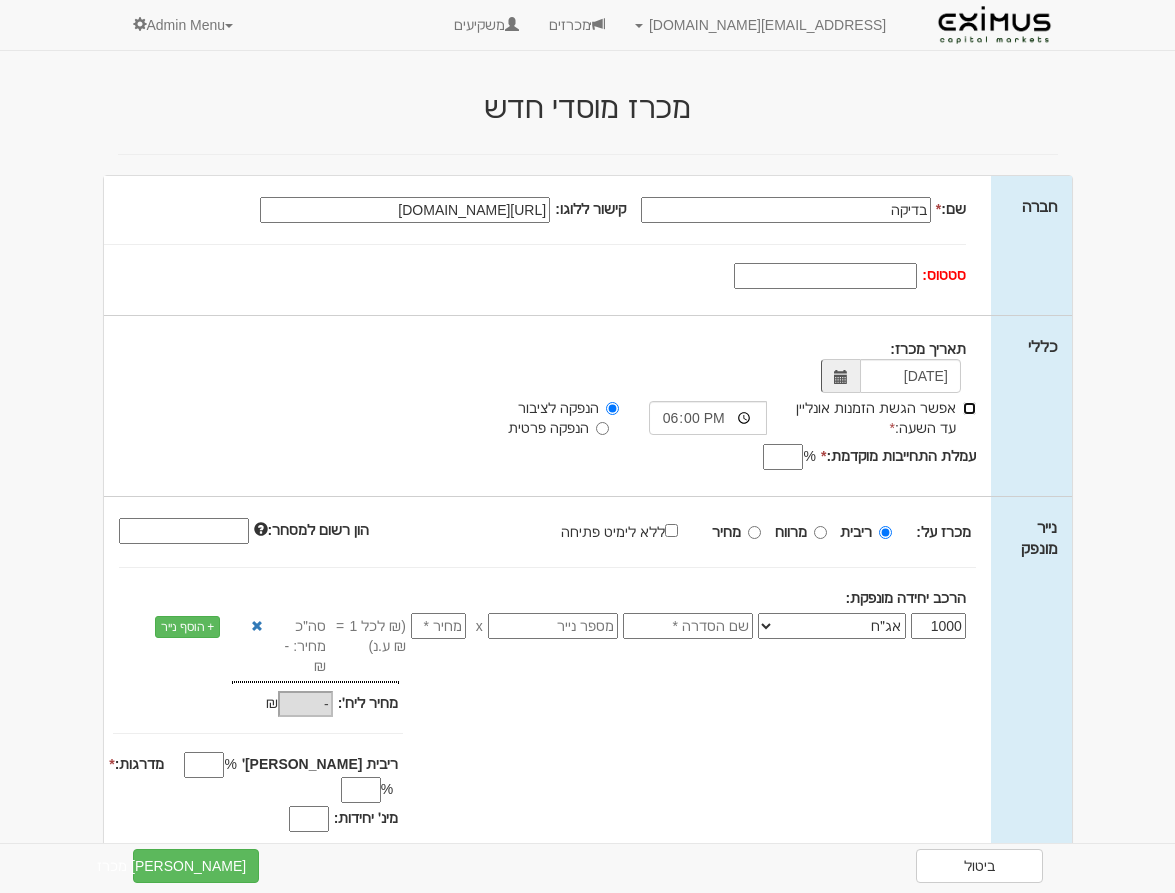 type 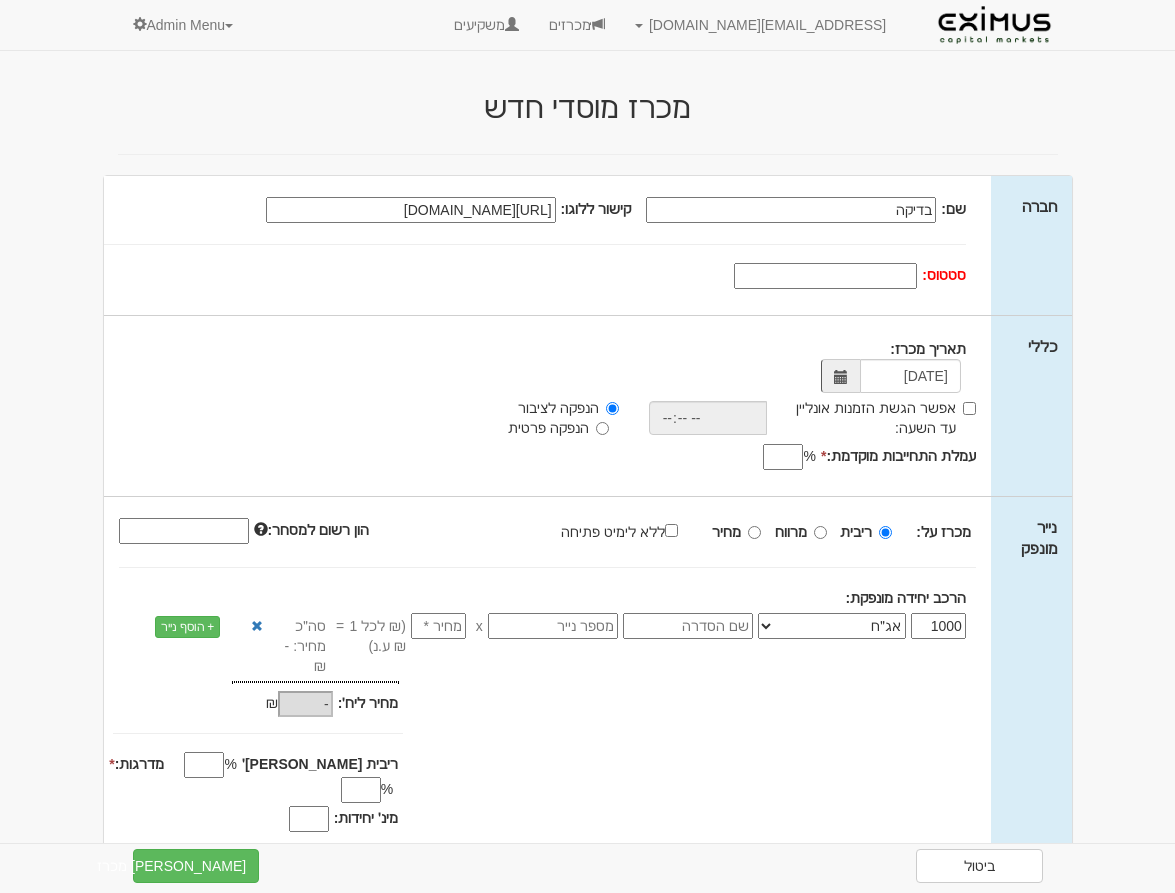 click on "עמלת התחייבות מוקדמת:
*" at bounding box center [783, 457] 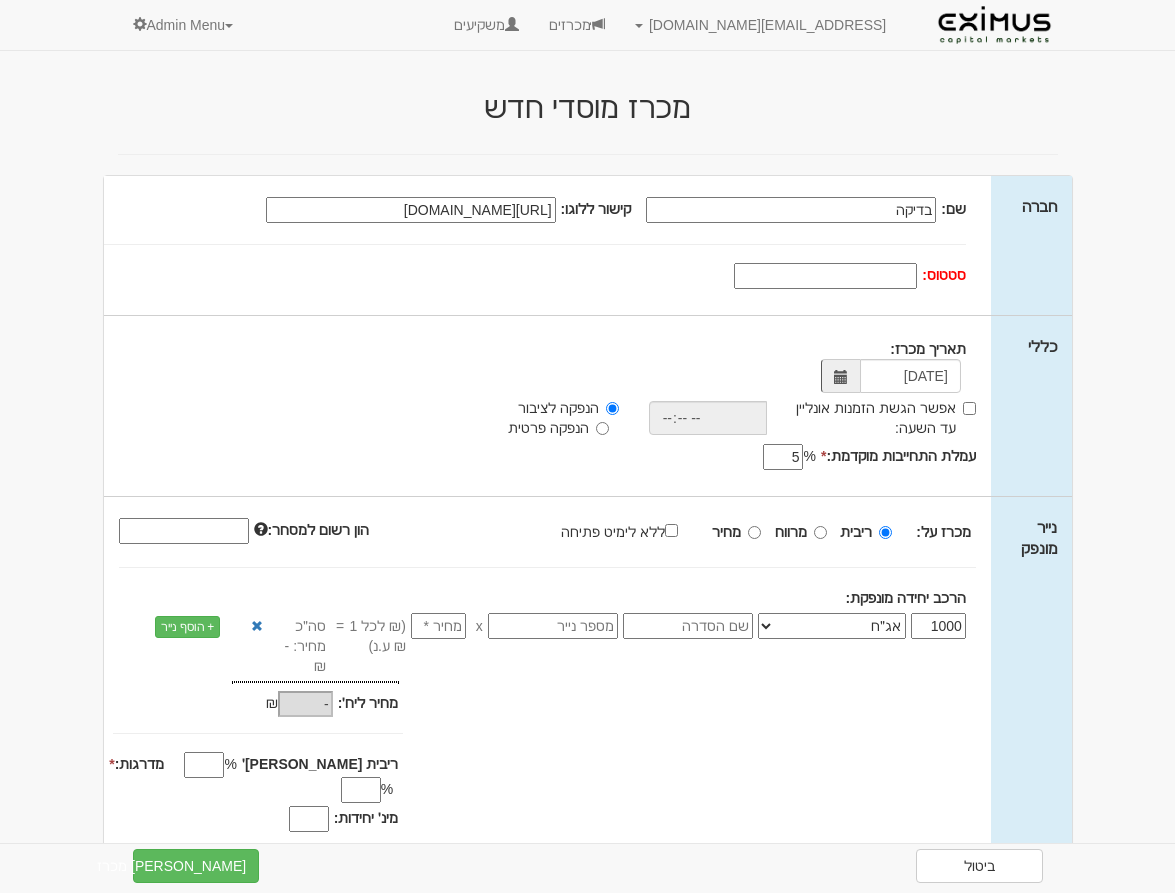 type on "5" 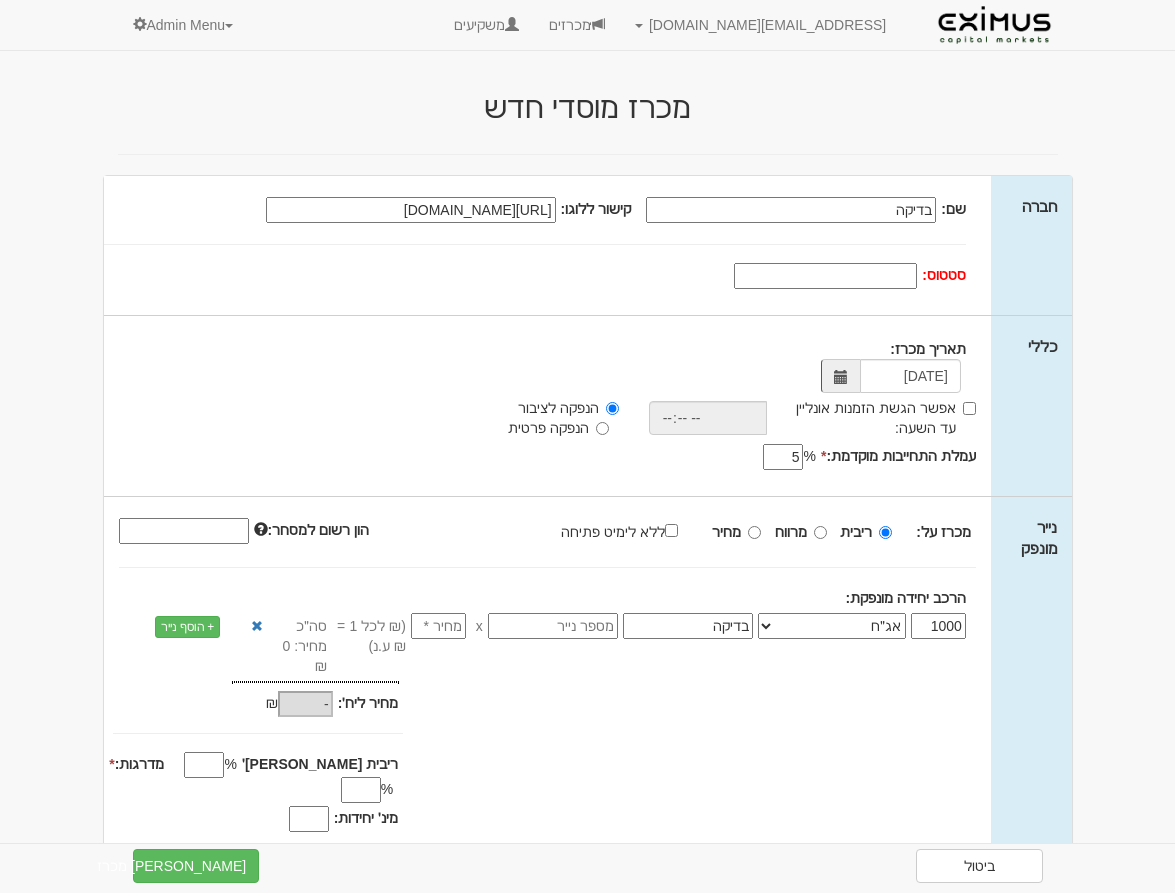 type on "בדיקה" 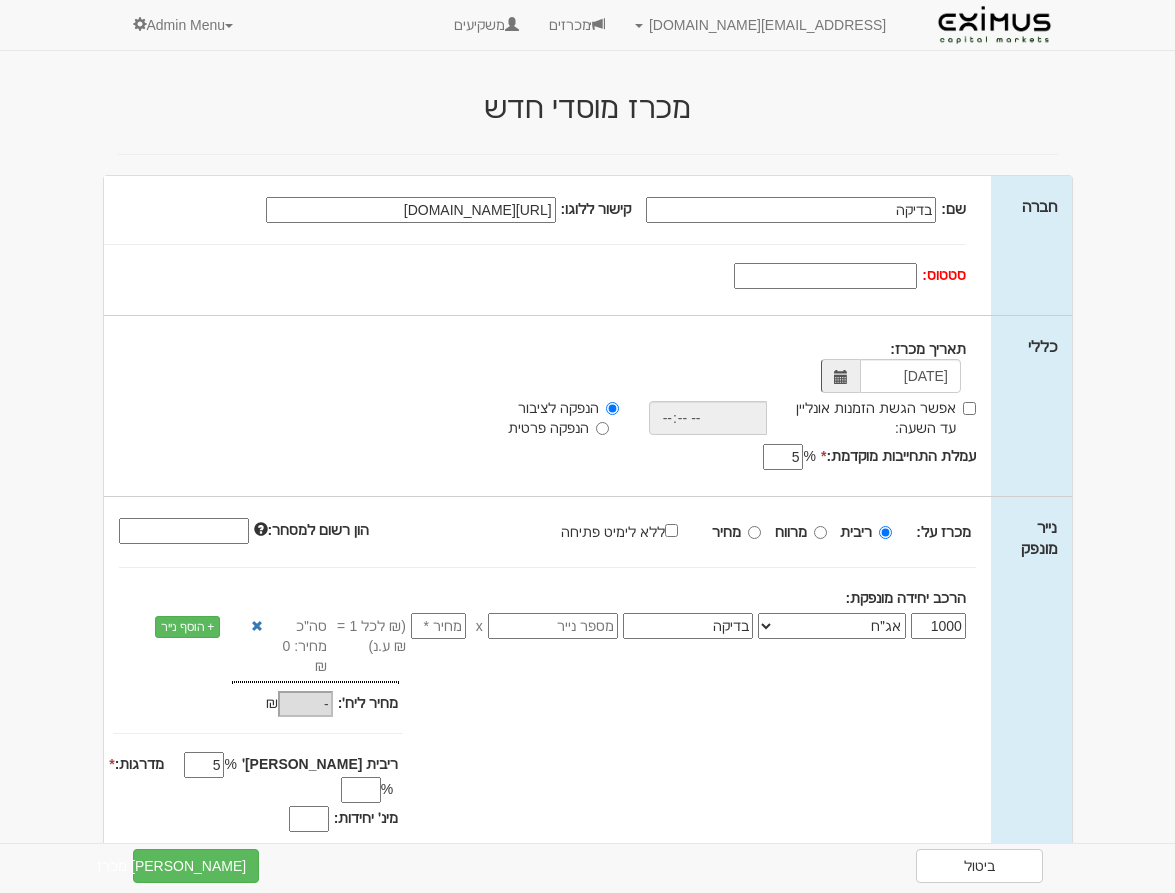 type on "5" 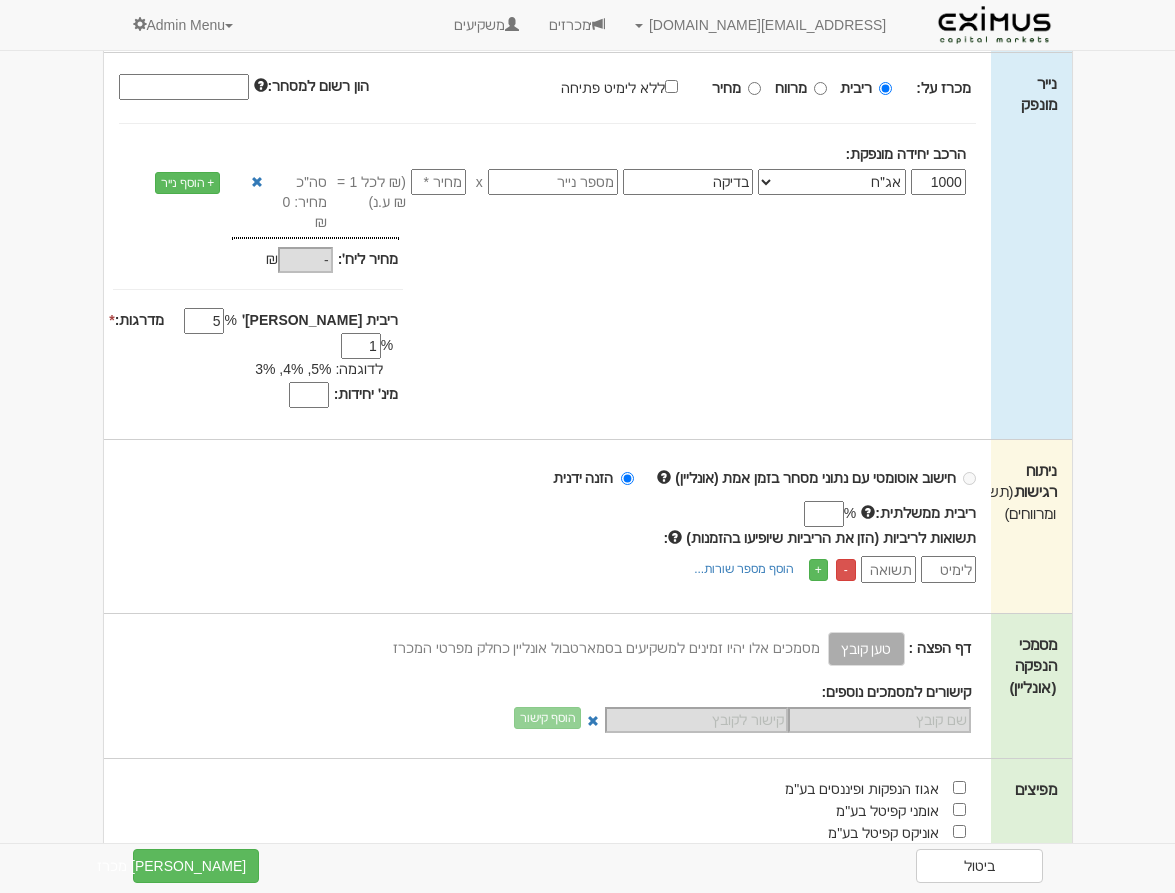scroll, scrollTop: 452, scrollLeft: 0, axis: vertical 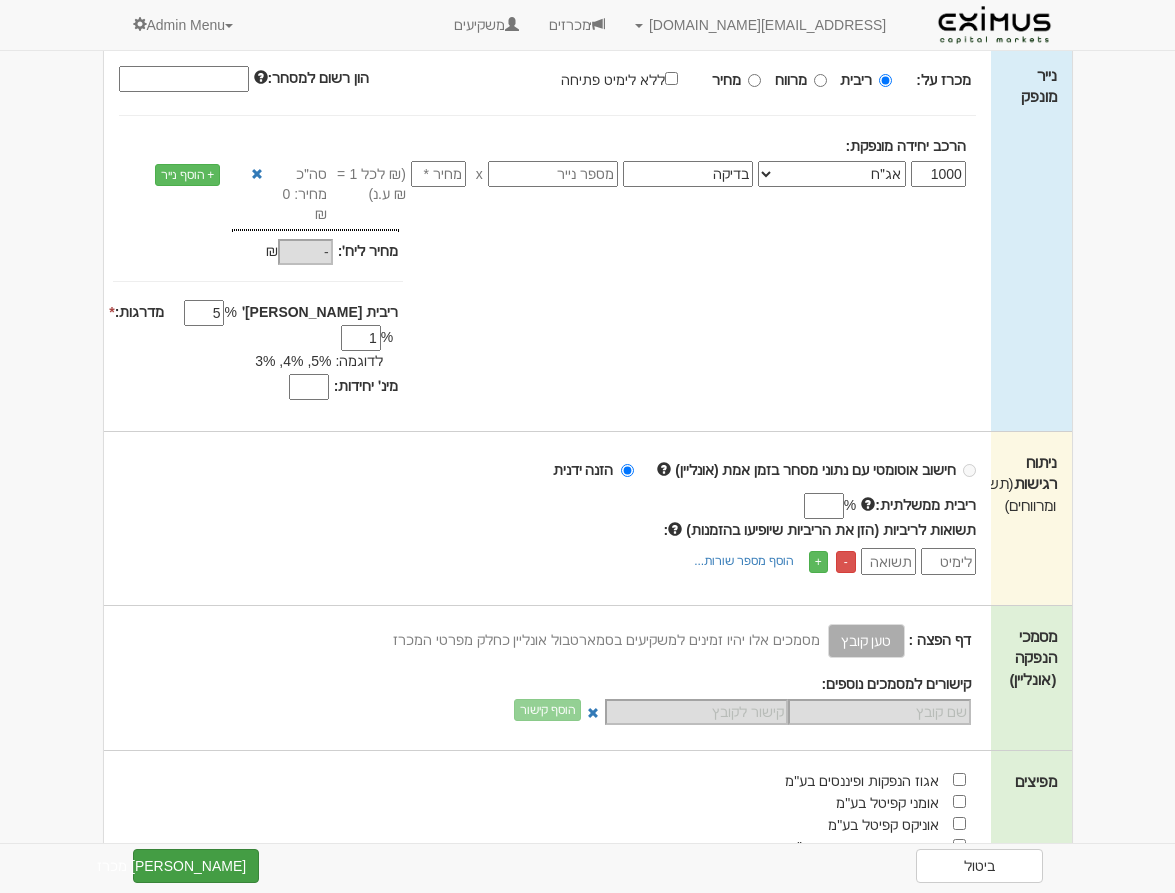 type on "1" 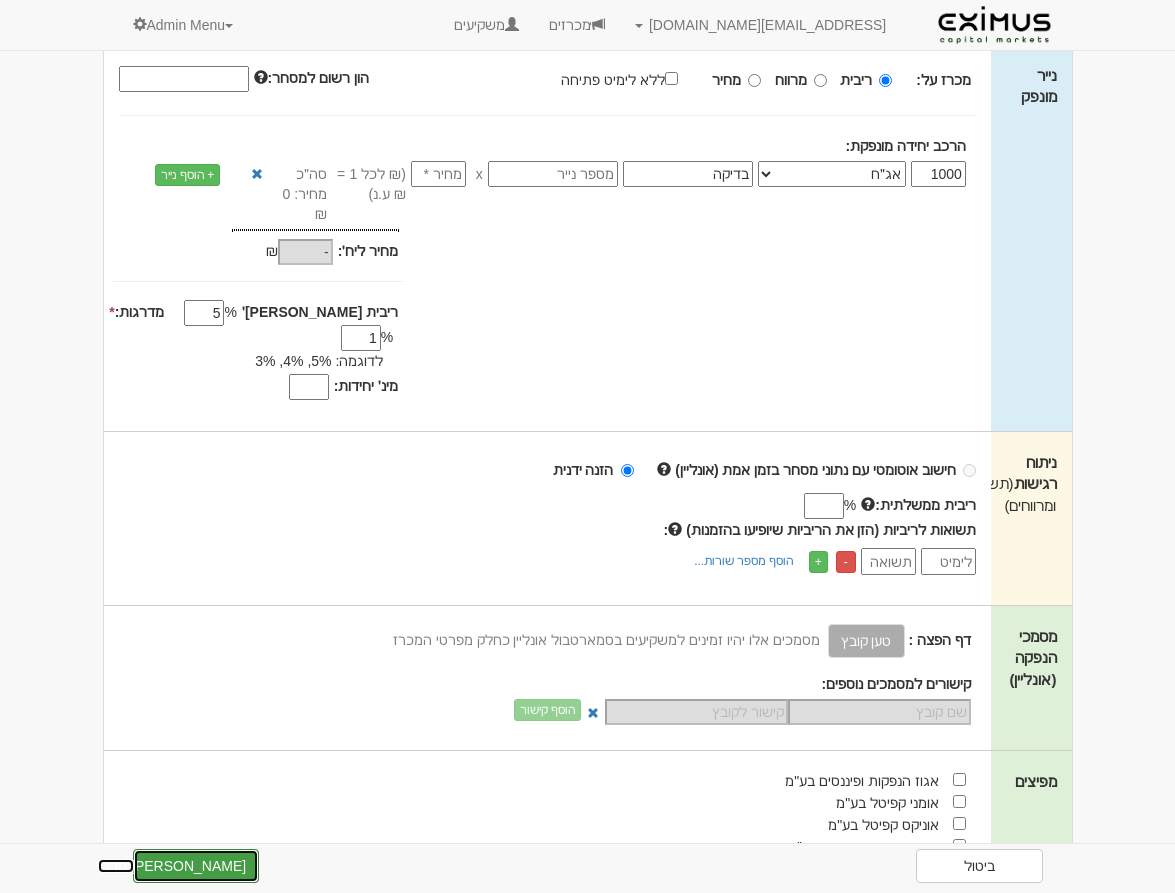 click on "צור מכרז" at bounding box center (196, 866) 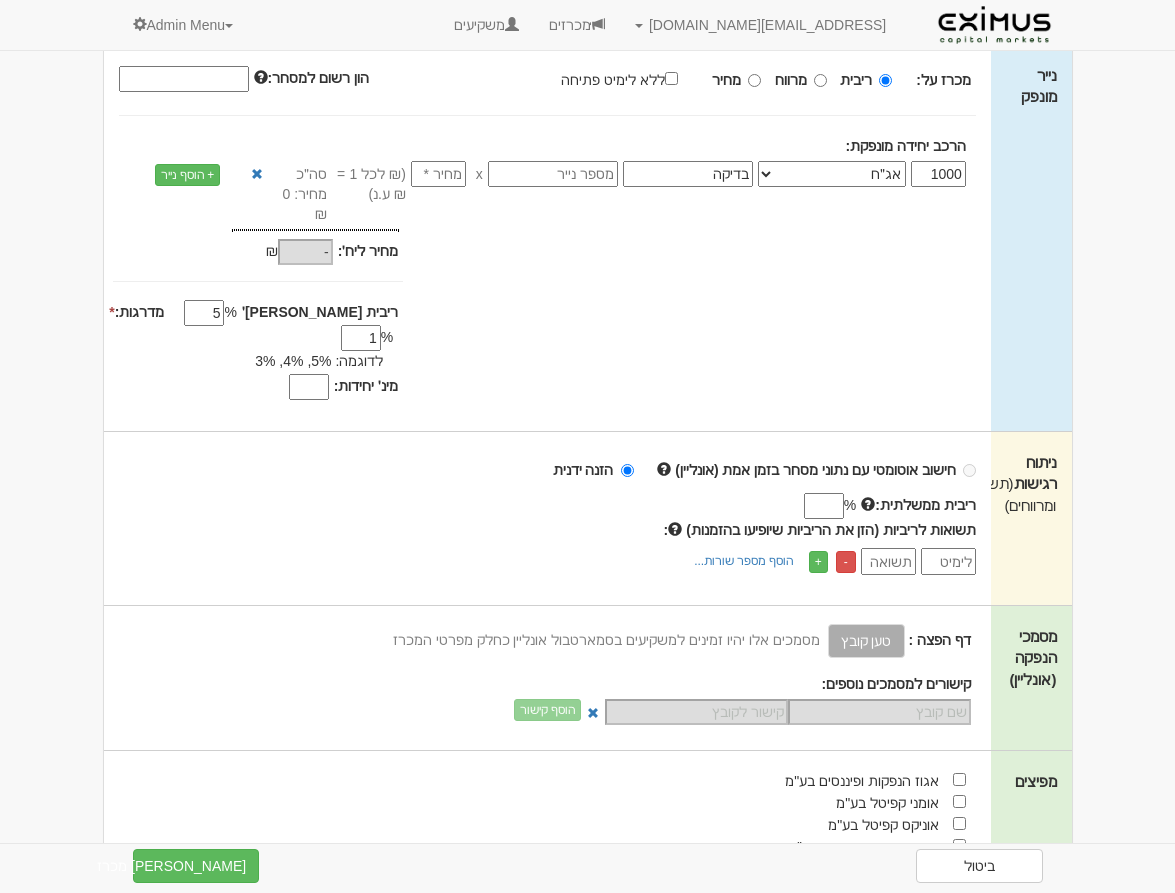 type on "1" 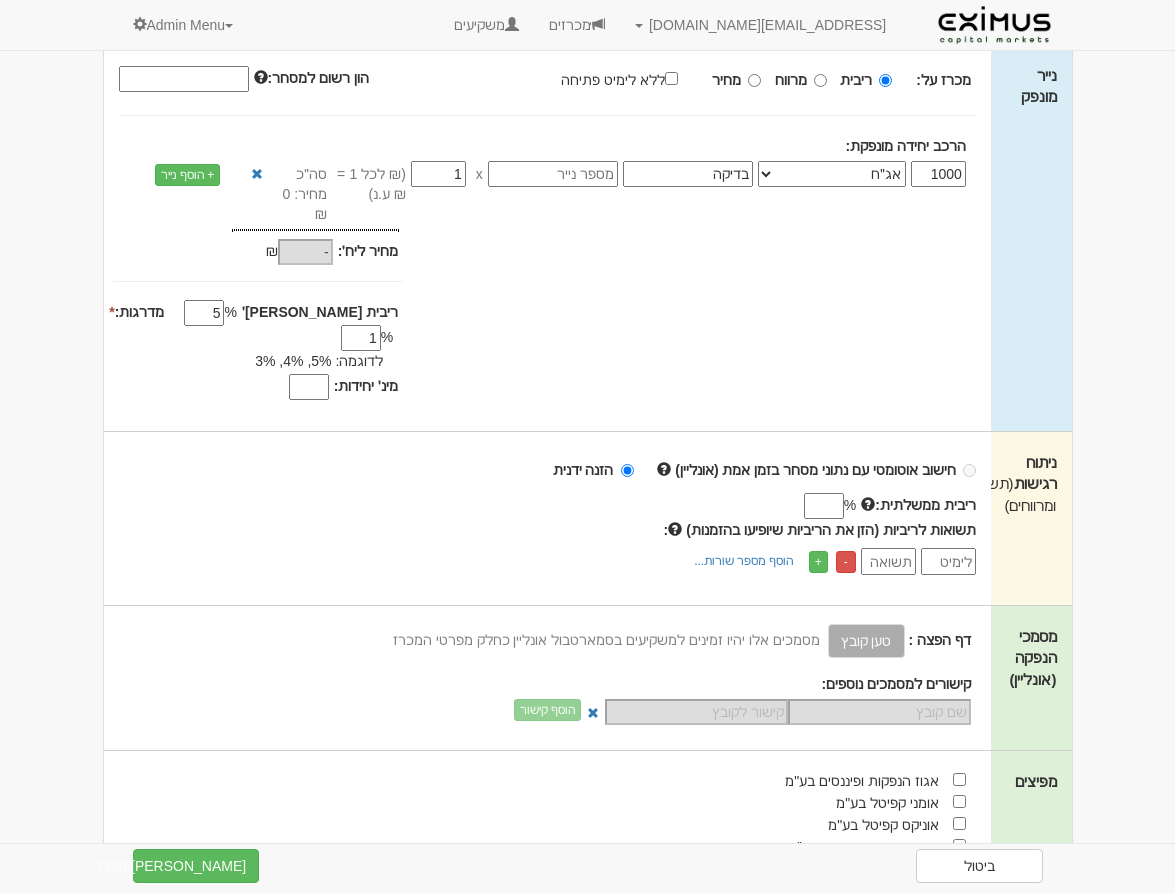 type on "1,000" 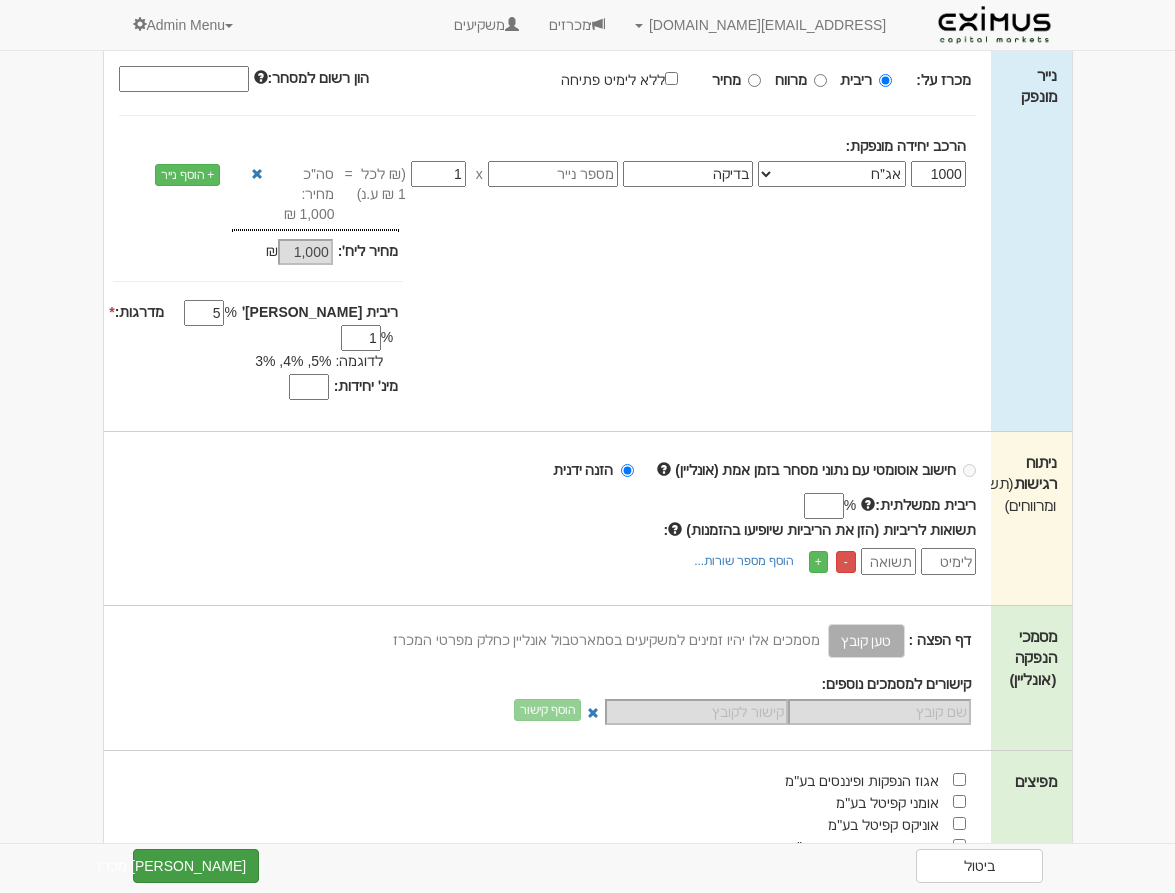 type on "1" 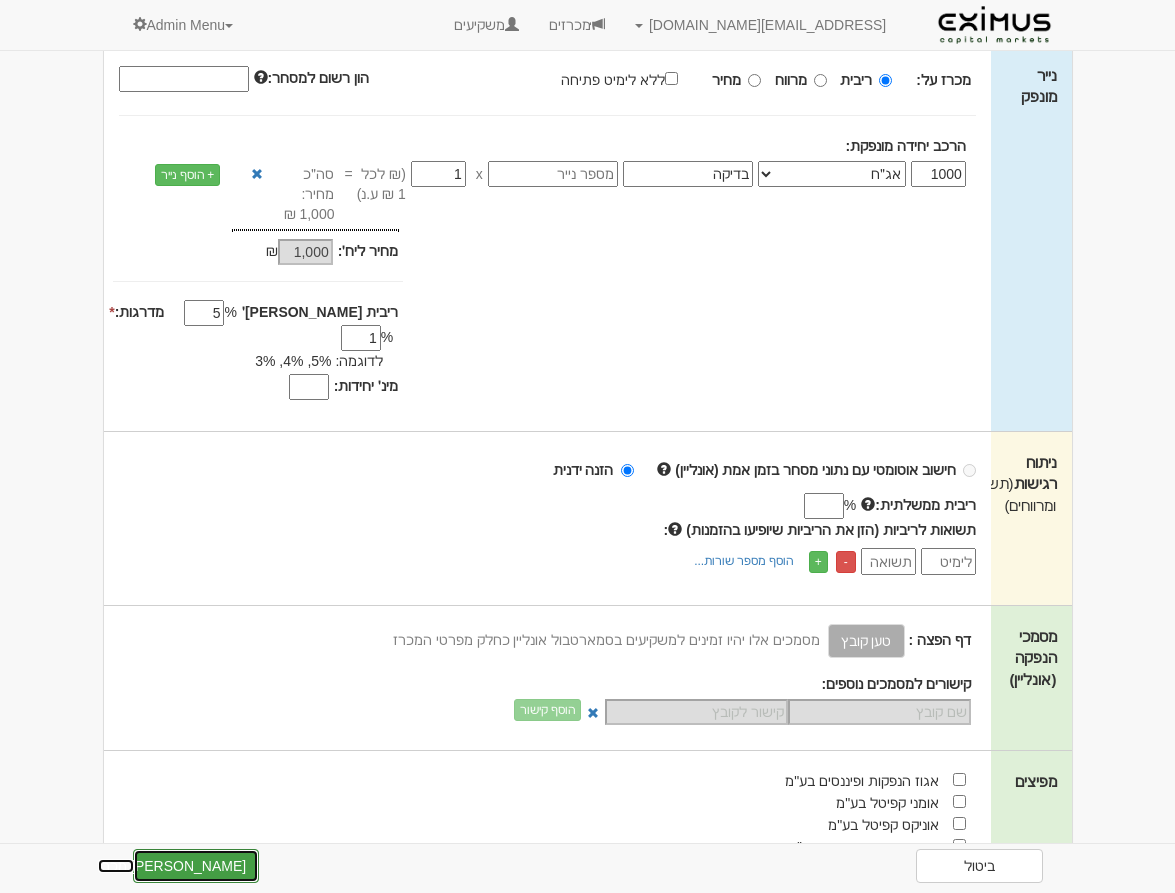 click on "צור מכרז" at bounding box center [196, 866] 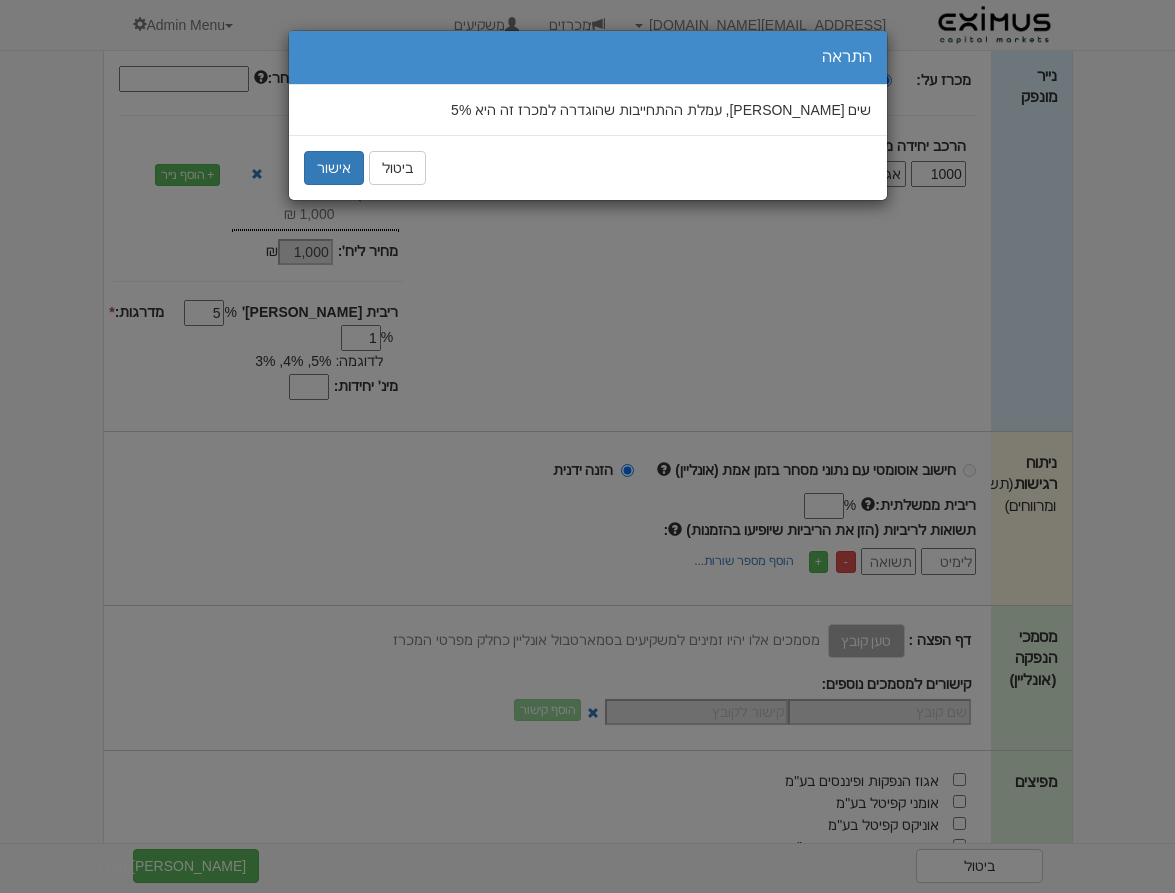 click on "ביטול אישור" at bounding box center [588, 167] 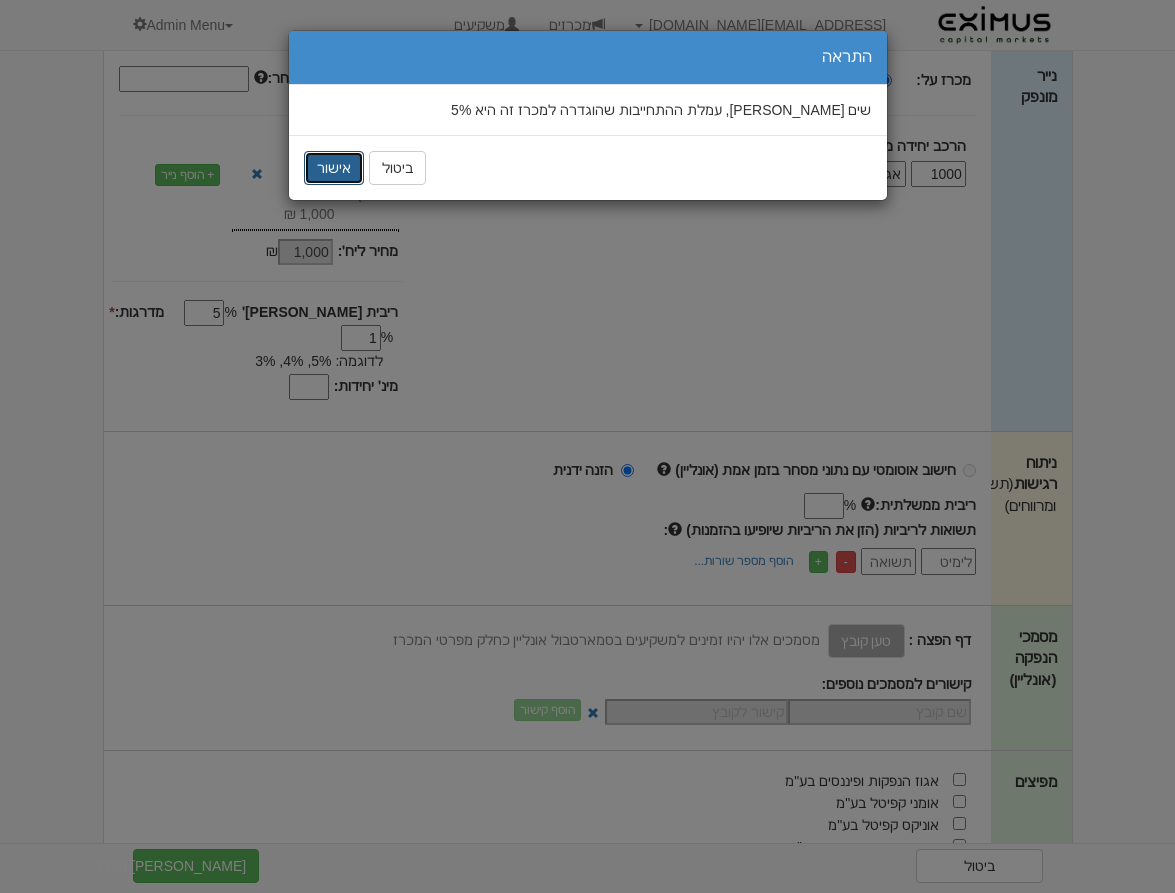 click on "אישור" at bounding box center [334, 168] 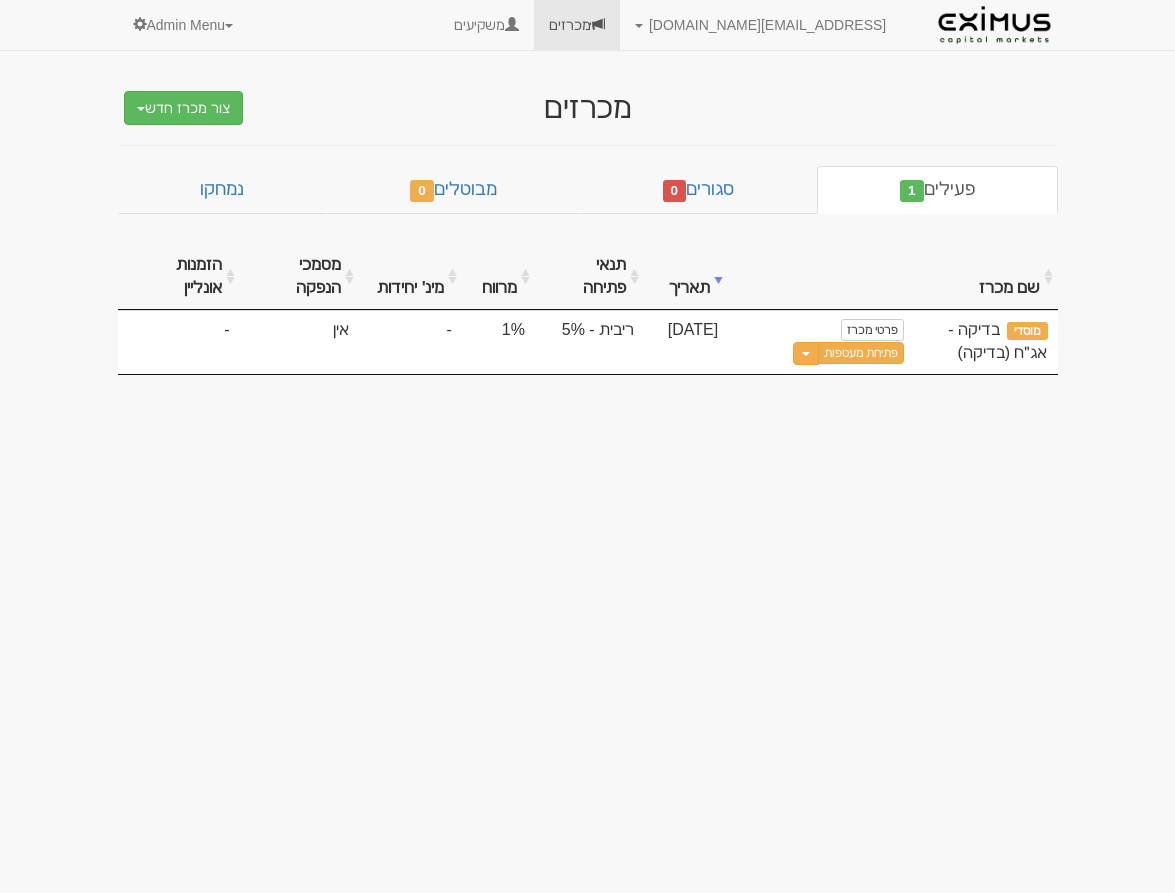scroll, scrollTop: 0, scrollLeft: 0, axis: both 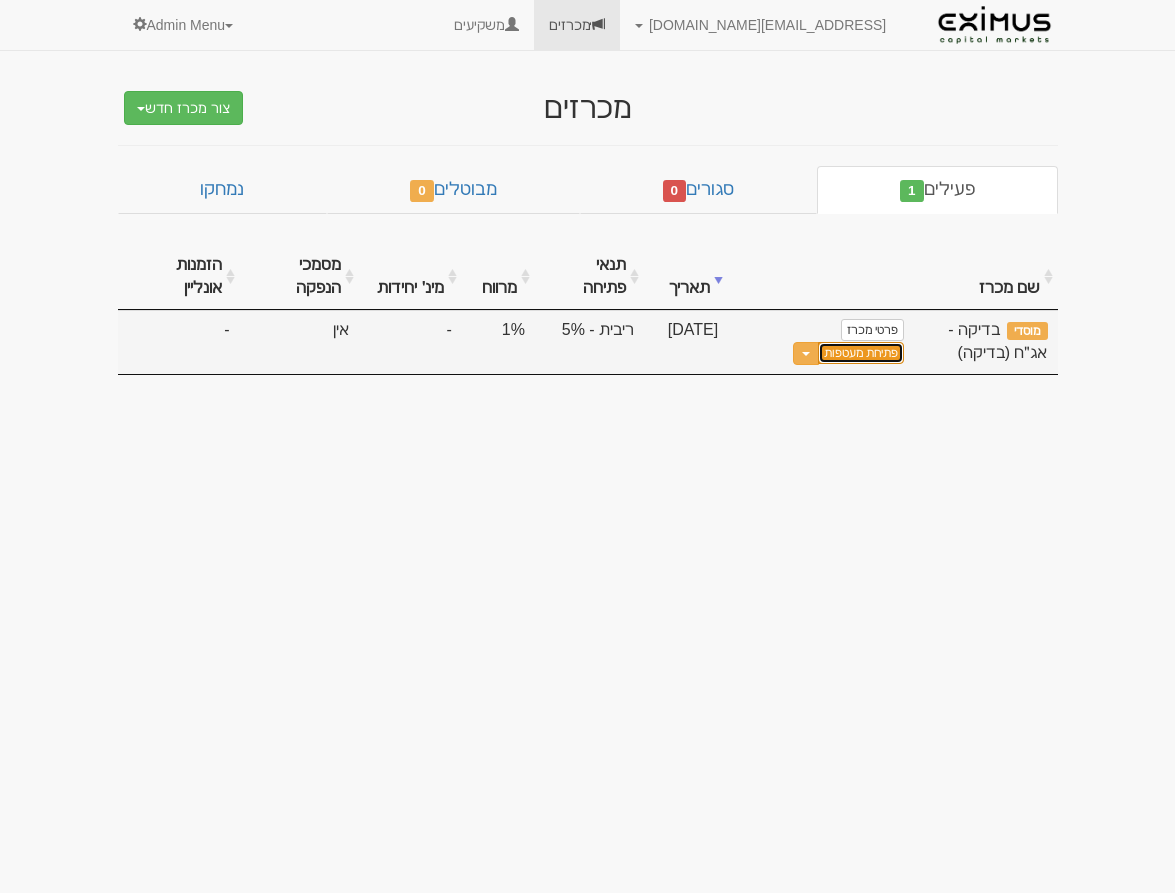 click on "פתיחת מעטפות" at bounding box center [861, 353] 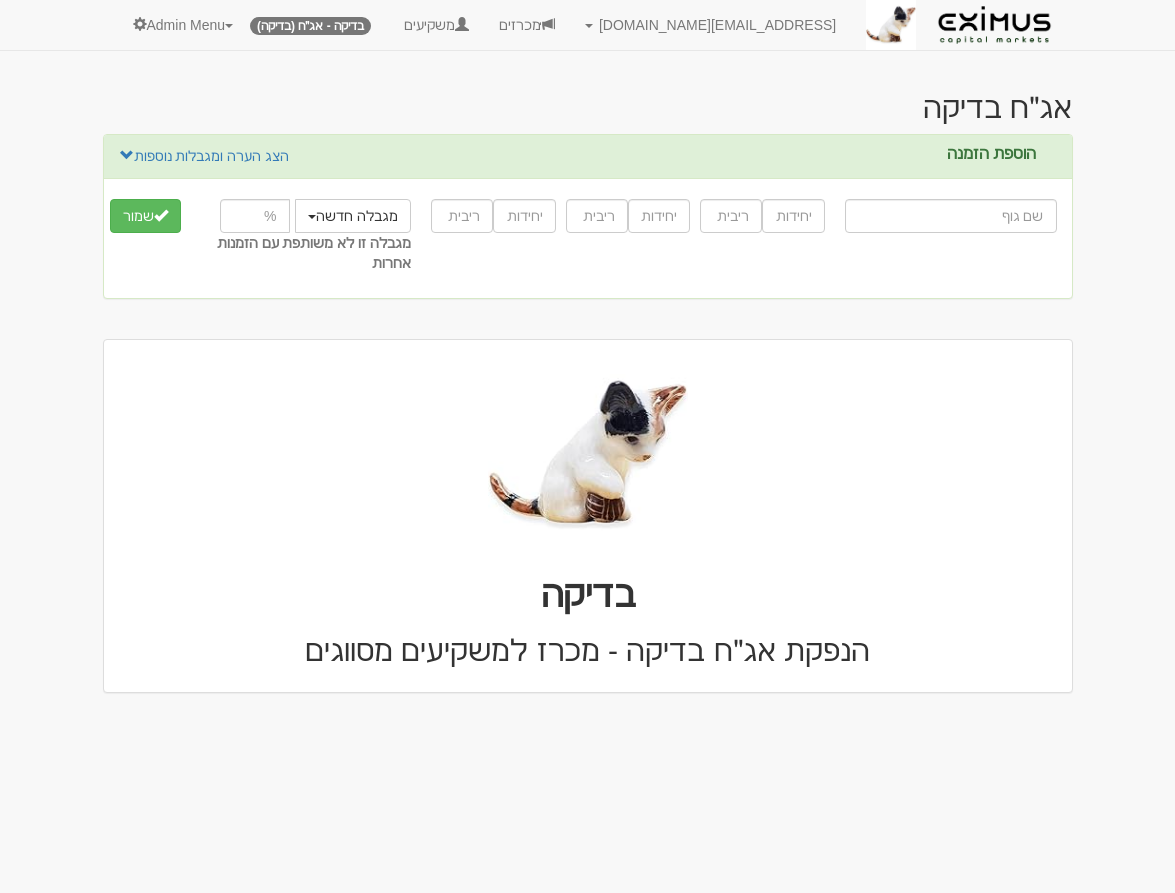 scroll, scrollTop: 0, scrollLeft: 0, axis: both 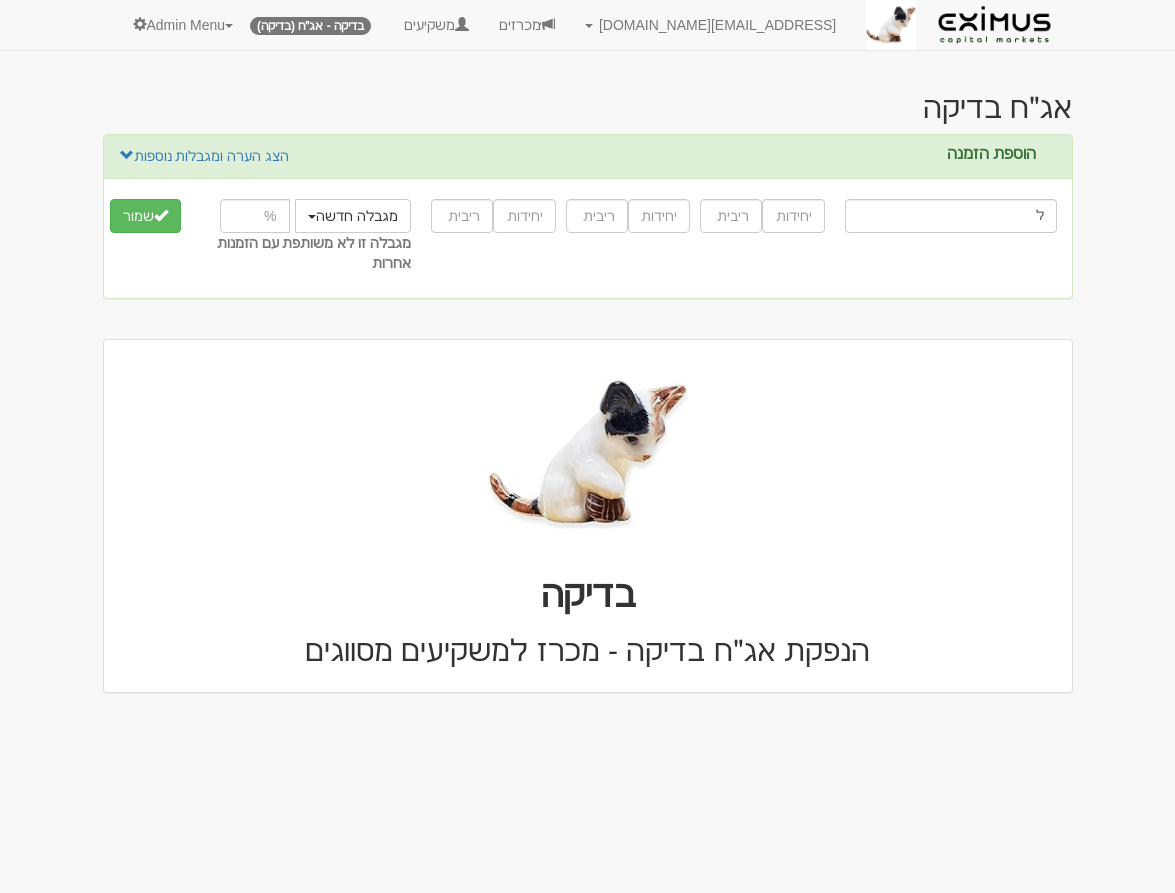 type on "לידר הנפקות (1993) בע"מ" 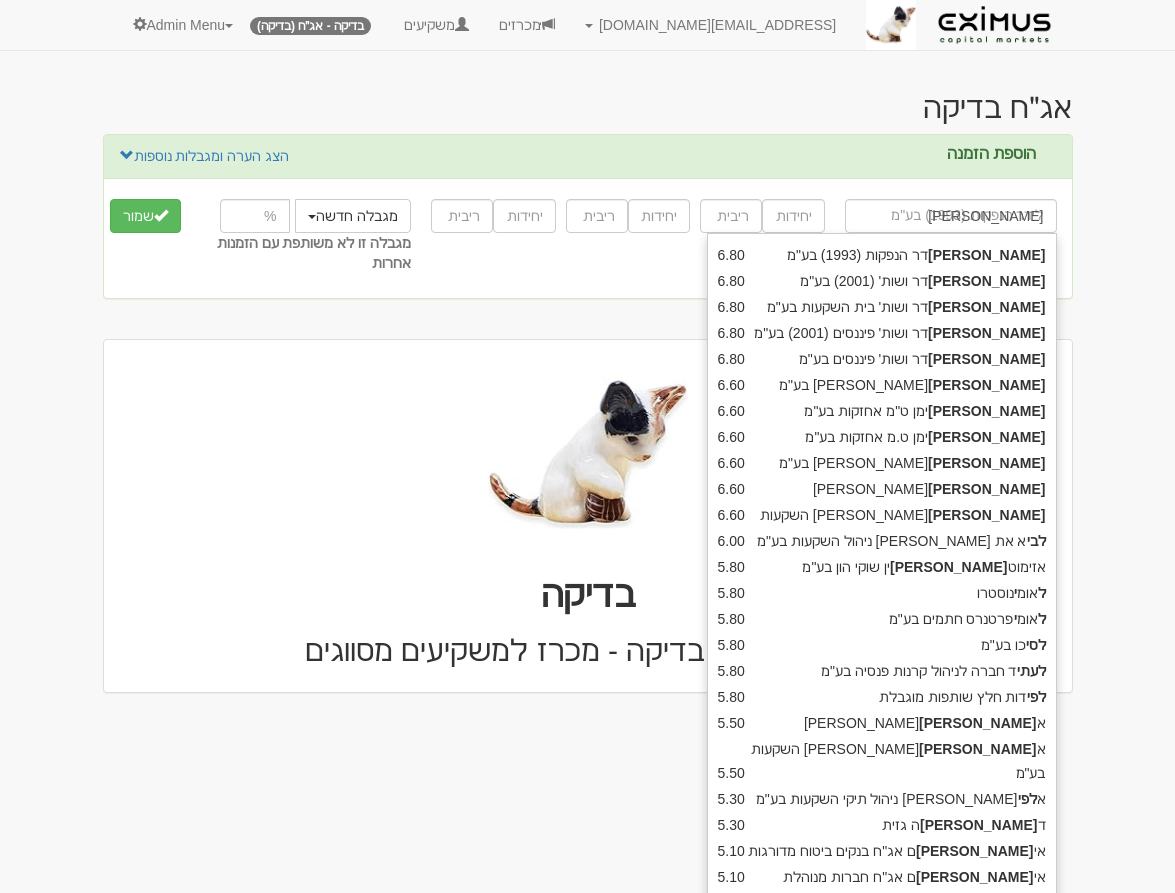 type on "[PERSON_NAME]" 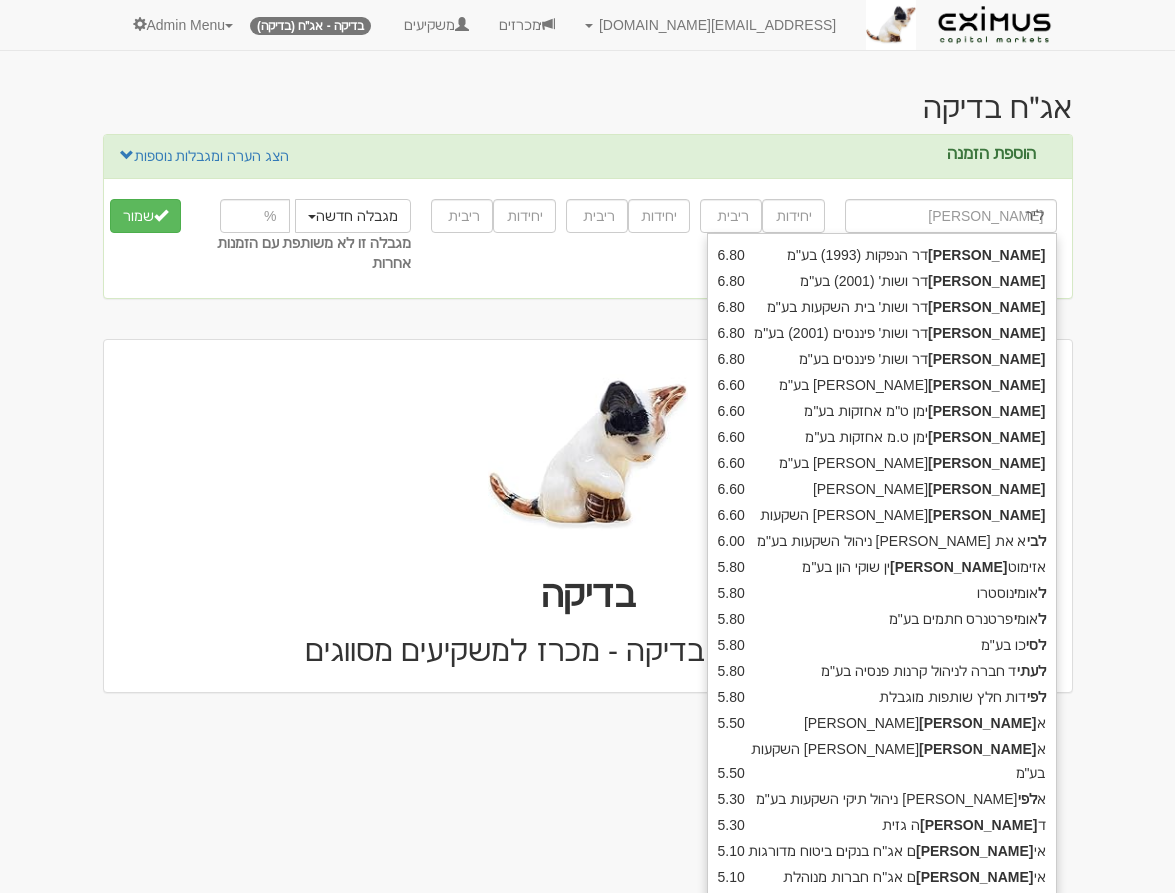 type on "[PERSON_NAME]" 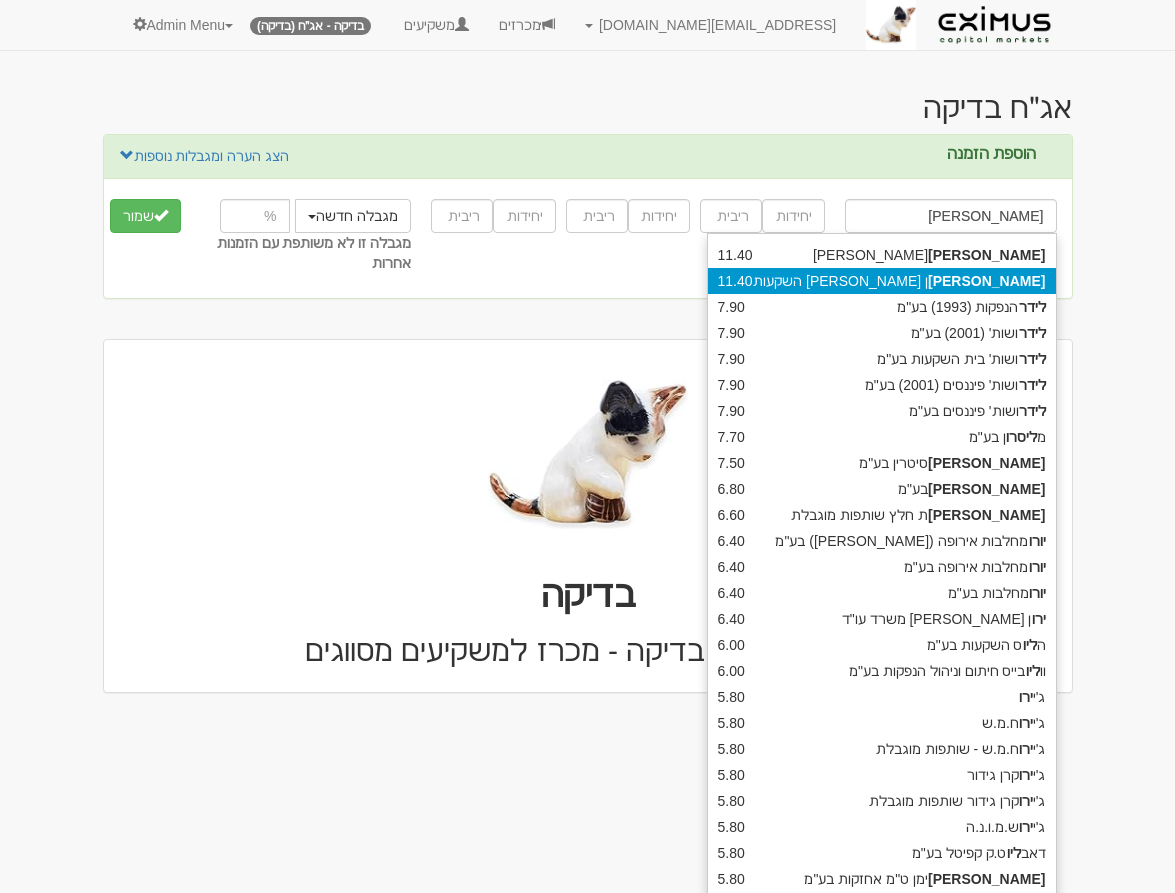 click on "[PERSON_NAME] ן [PERSON_NAME] השקעות 11.40" at bounding box center [882, 281] 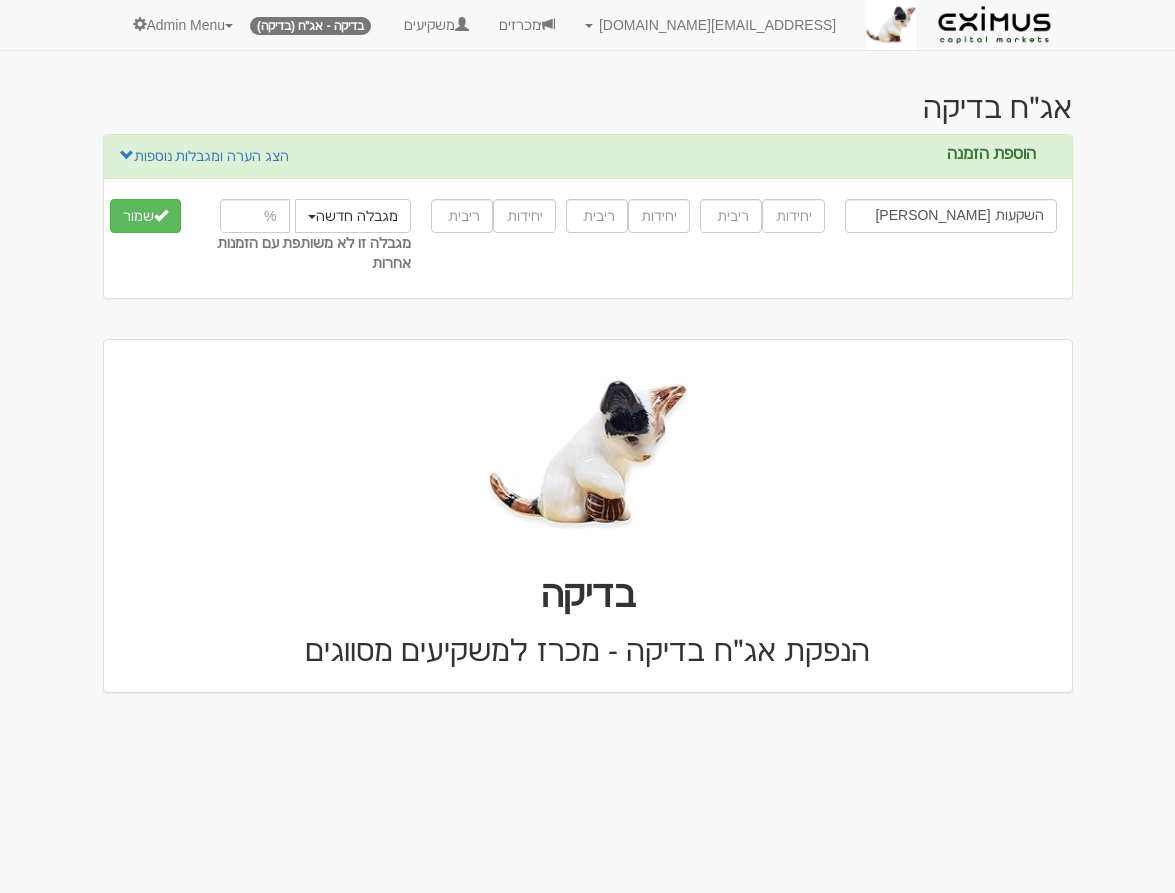 type on "[PERSON_NAME] השקעות" 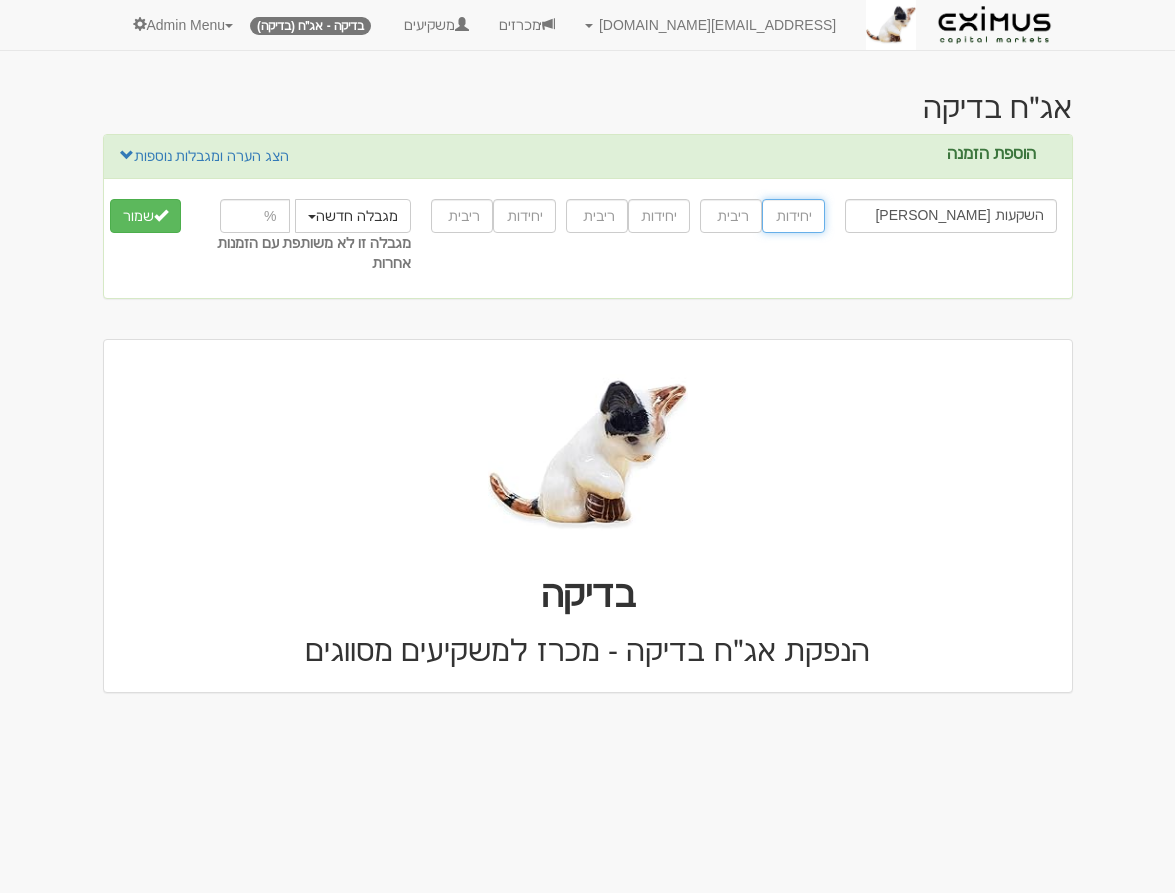 click at bounding box center [793, 216] 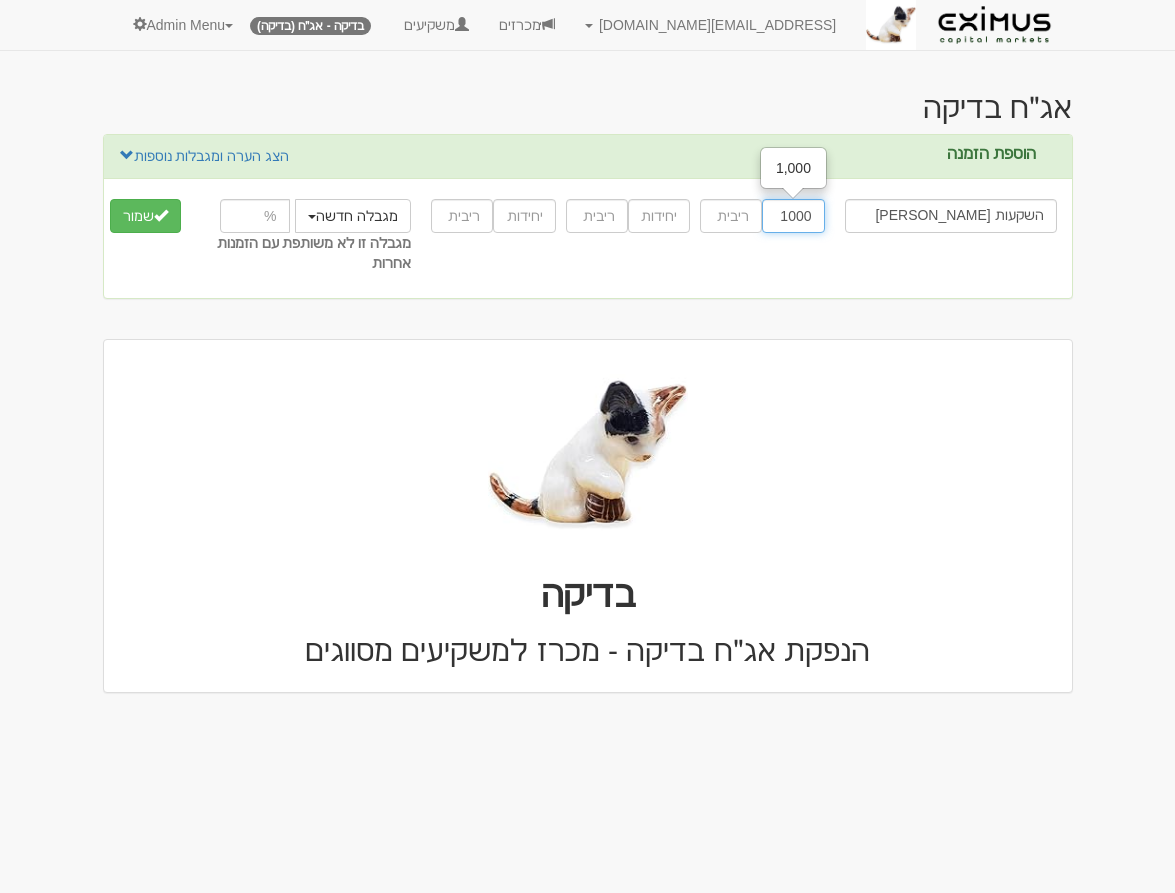 type on "1000" 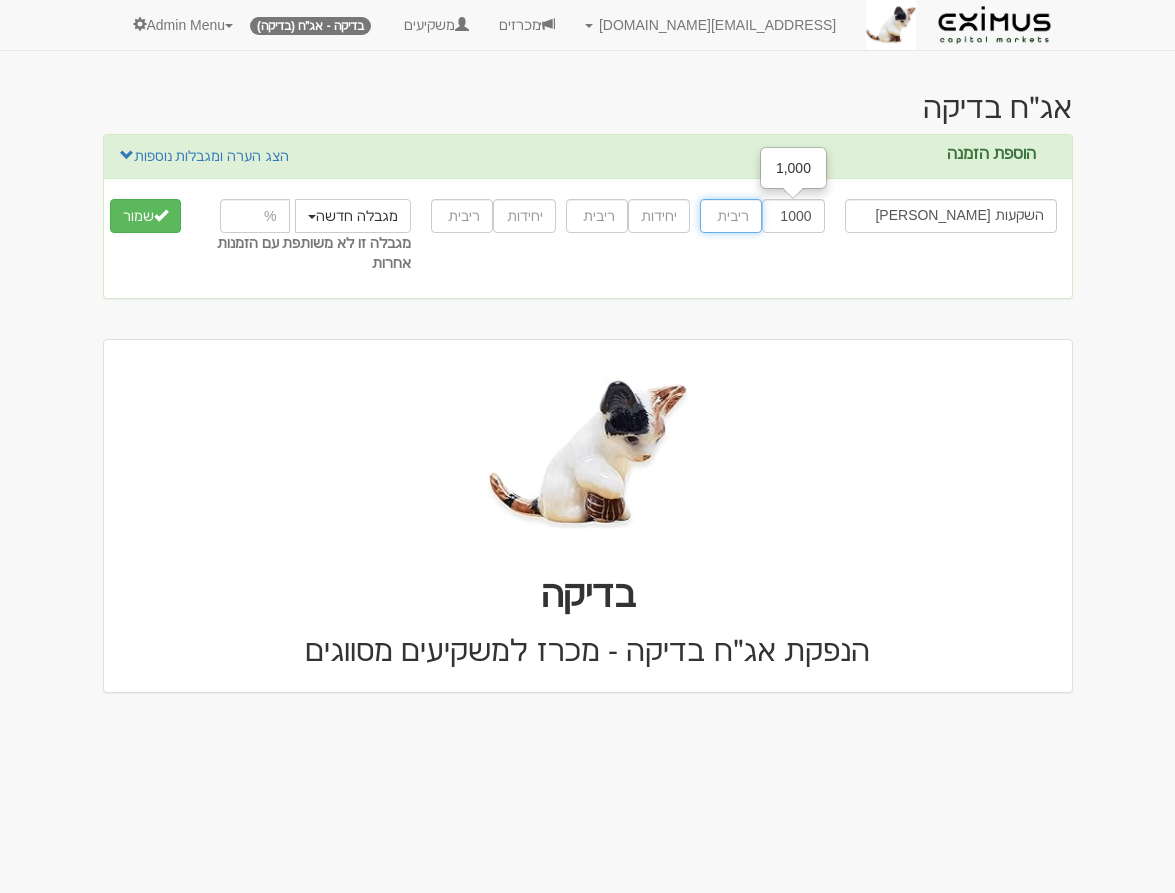 click at bounding box center [731, 216] 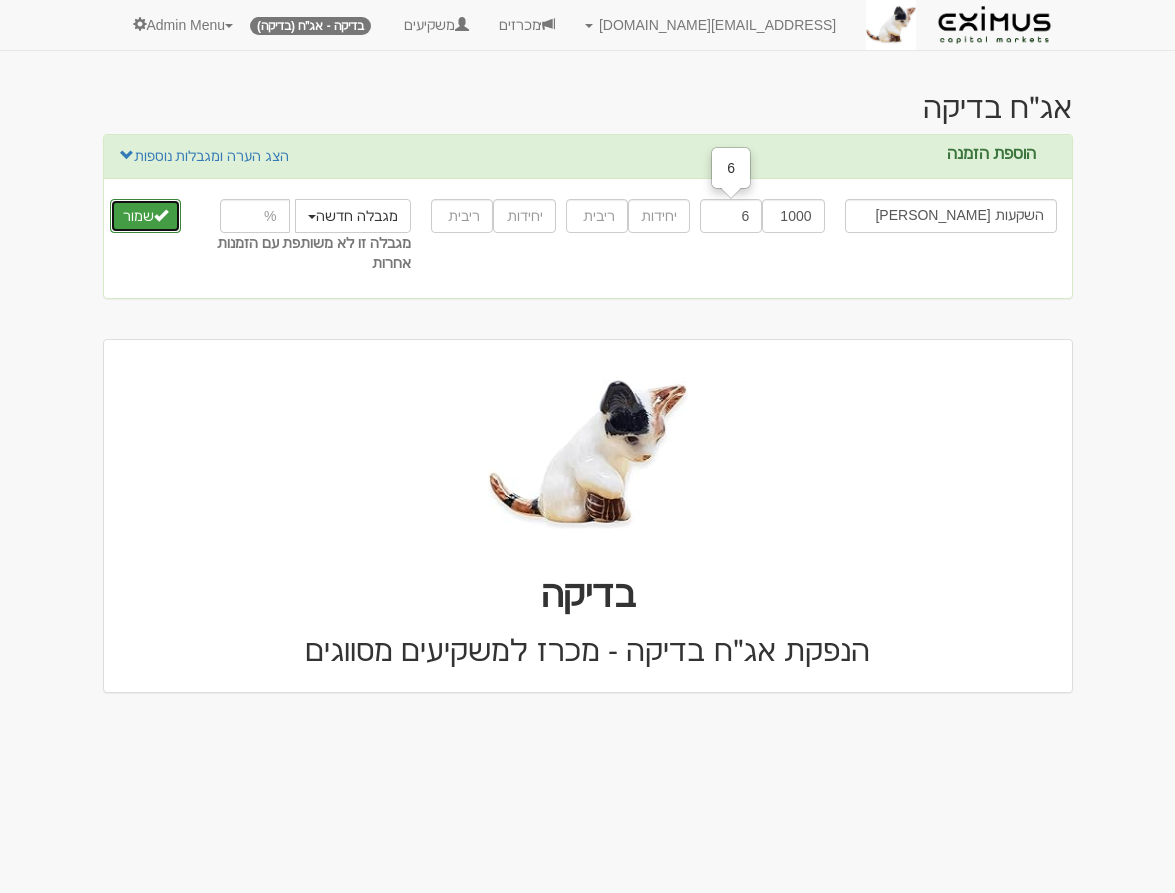 click on "שמור" at bounding box center (145, 216) 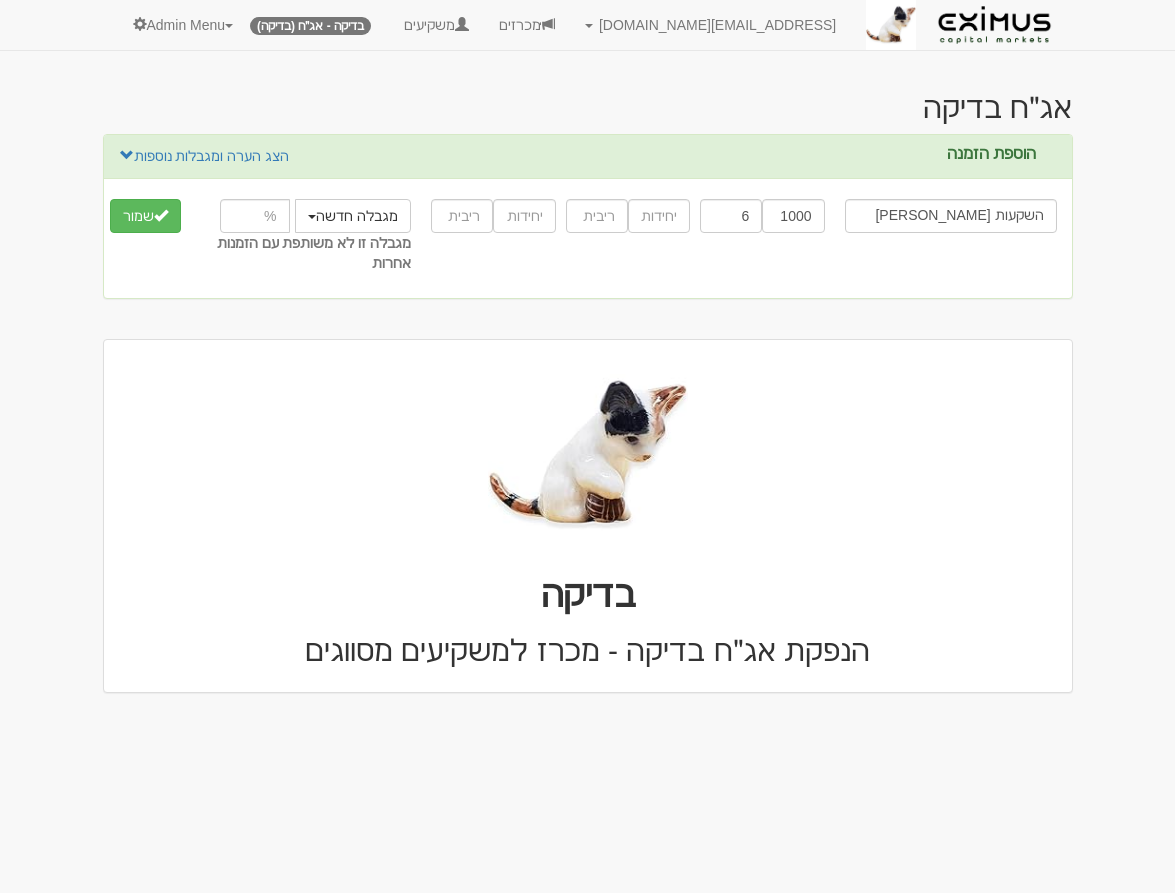click on "[PERSON_NAME] השקעות [PERSON_NAME] ן [PERSON_NAME] 11.40 [PERSON_NAME] ן [PERSON_NAME] השקעות 11.40 לידר  הנפקות (1993) בע"מ 7.90 לידר  ושות' (2001) בע"מ 7.90 לידר  ושות' בית השקעות בע"מ 7.90 לידר  ושות' פיננסים (2001) בע"מ 7.90 לידר  ושות' פיננסים בע"מ 7.90 מ ליסרו ן בע"מ 7.70 [PERSON_NAME] בע"מ 7.50 [PERSON_NAME]  בע"מ 6.80 [PERSON_NAME] ת חלץ שותפות מוגבלת 6.60 יורו  מחלבות אירופה ([PERSON_NAME]) בע"מ 6.40 יורו  מחלבות אירופה בע"מ 6.40 יורו  מחלבות בע"מ 6.40 ירו ן [PERSON_NAME] משרד עו"ד 6.40 ה ליו ס השקעות בע"מ 6.00 וו ליו  בייס חיתום וניהול הנפקות בע"מ 6.00 [PERSON_NAME] ירו 5.80 [PERSON_NAME].מ.ש 5.80 ג'י ירו 5.80 [PERSON_NAME]" at bounding box center (588, 238) 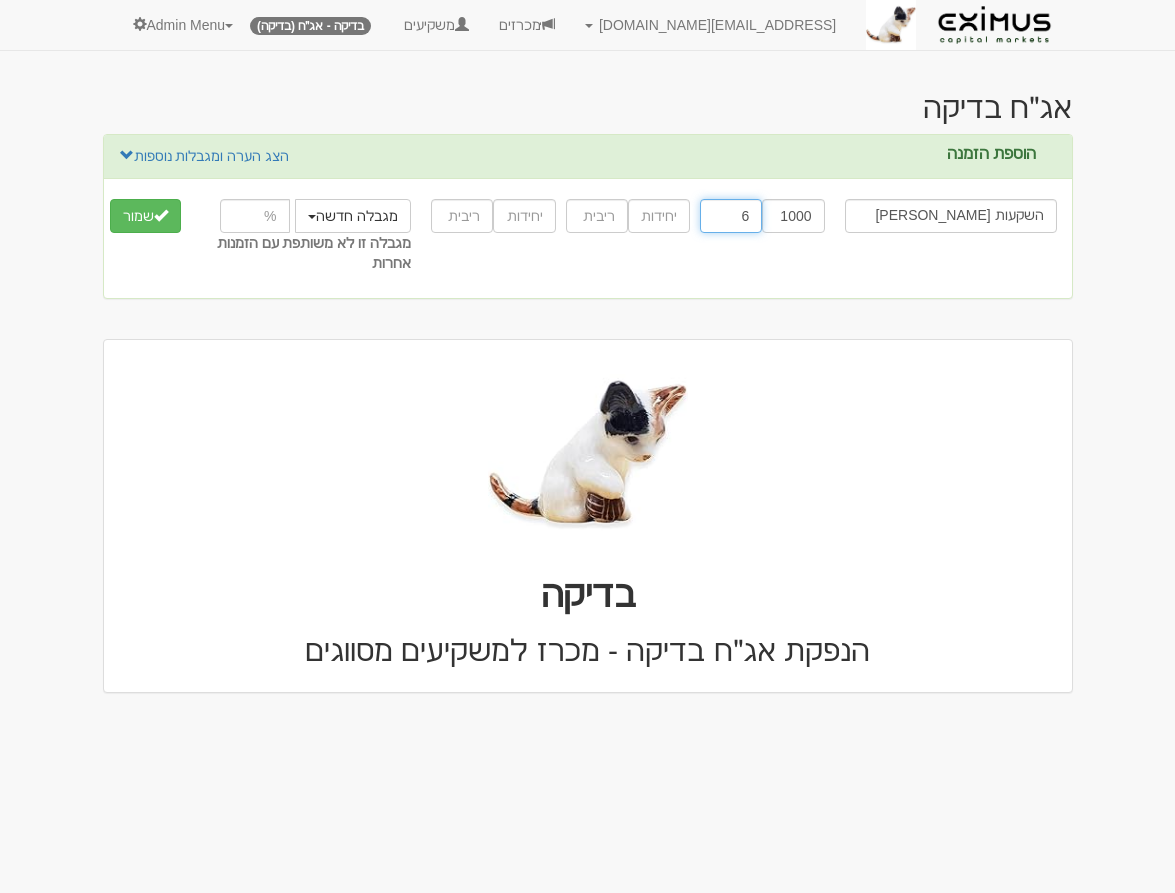 click on "6" at bounding box center (731, 216) 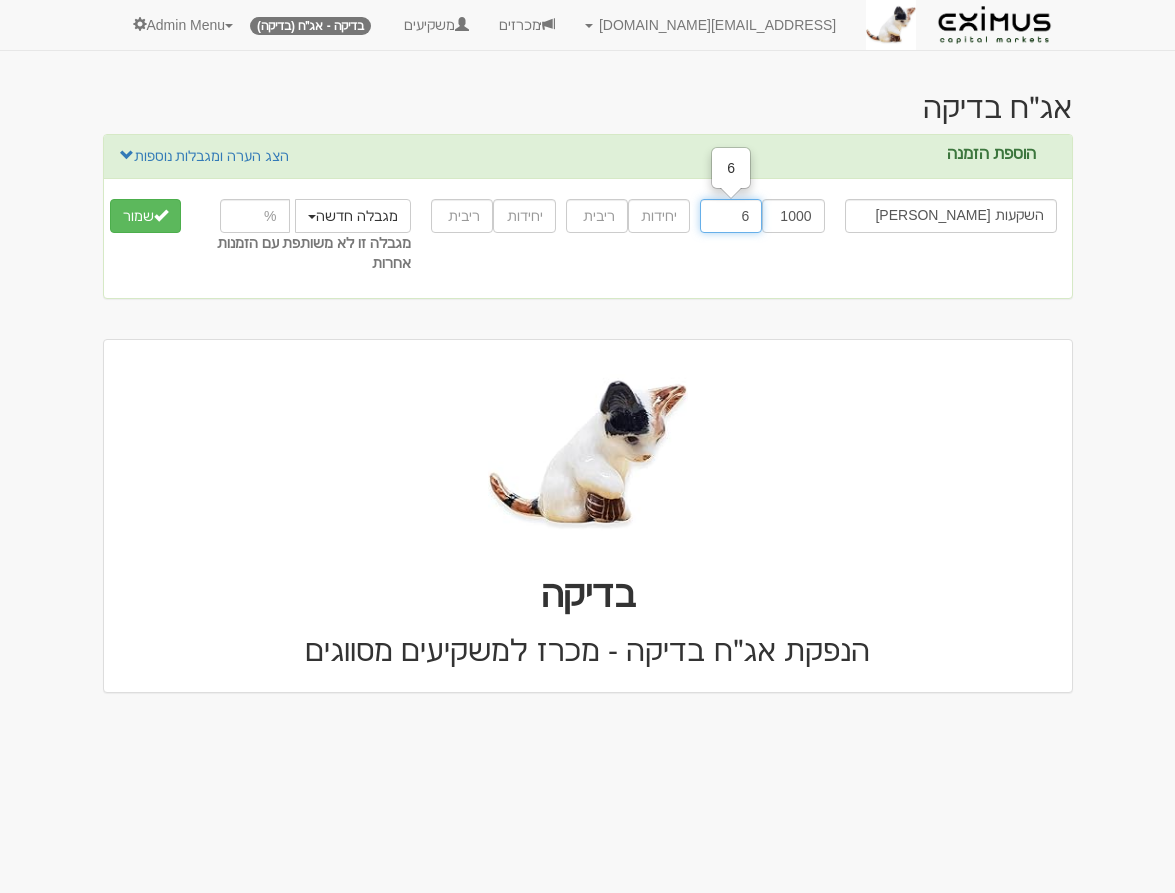 click on "6" at bounding box center (731, 216) 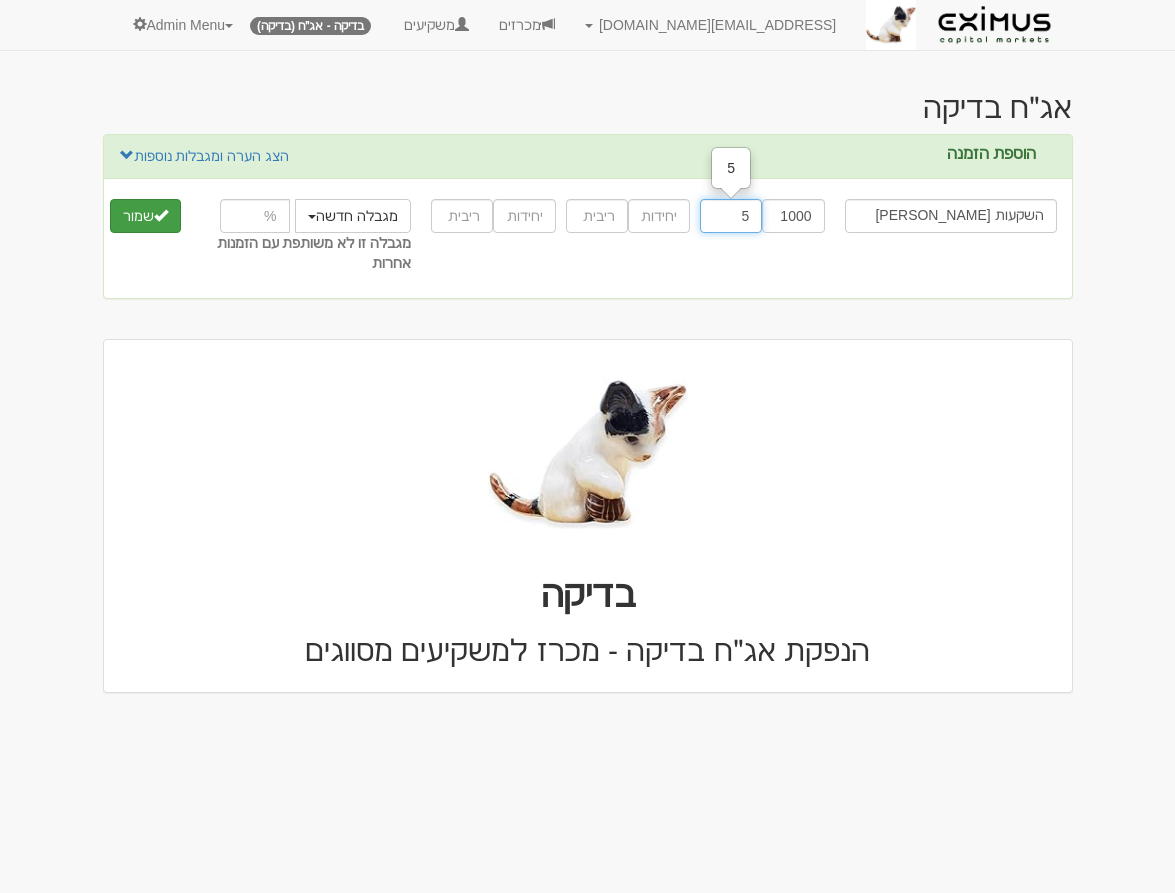 type on "5" 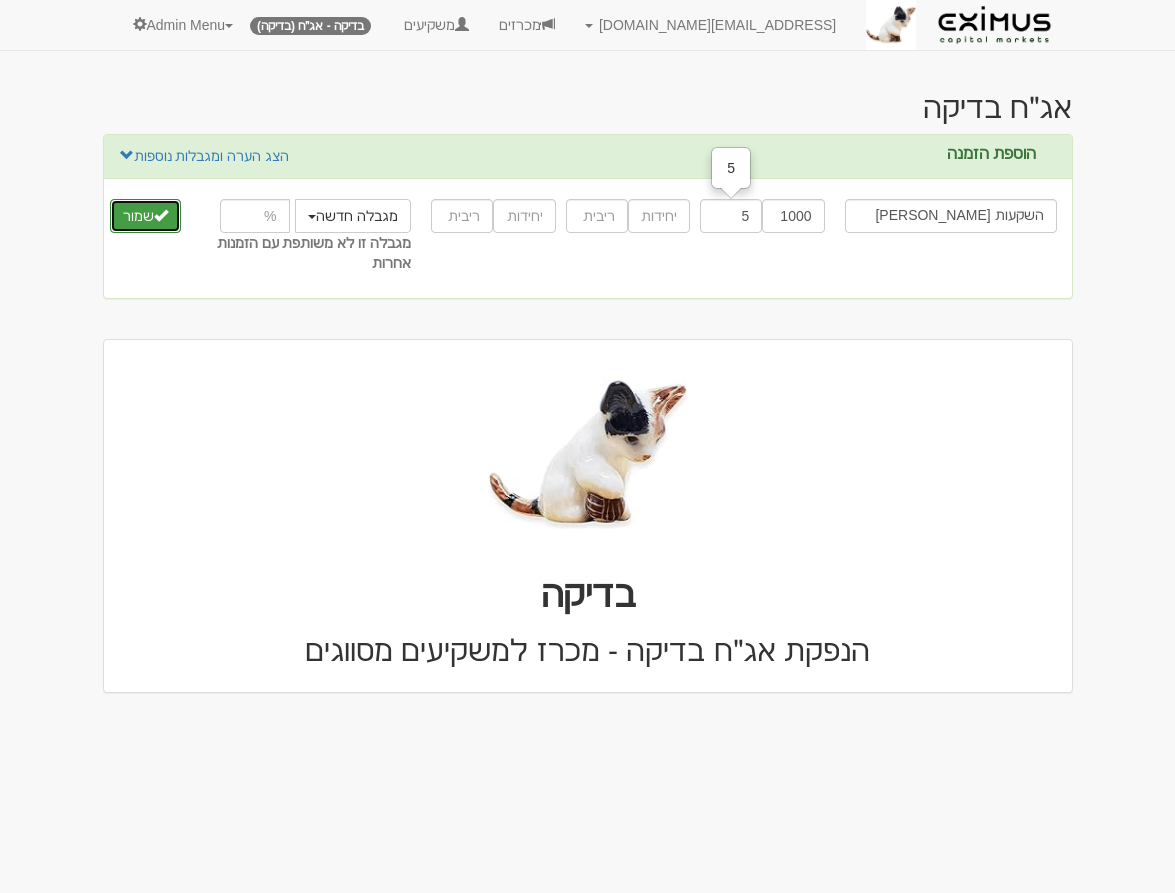 click on "שמור" at bounding box center (145, 216) 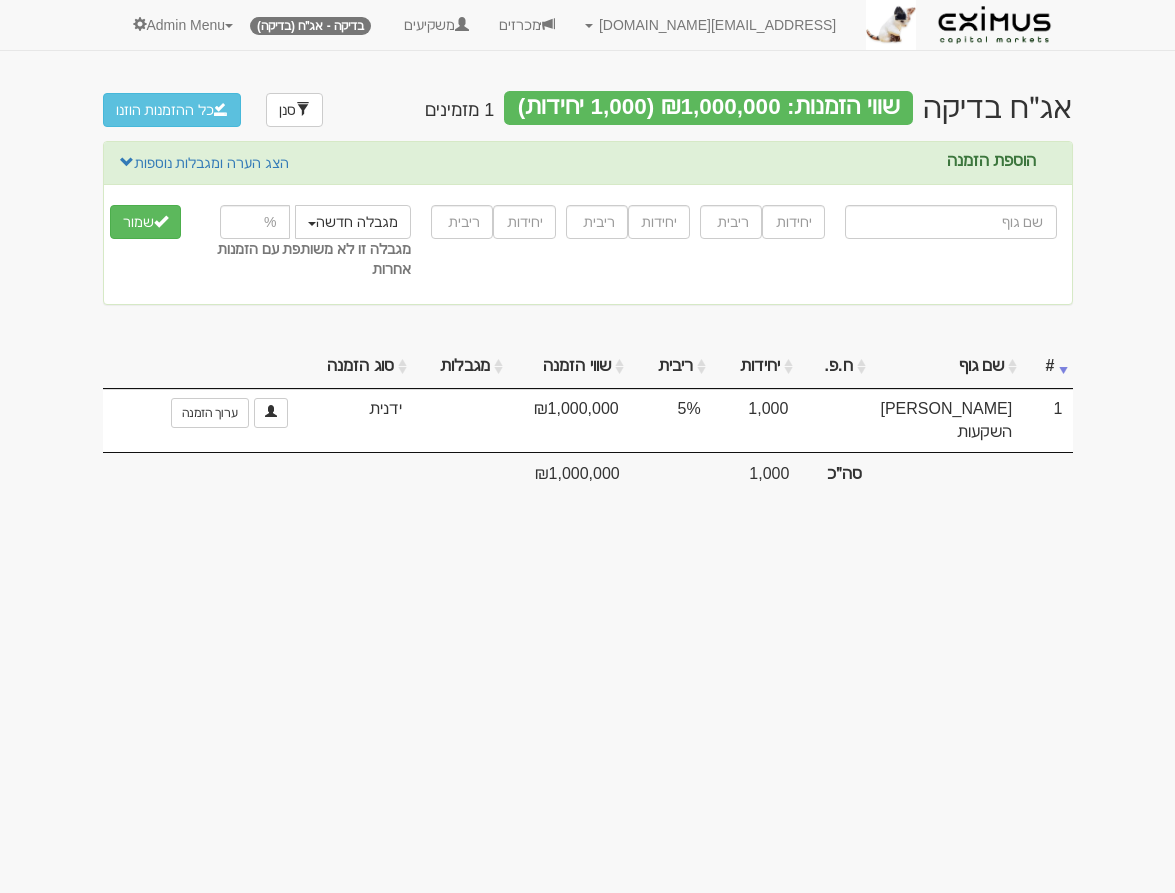 scroll, scrollTop: 0, scrollLeft: 0, axis: both 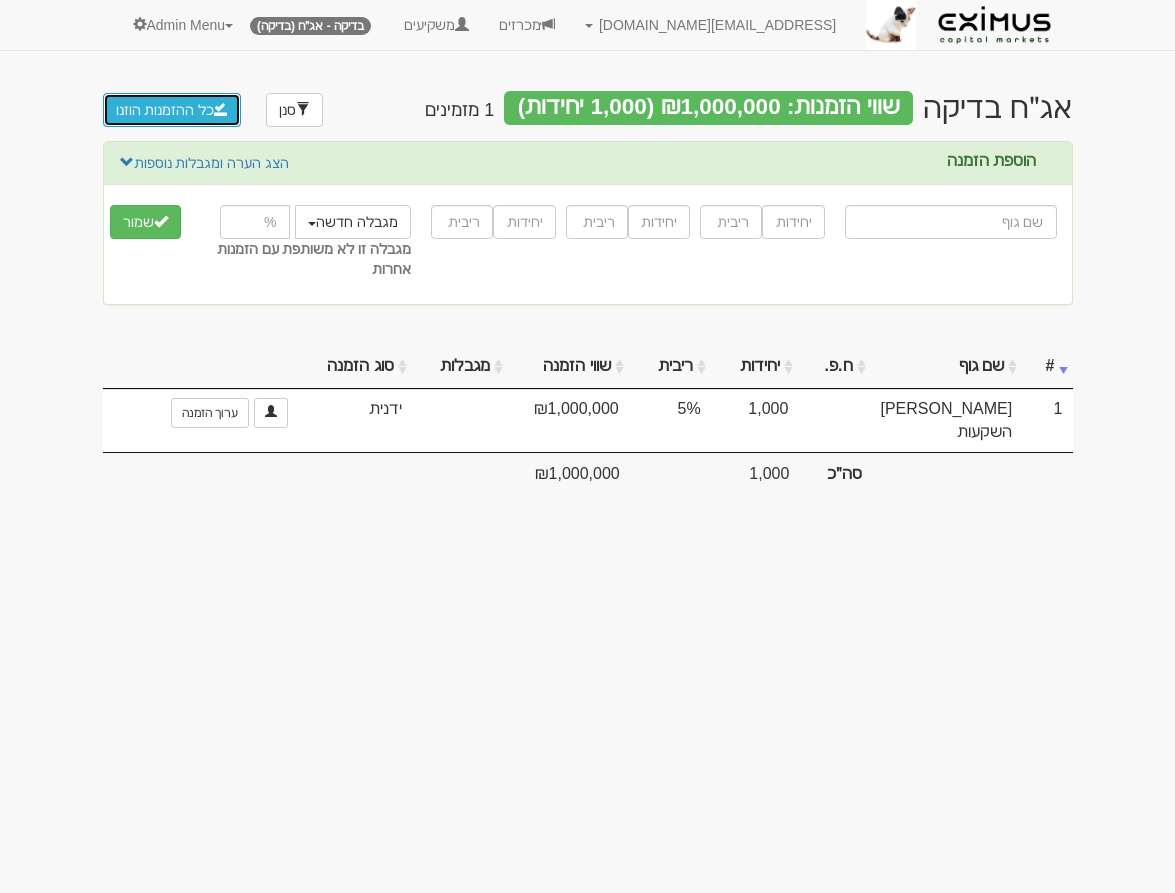 click on "כל ההזמנות הוזנו" at bounding box center (172, 110) 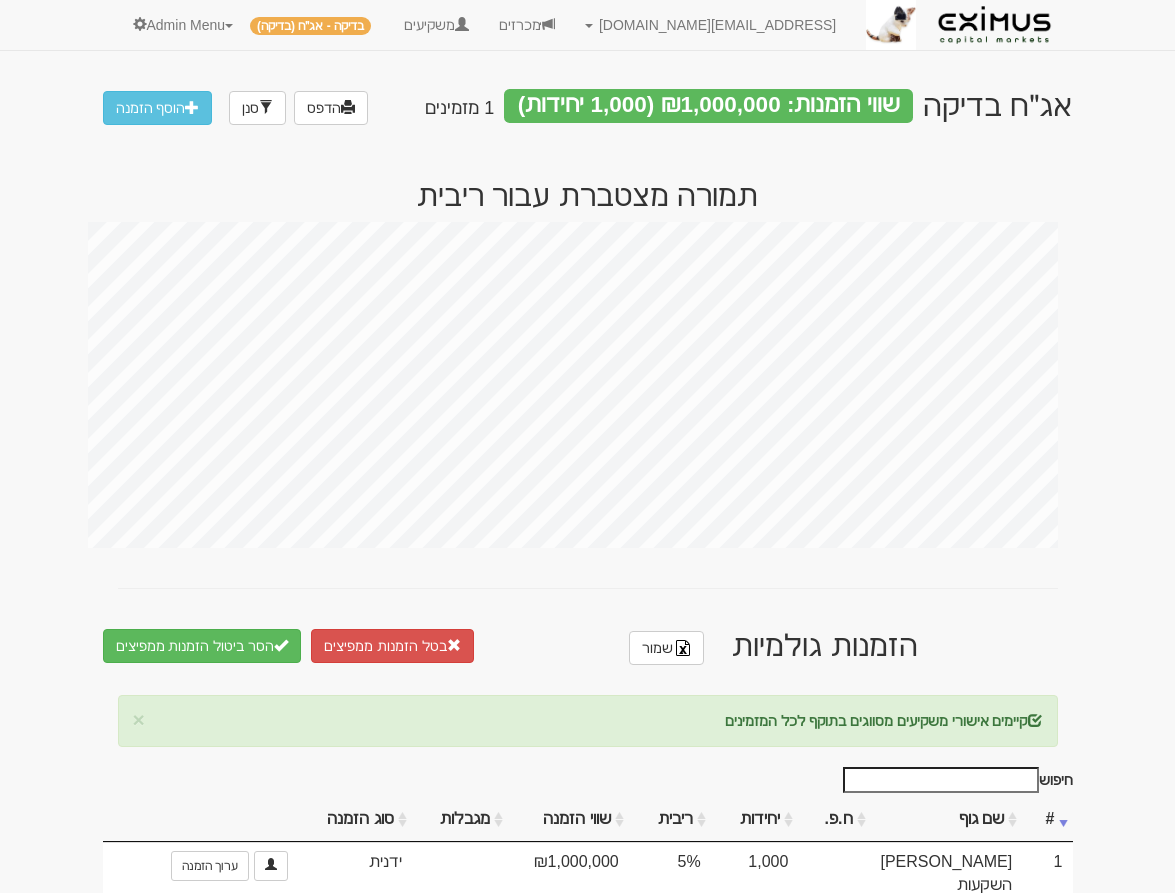 scroll, scrollTop: 0, scrollLeft: 0, axis: both 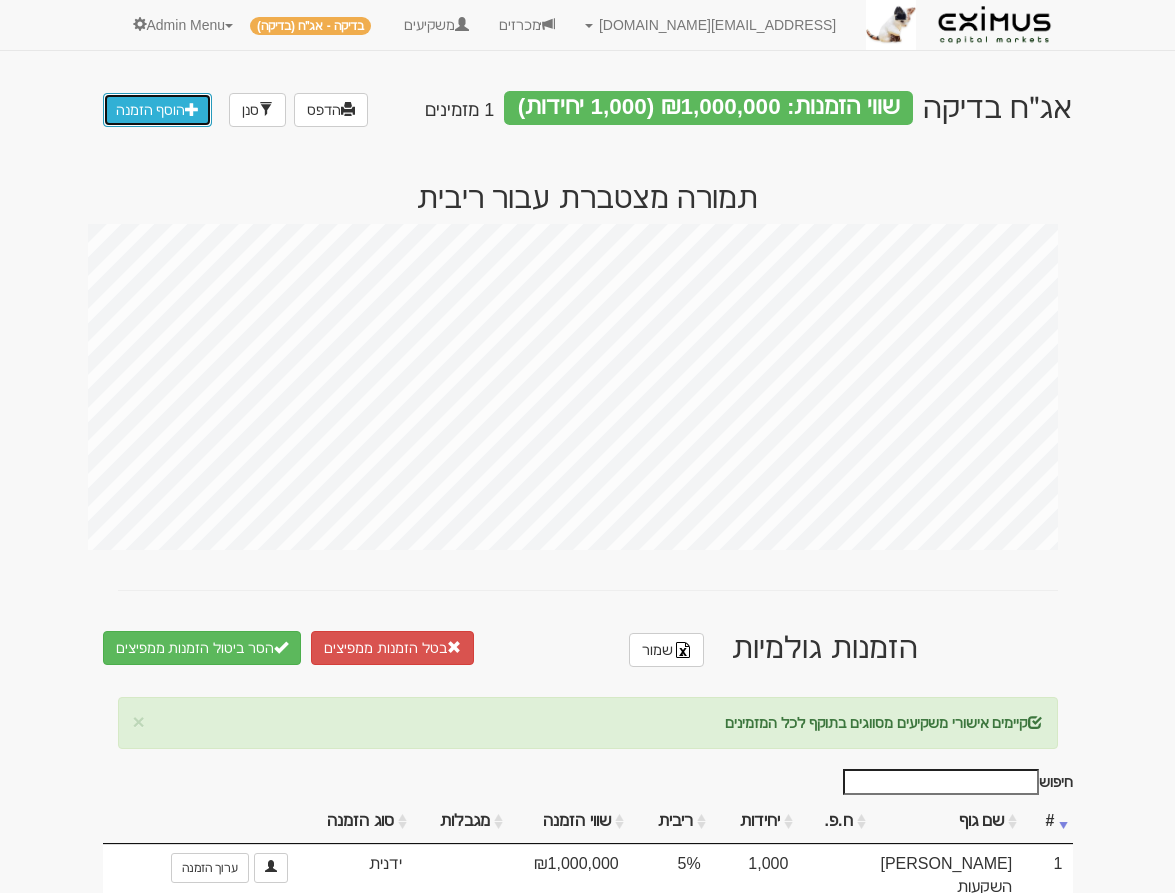 click at bounding box center (192, 109) 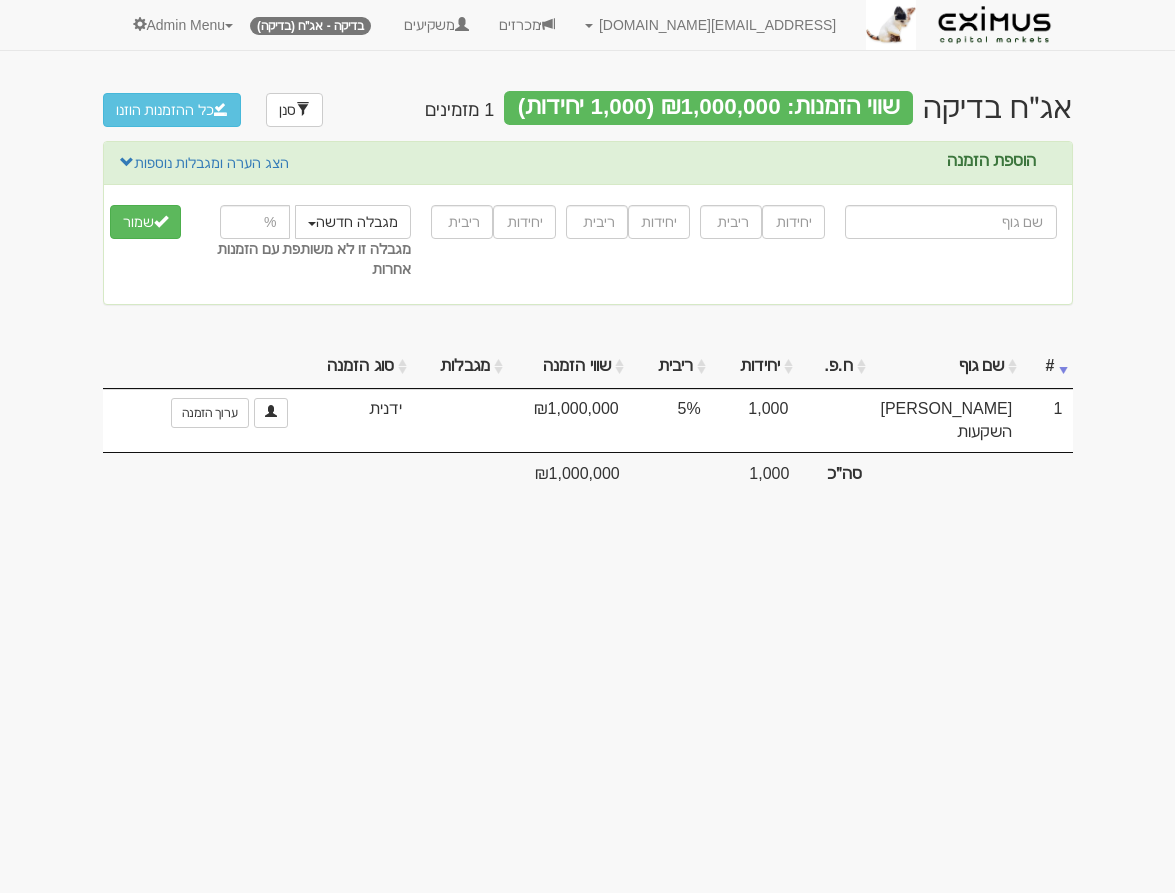 scroll, scrollTop: 0, scrollLeft: 0, axis: both 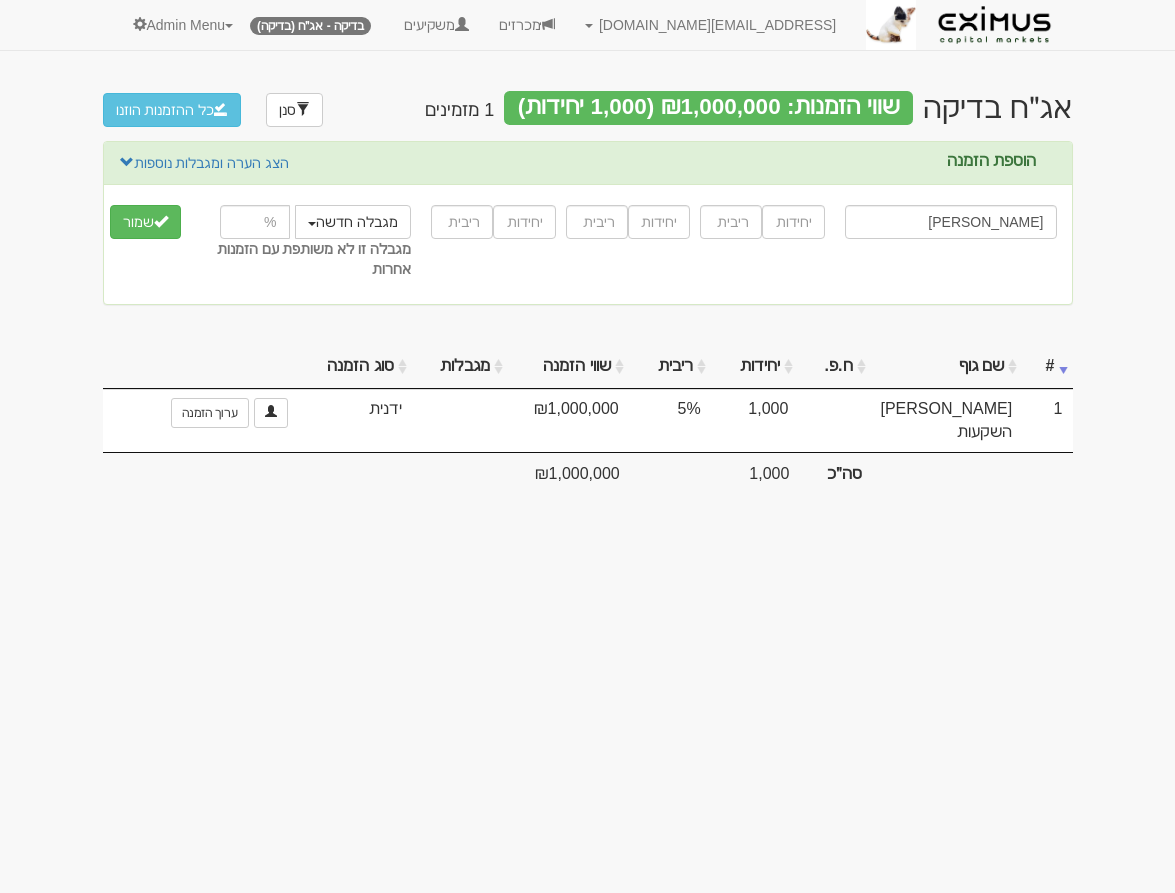 type on "ך" 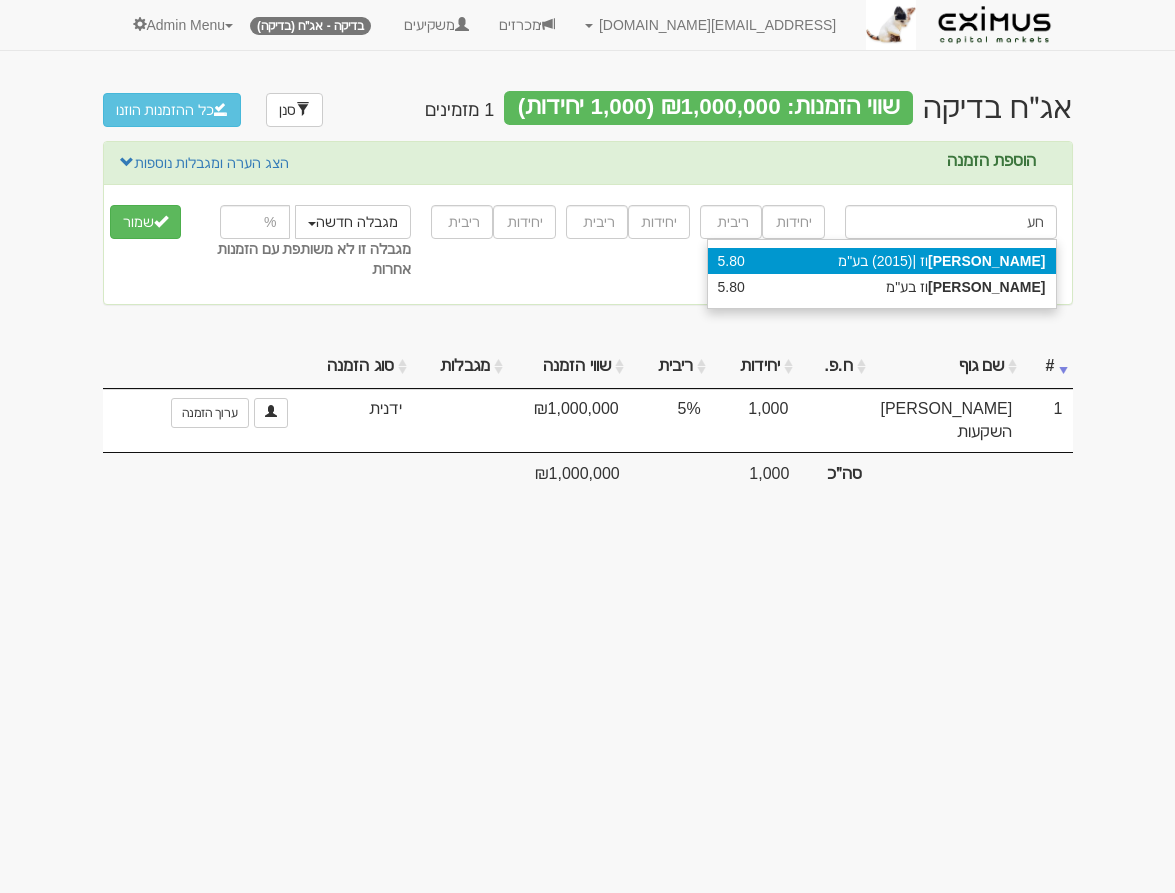 click on "[PERSON_NAME] וז |(2015) בע"מ 5.80" at bounding box center [882, 261] 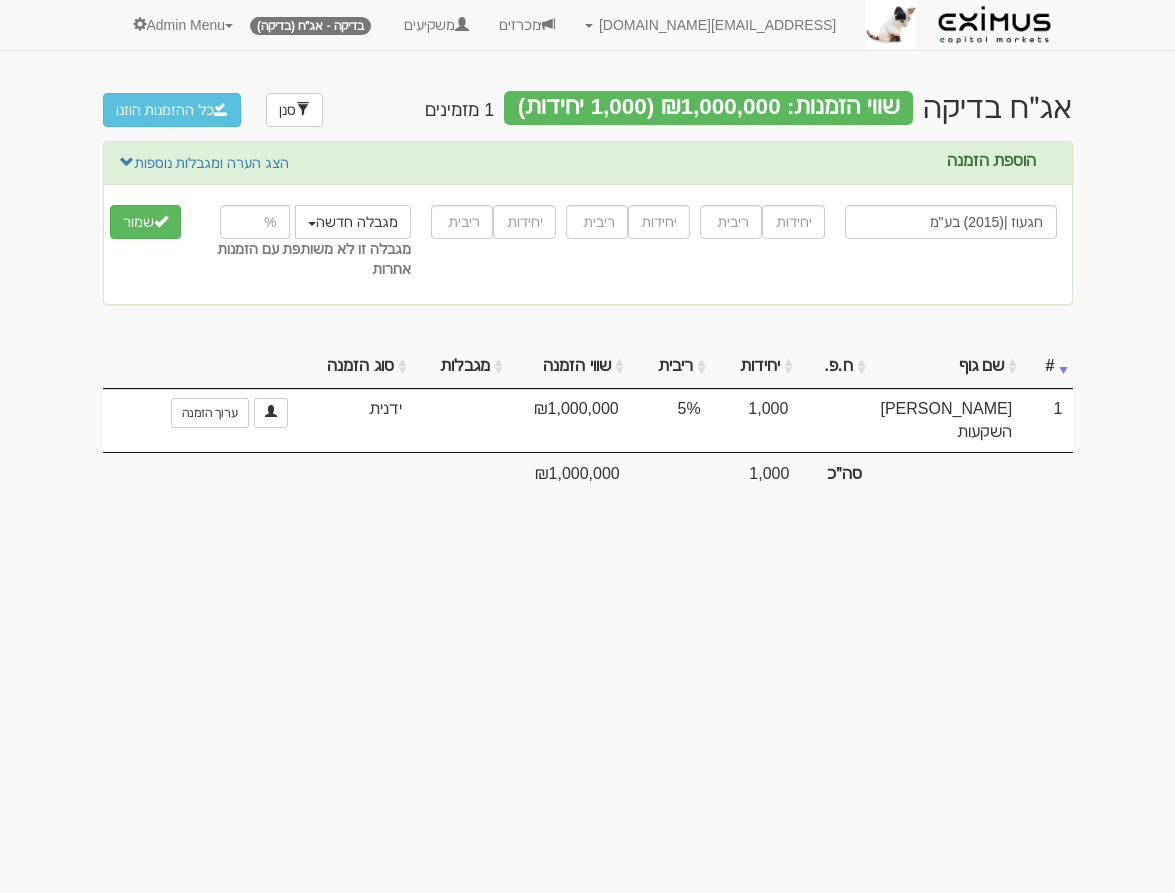 type on "חגעוז |(2015) בע"מ" 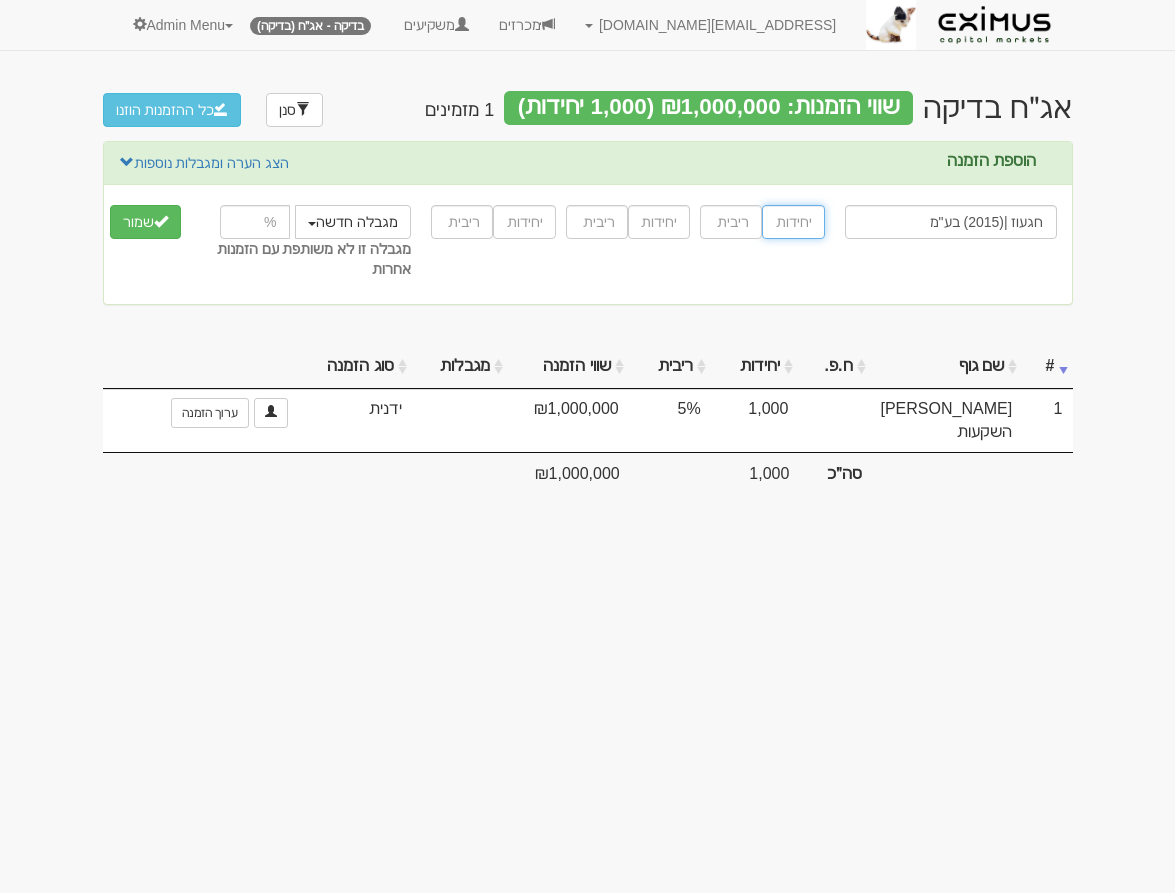 click at bounding box center [793, 222] 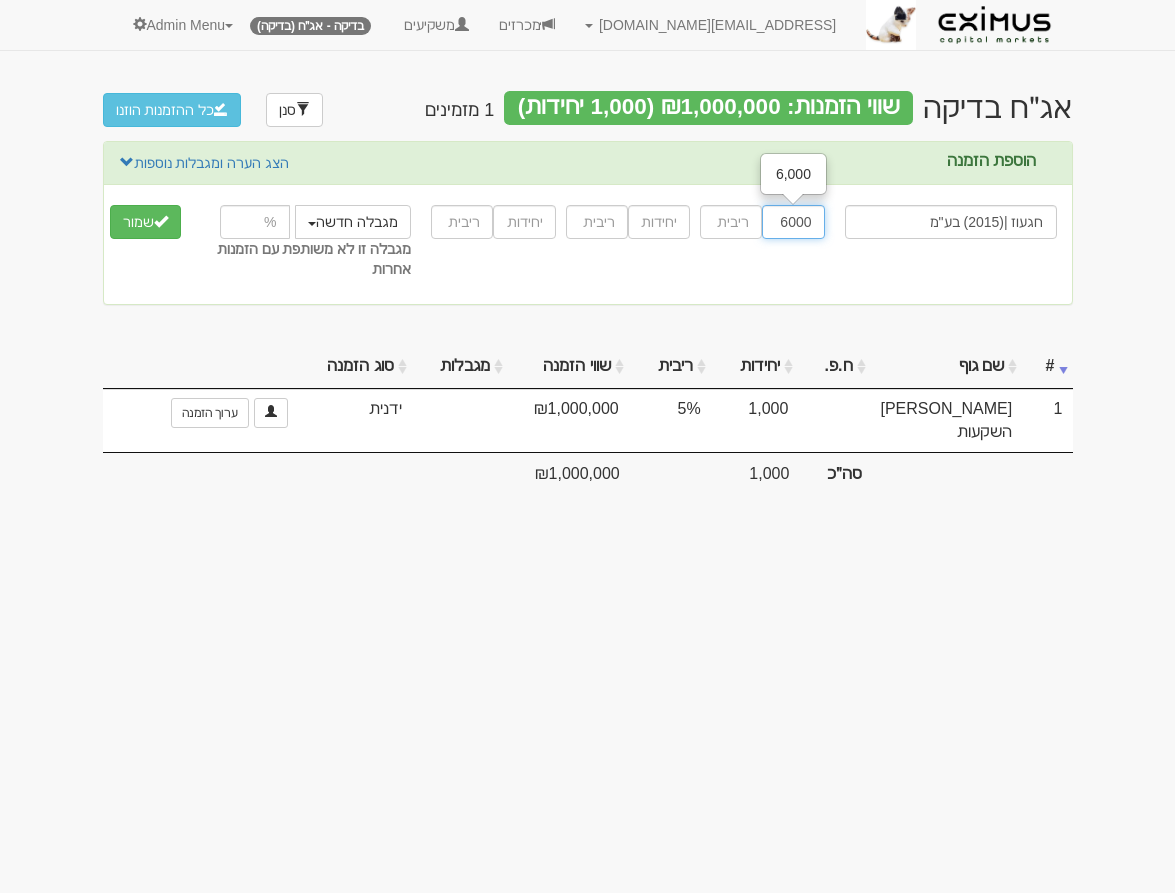 type on "6000" 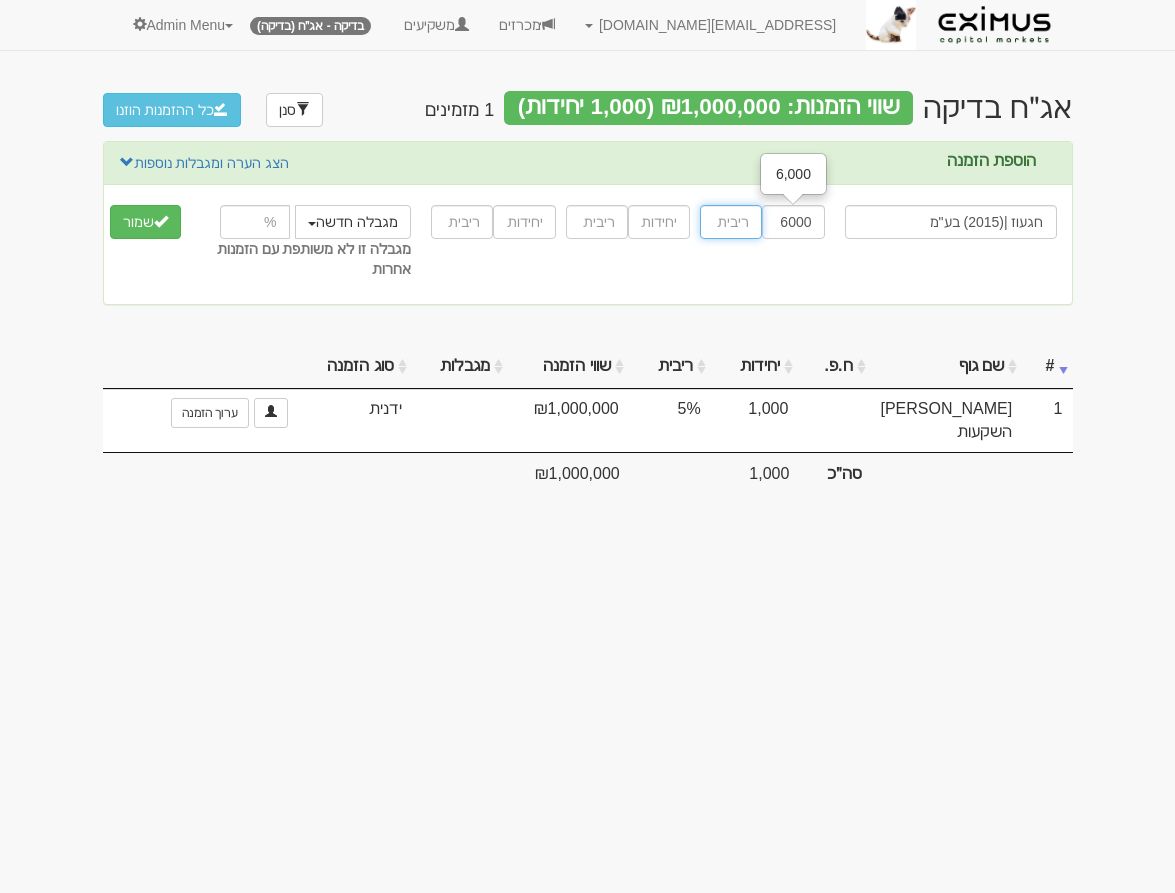 click at bounding box center (731, 222) 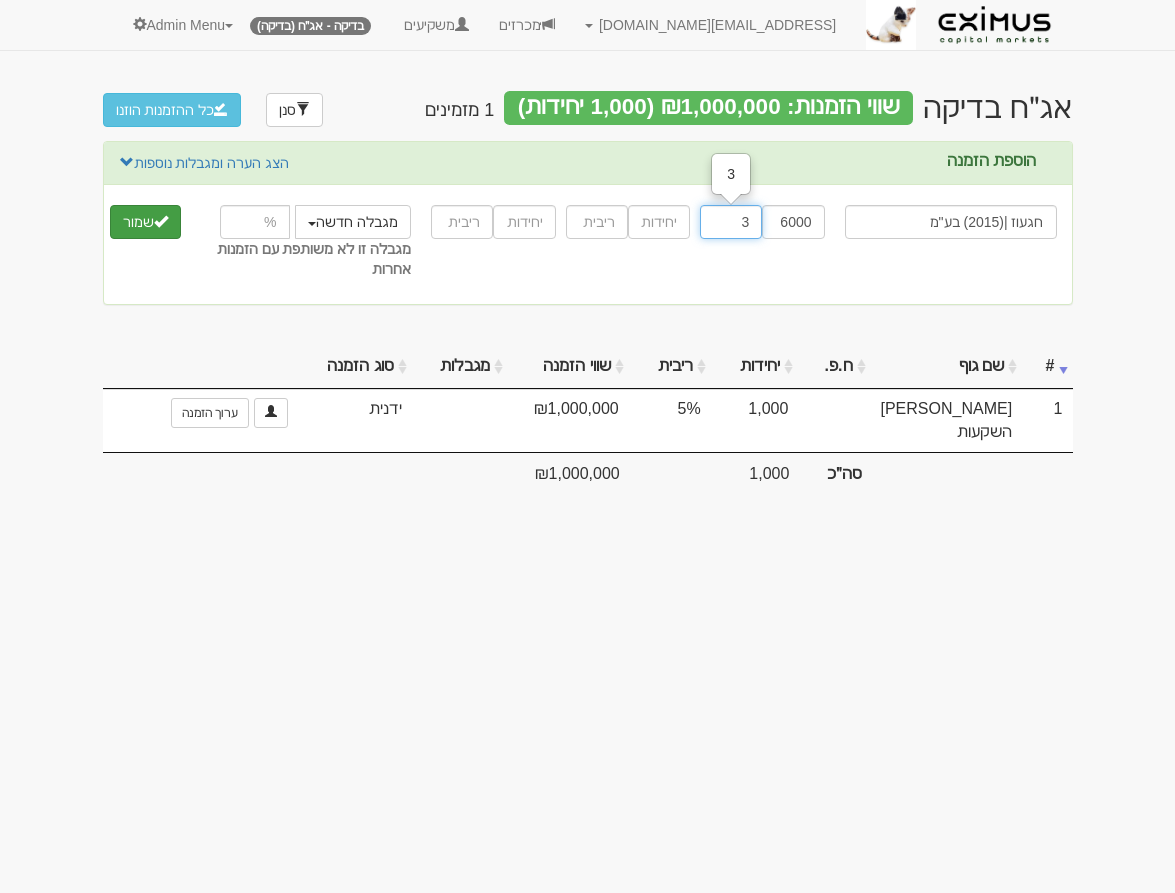 type on "3" 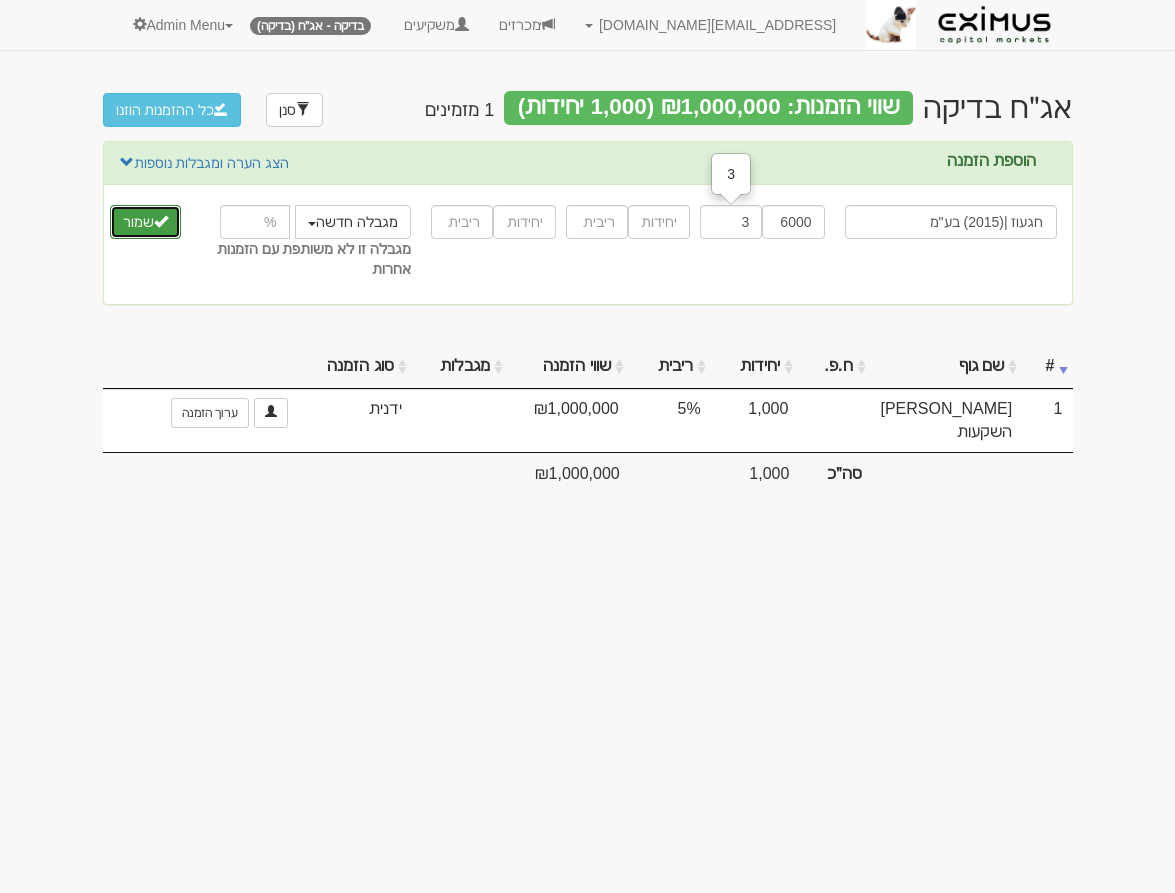 click on "שמור" at bounding box center (145, 222) 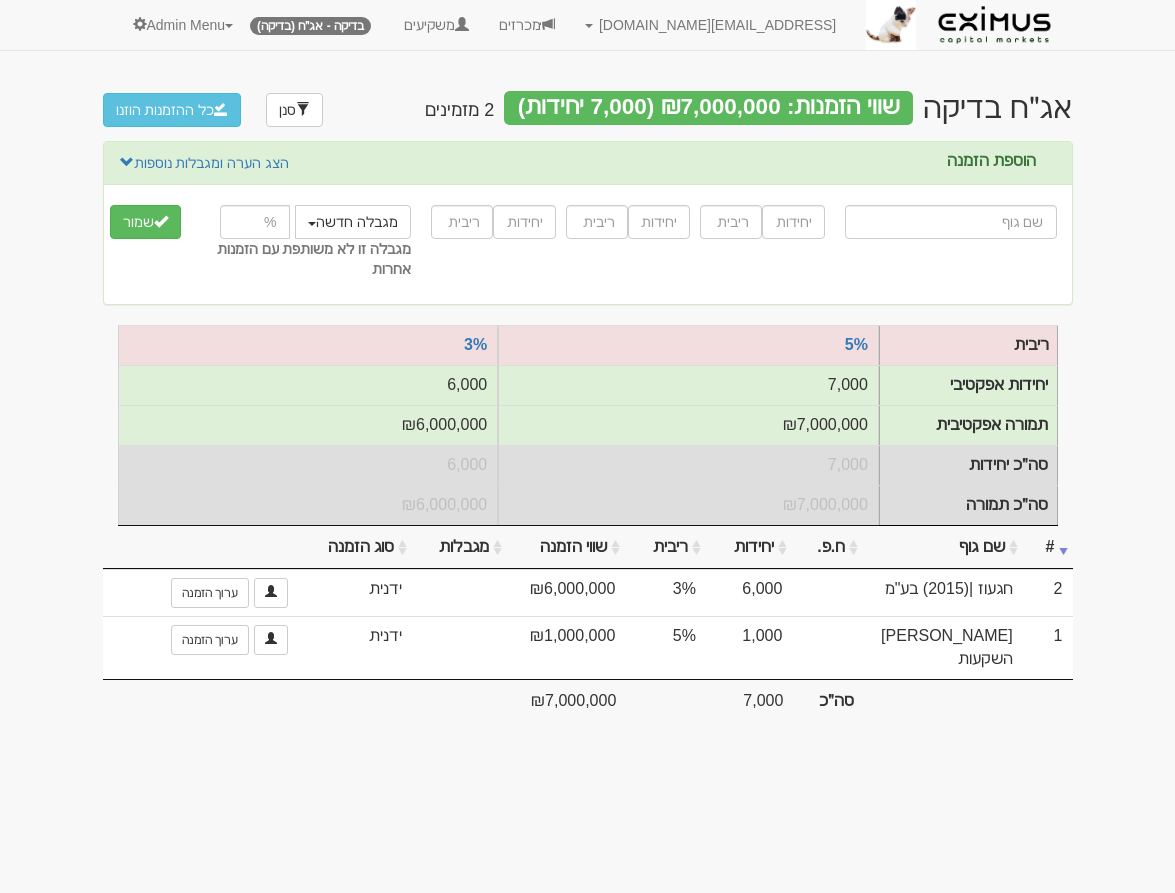 scroll, scrollTop: 0, scrollLeft: 0, axis: both 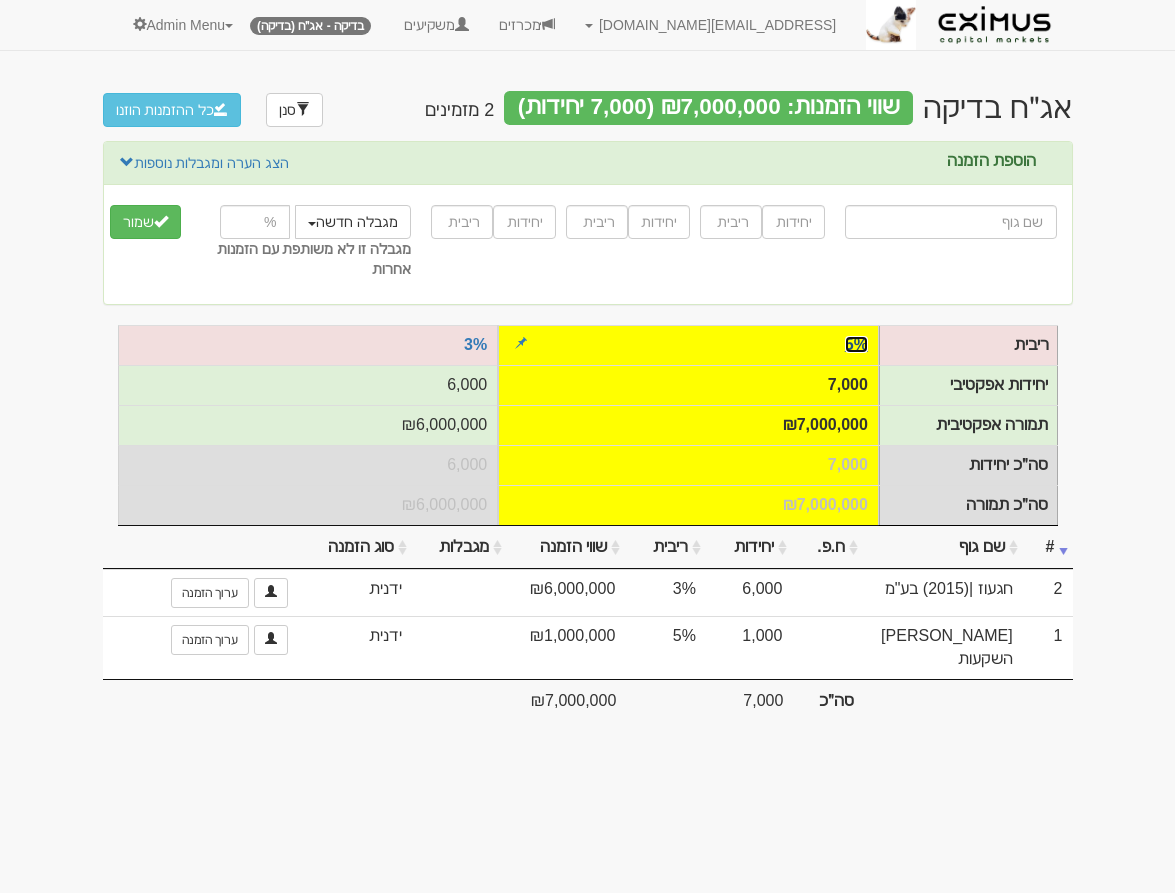 click on "5%" at bounding box center (856, 344) 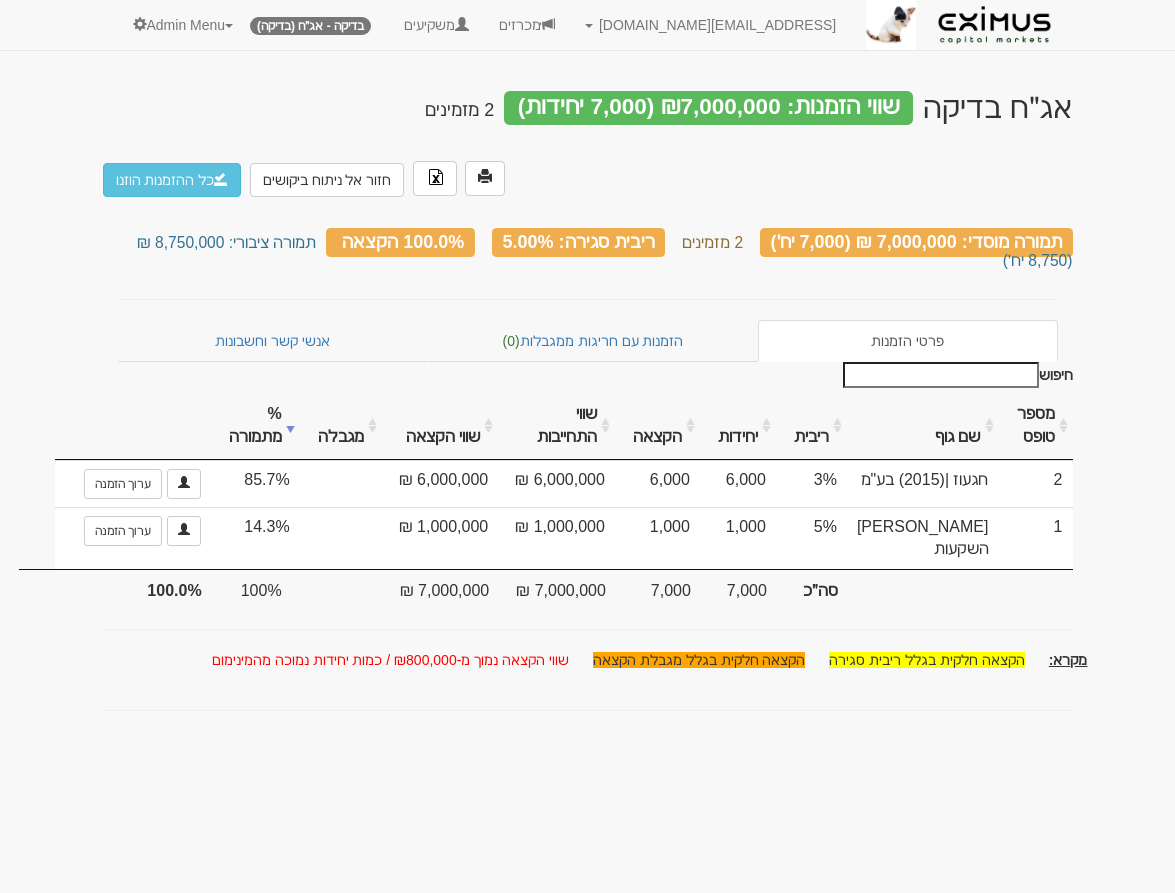 scroll, scrollTop: 0, scrollLeft: 0, axis: both 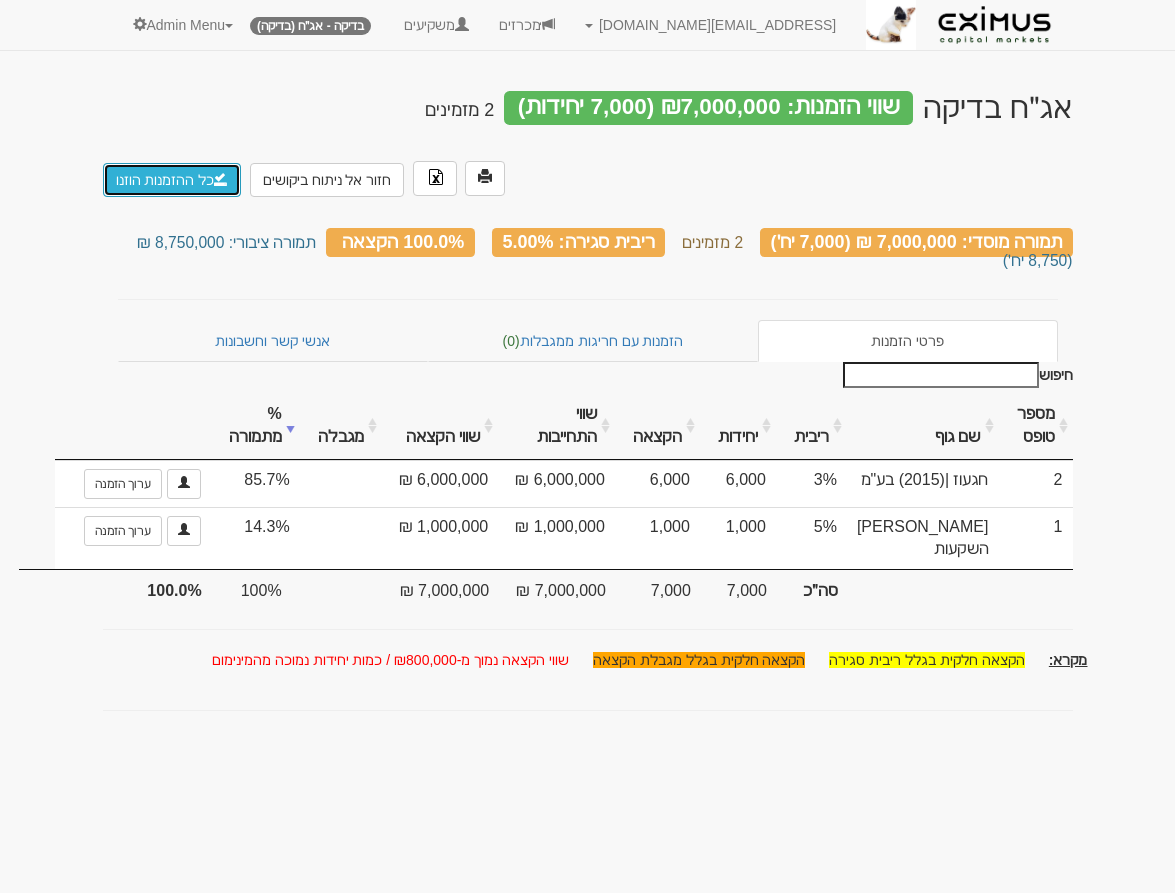 click on "כל ההזמנות הוזנו" at bounding box center [172, 180] 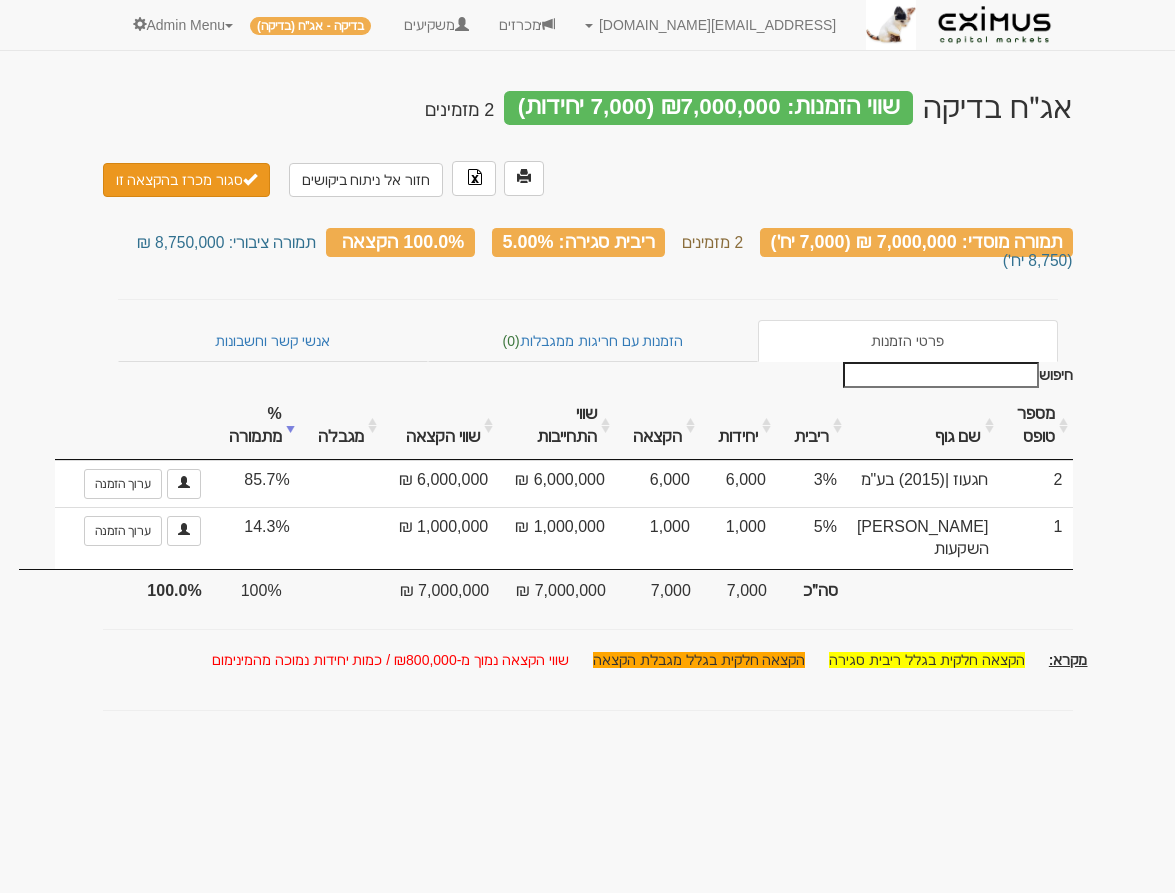 scroll, scrollTop: 0, scrollLeft: 0, axis: both 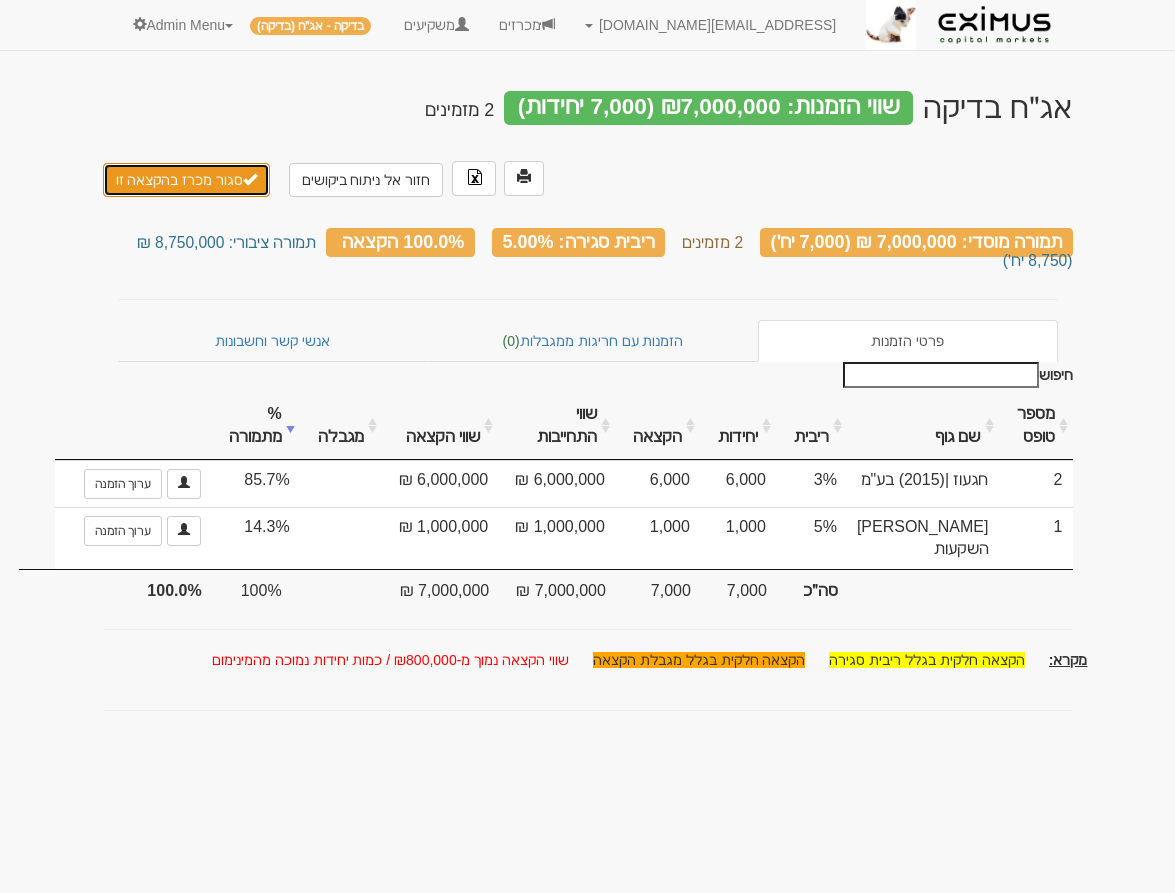 click on "סגור מכרז בהקצאה זו" at bounding box center [187, 180] 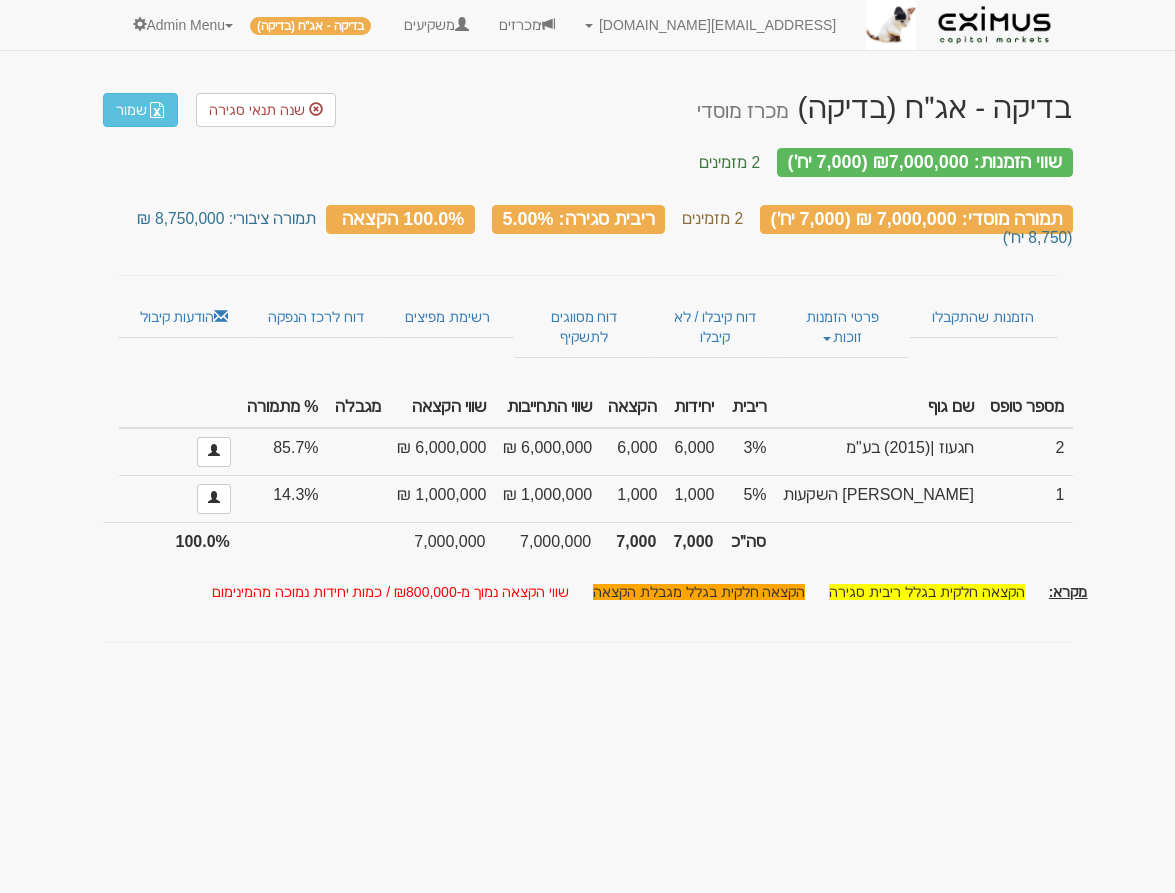 scroll, scrollTop: 0, scrollLeft: 0, axis: both 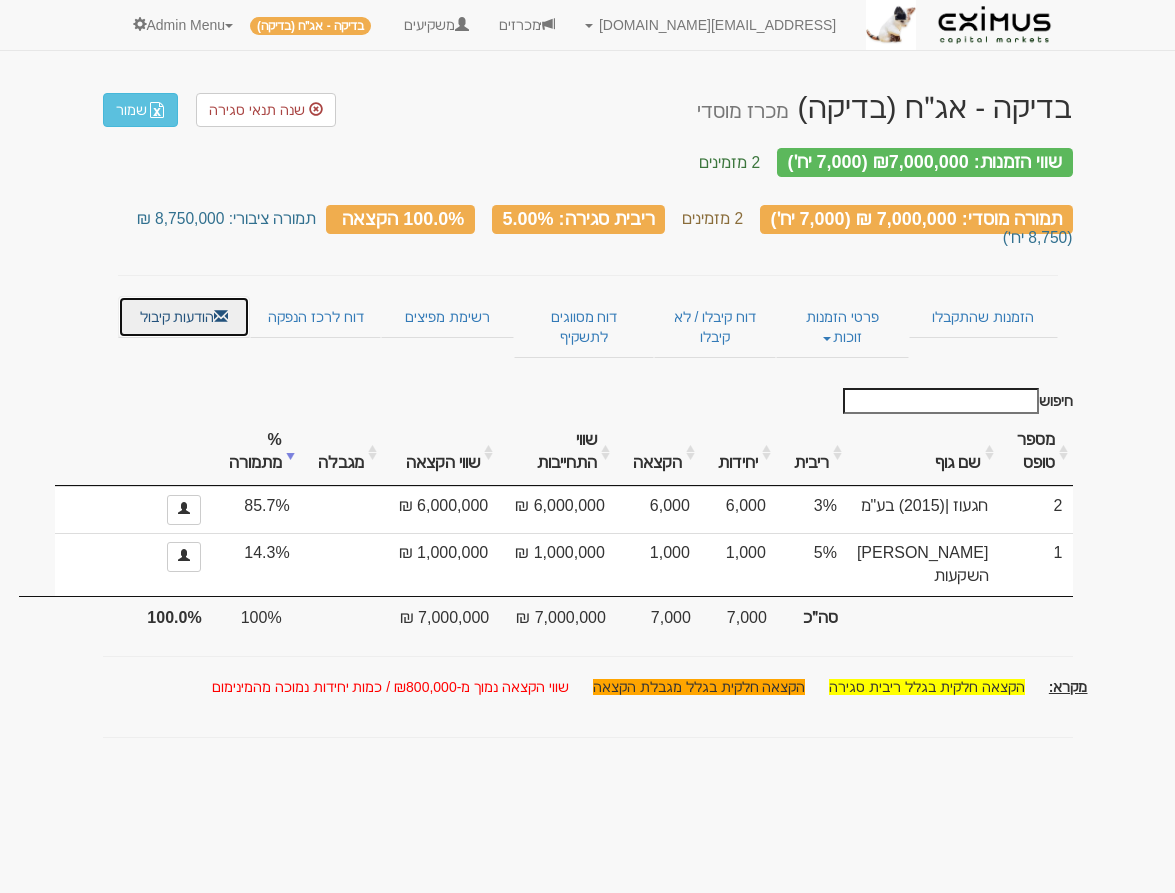 click on "הודעות קיבול" at bounding box center [184, 317] 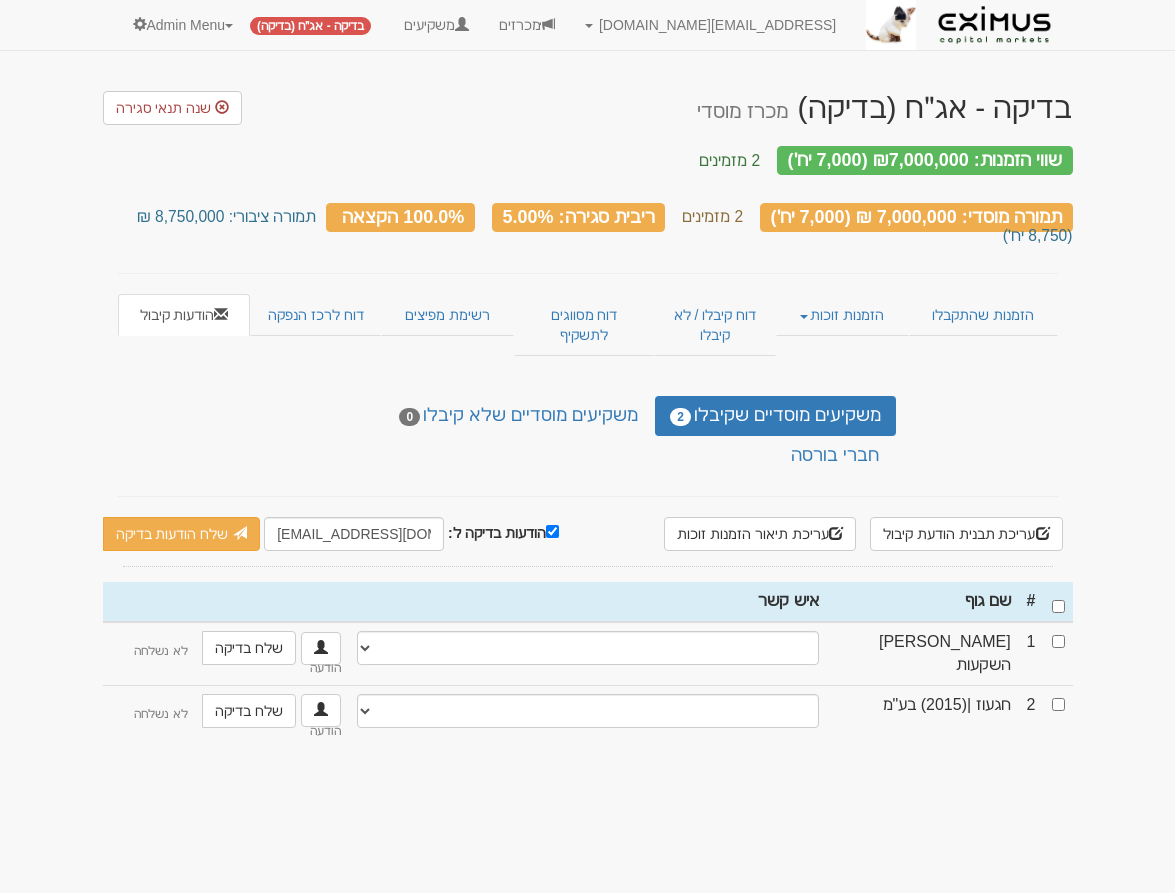 scroll, scrollTop: 0, scrollLeft: 0, axis: both 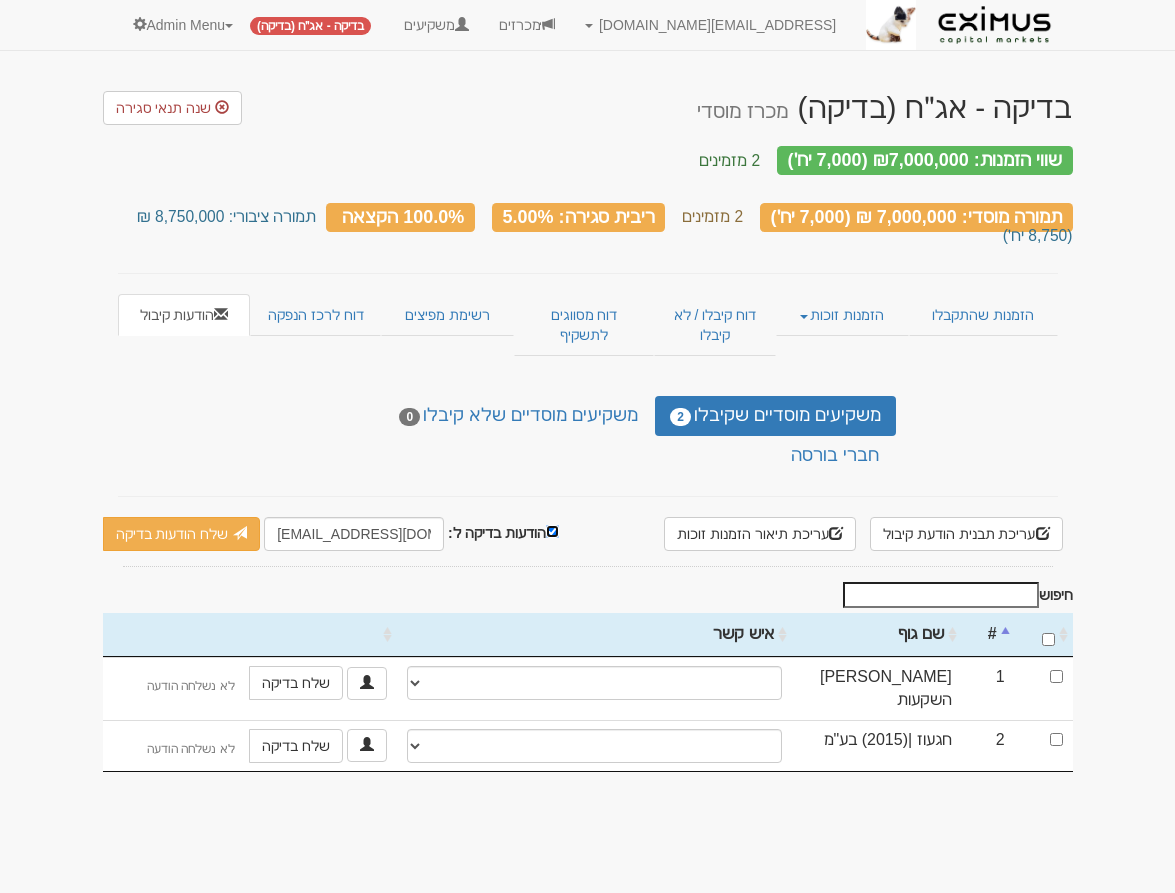 click on "הודעות בדיקה ל:" at bounding box center [552, 531] 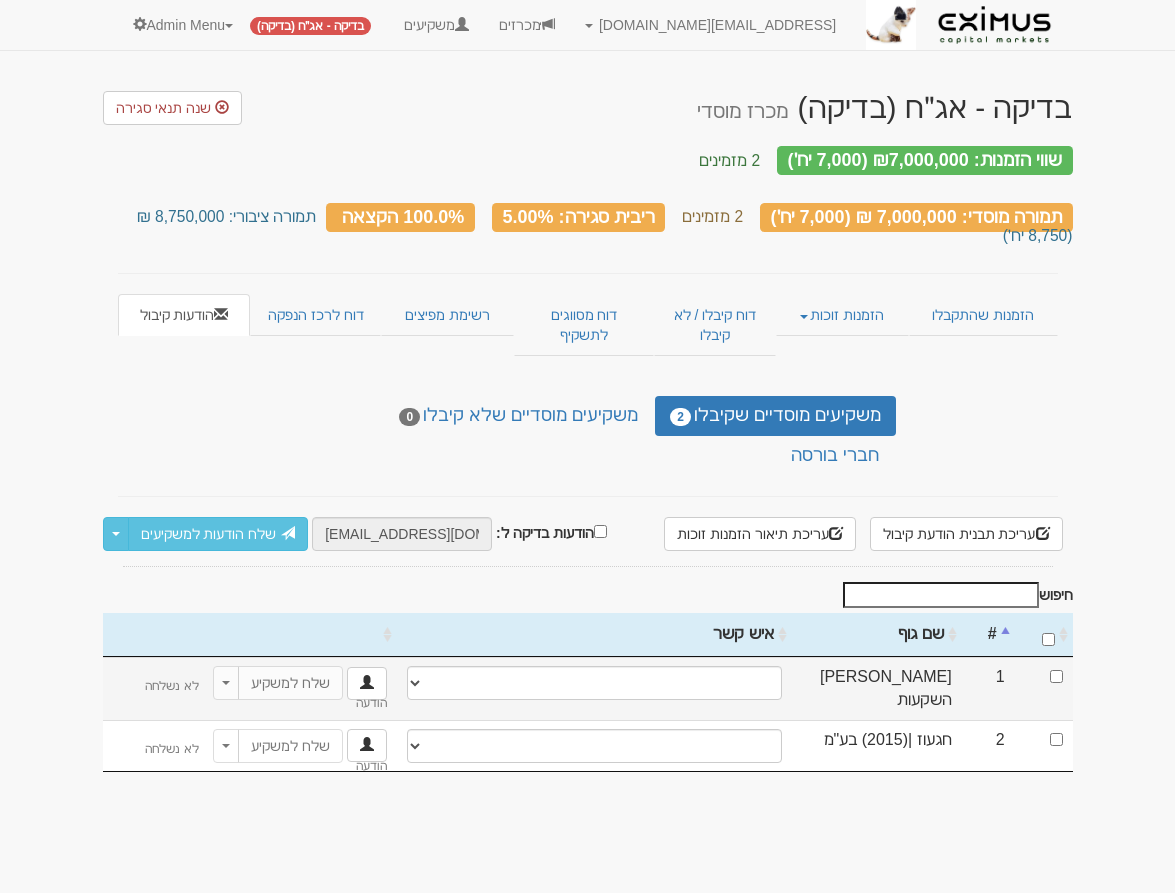click on "שלח למשקיע
שלח לאימייל בלבד
שלח לאונליין בלבד" at bounding box center (278, 683) 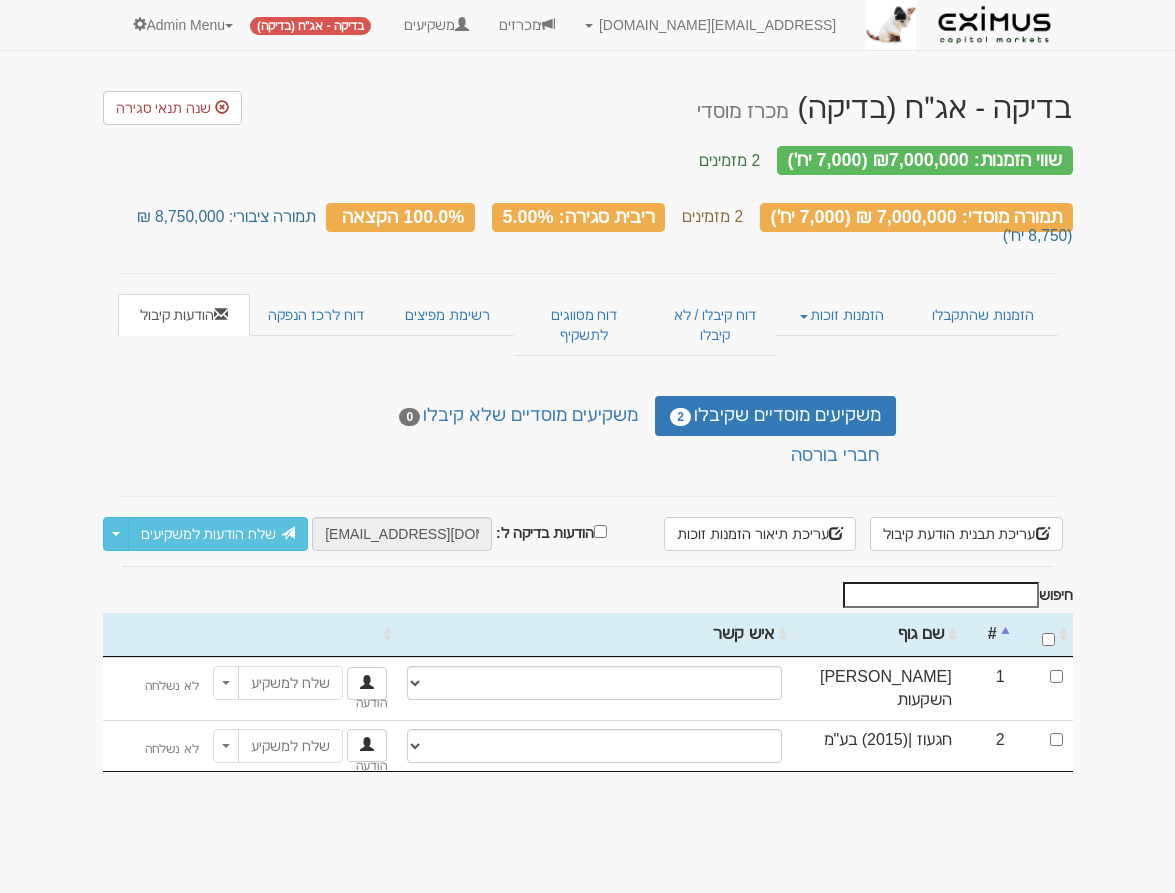 click on "הודעות בדיקה ל:" at bounding box center (551, 532) 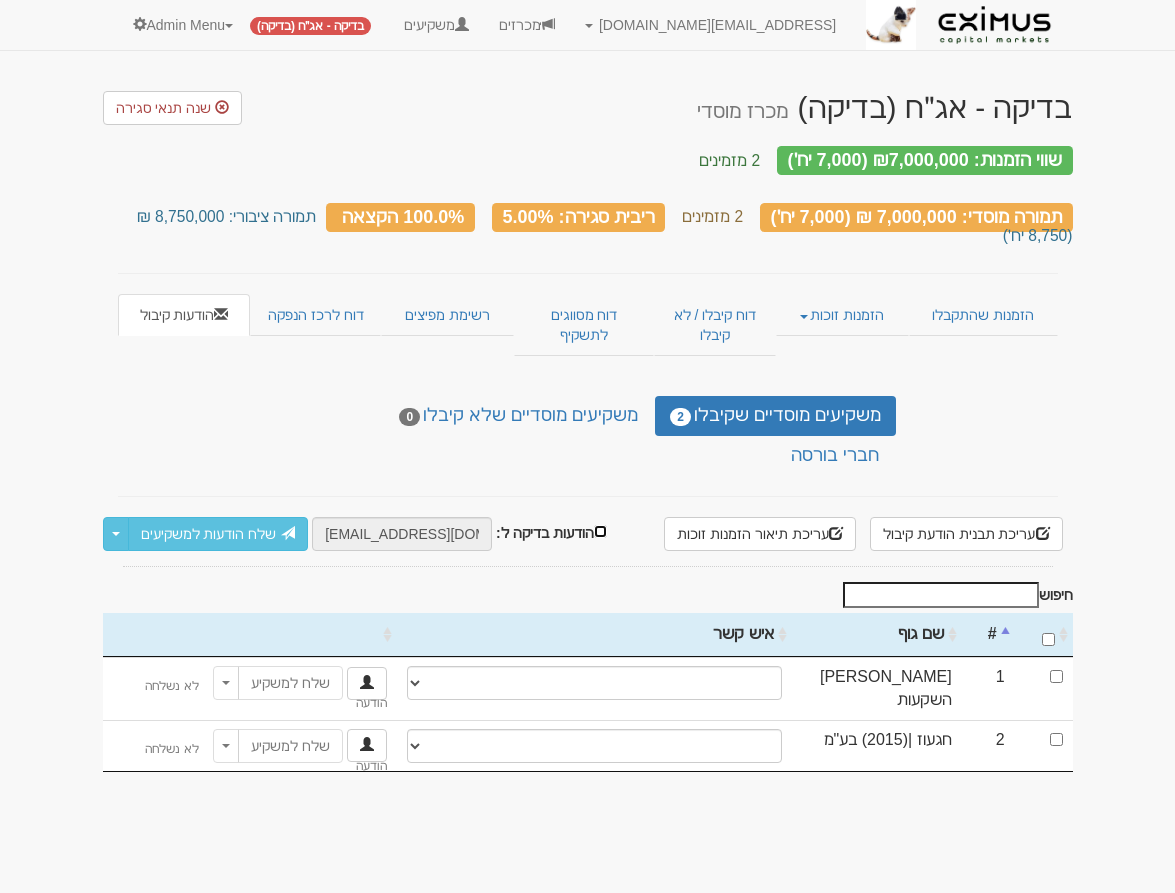 click on "הודעות בדיקה ל:" at bounding box center [600, 531] 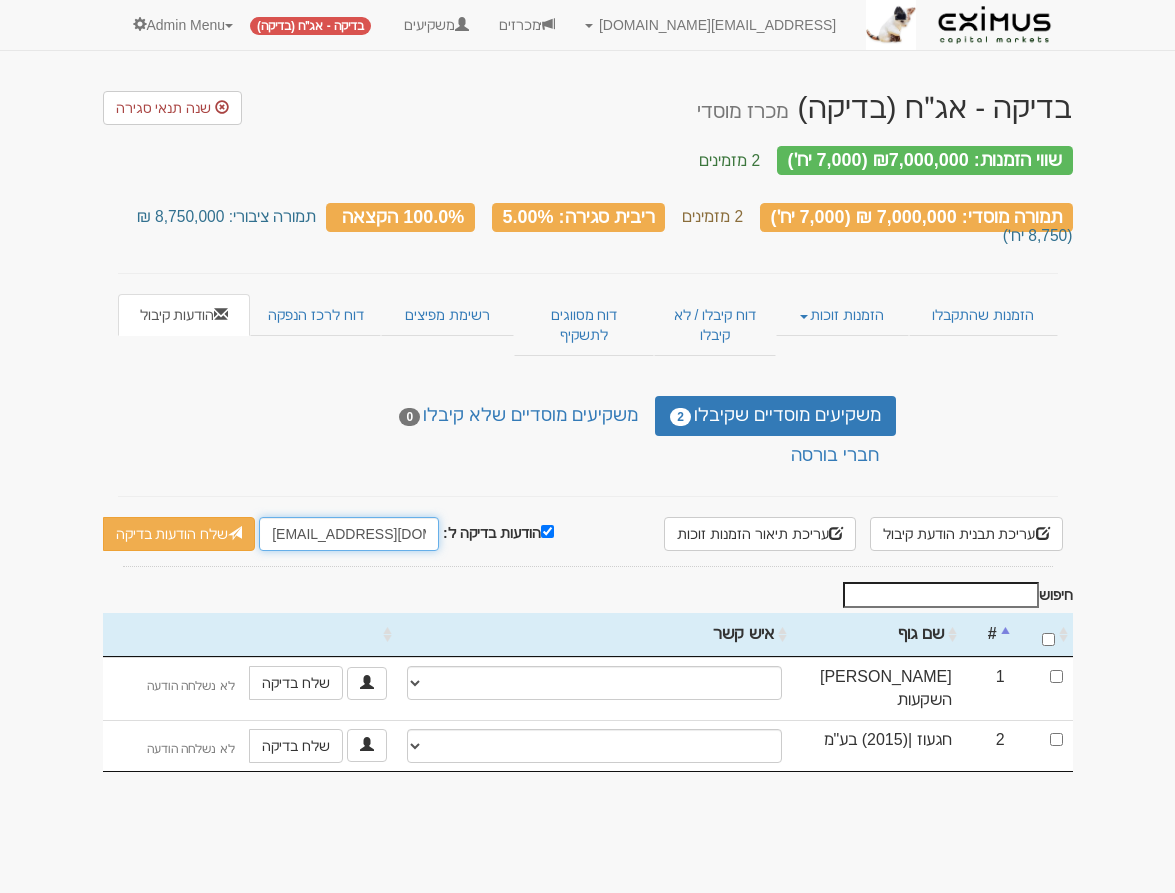 click on "[EMAIL_ADDRESS][DOMAIN_NAME]" at bounding box center [349, 534] 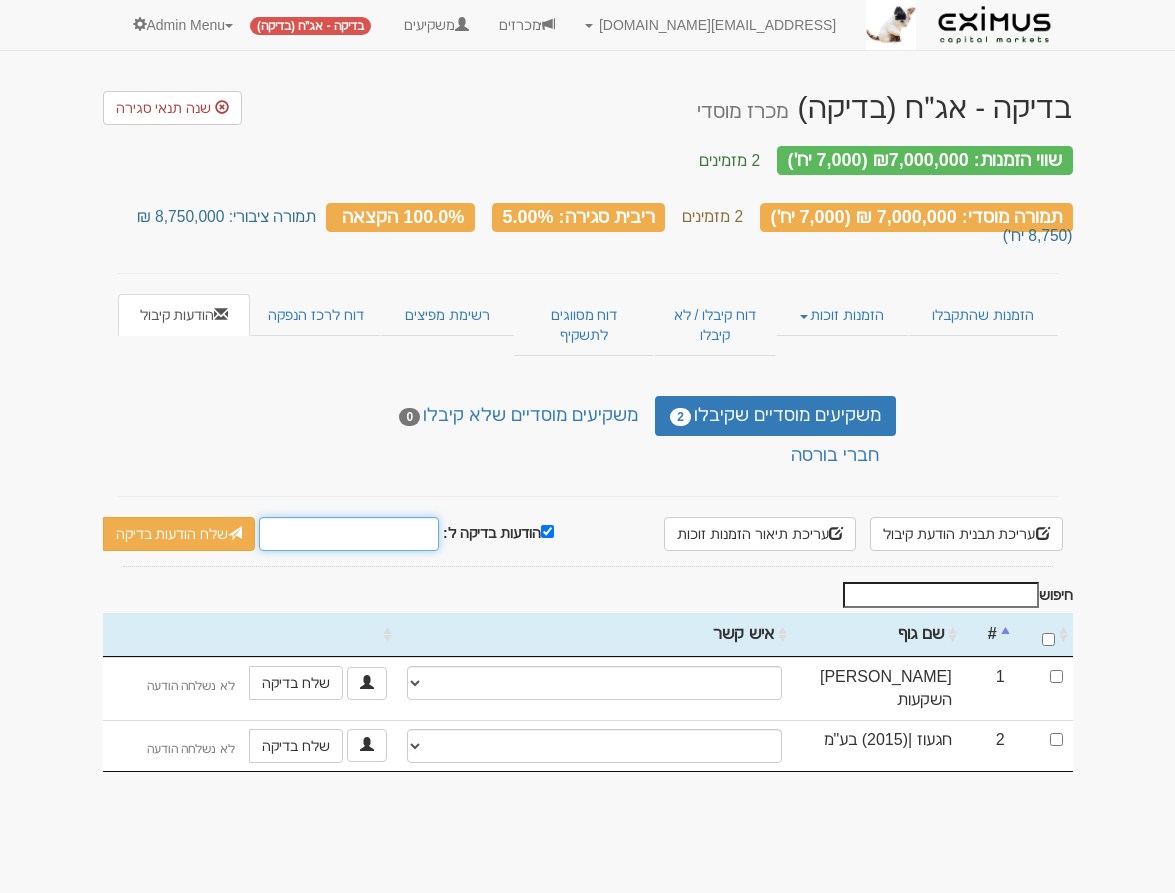 type on "h" 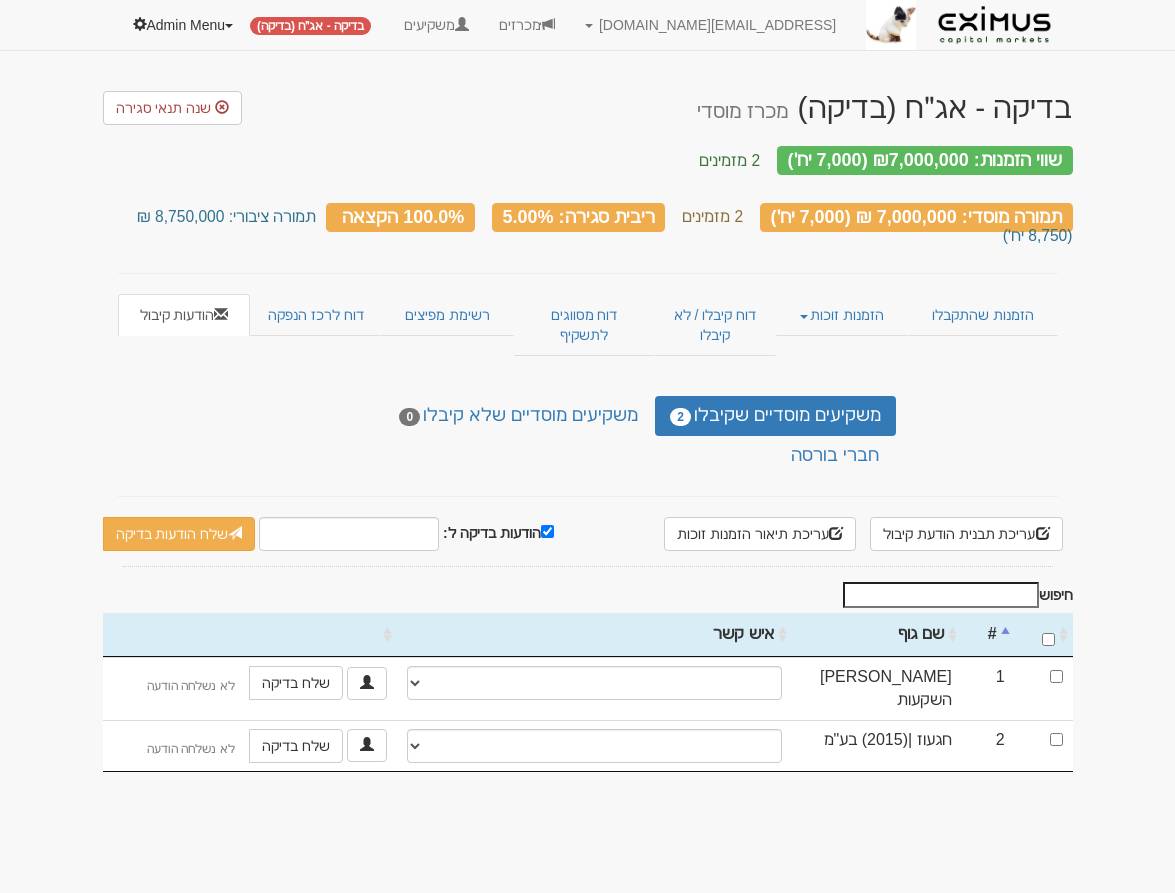 click on "Admin Menu" at bounding box center (184, 25) 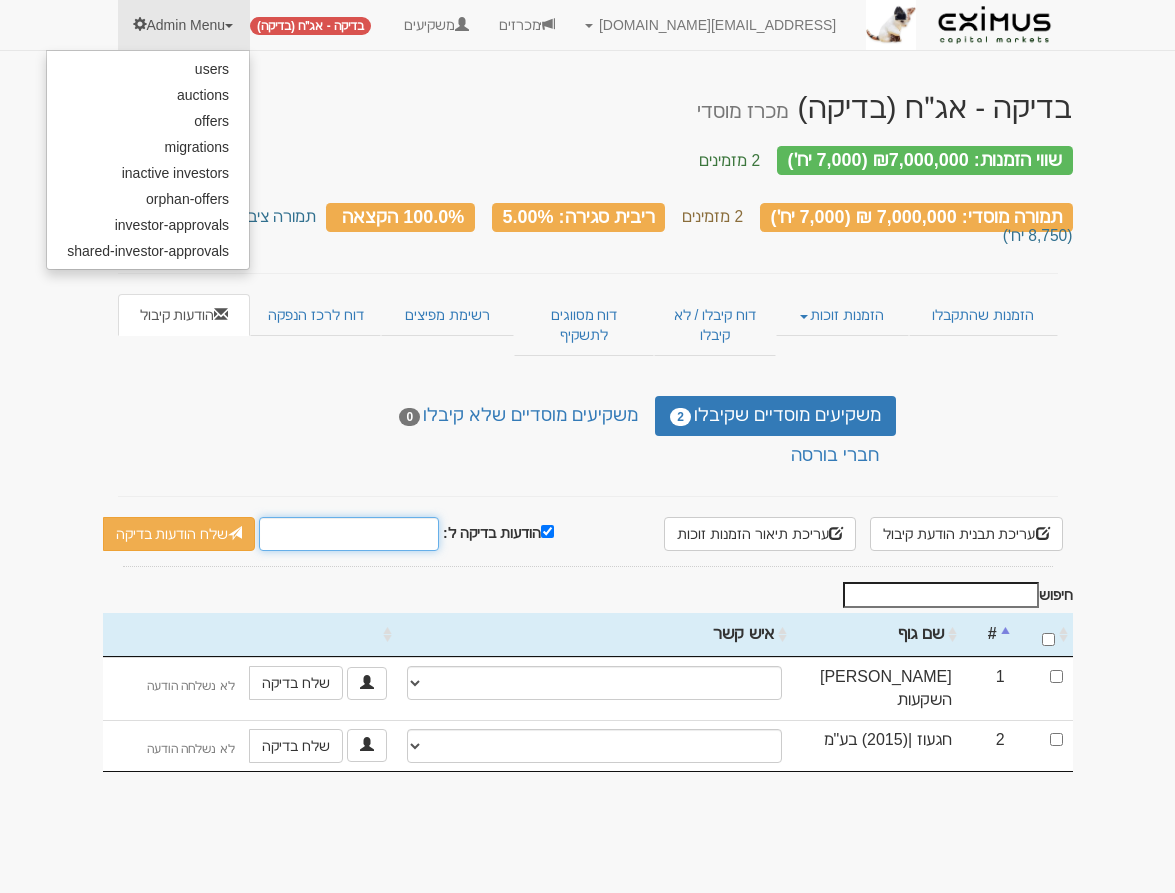 click on "הודעות בדיקה ל:" at bounding box center [349, 534] 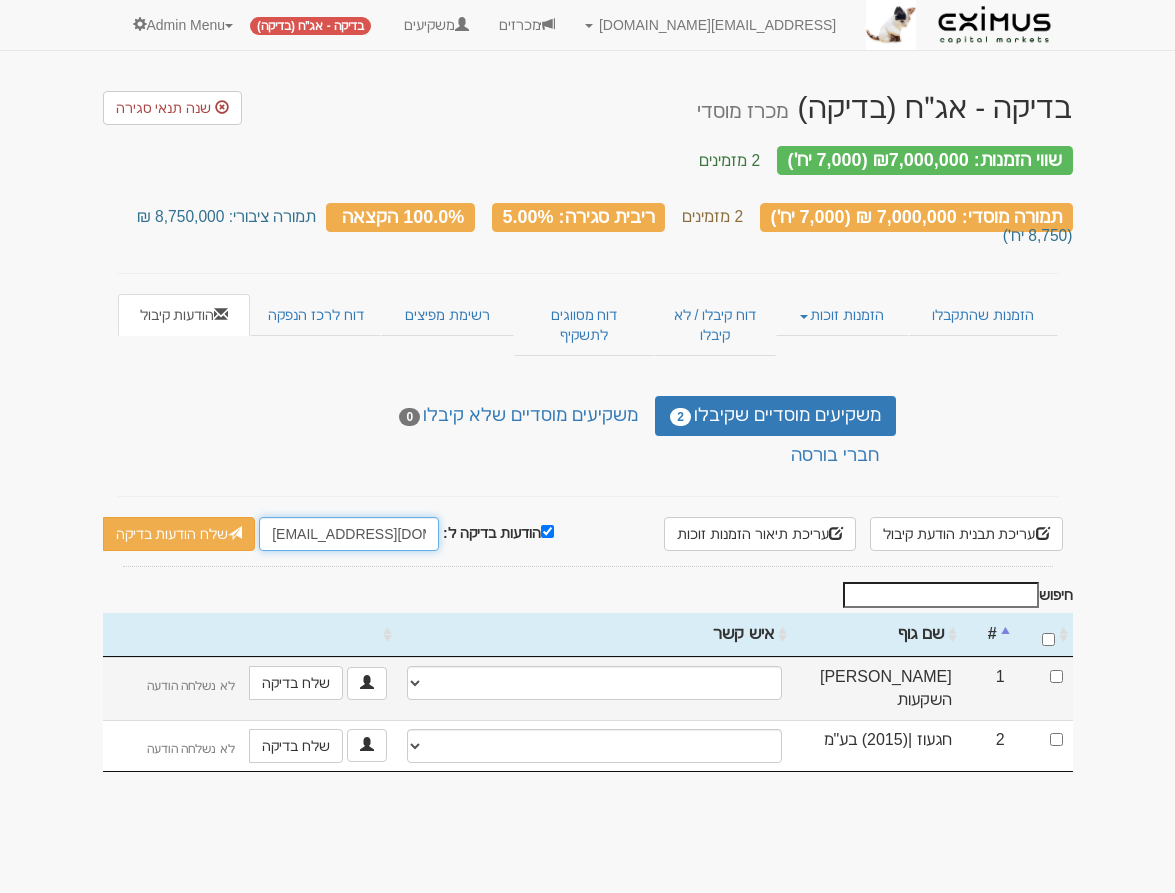 type on "[EMAIL_ADDRESS][DOMAIN_NAME]" 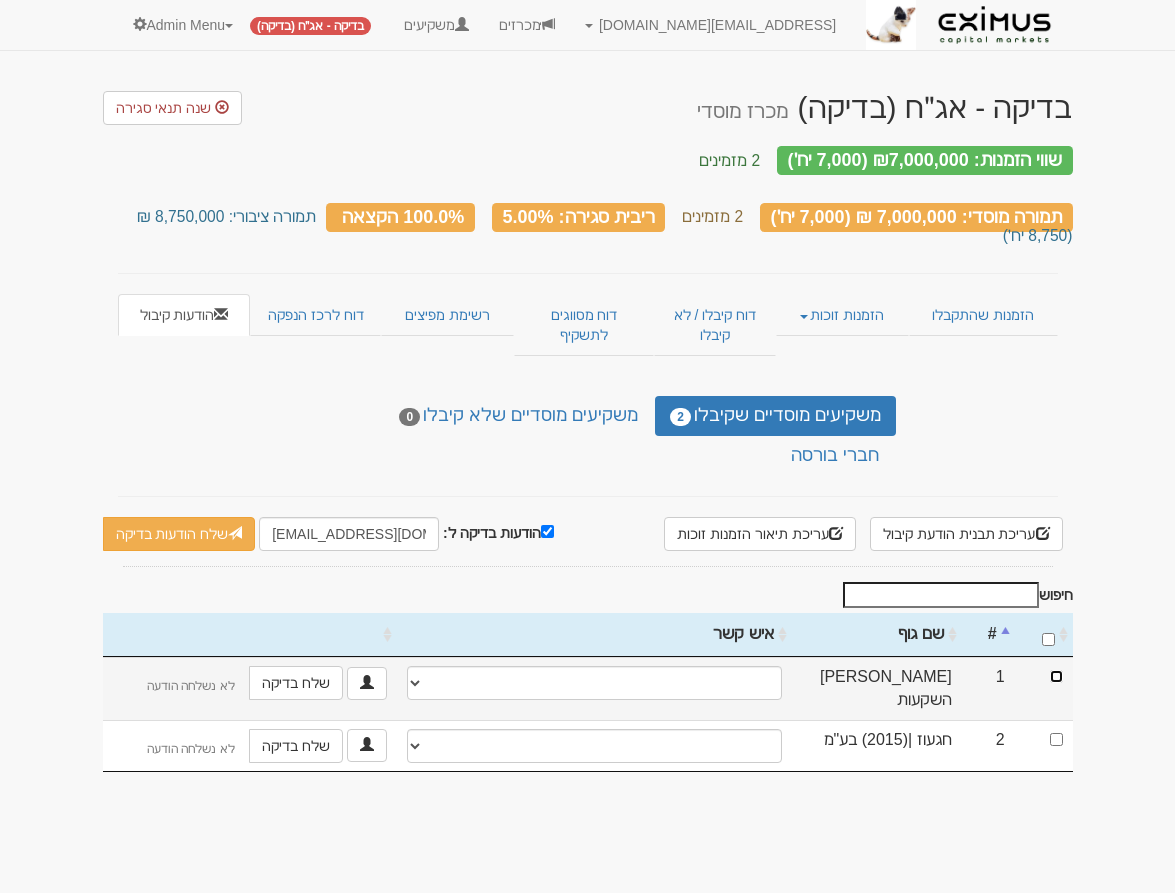 click at bounding box center (1056, 676) 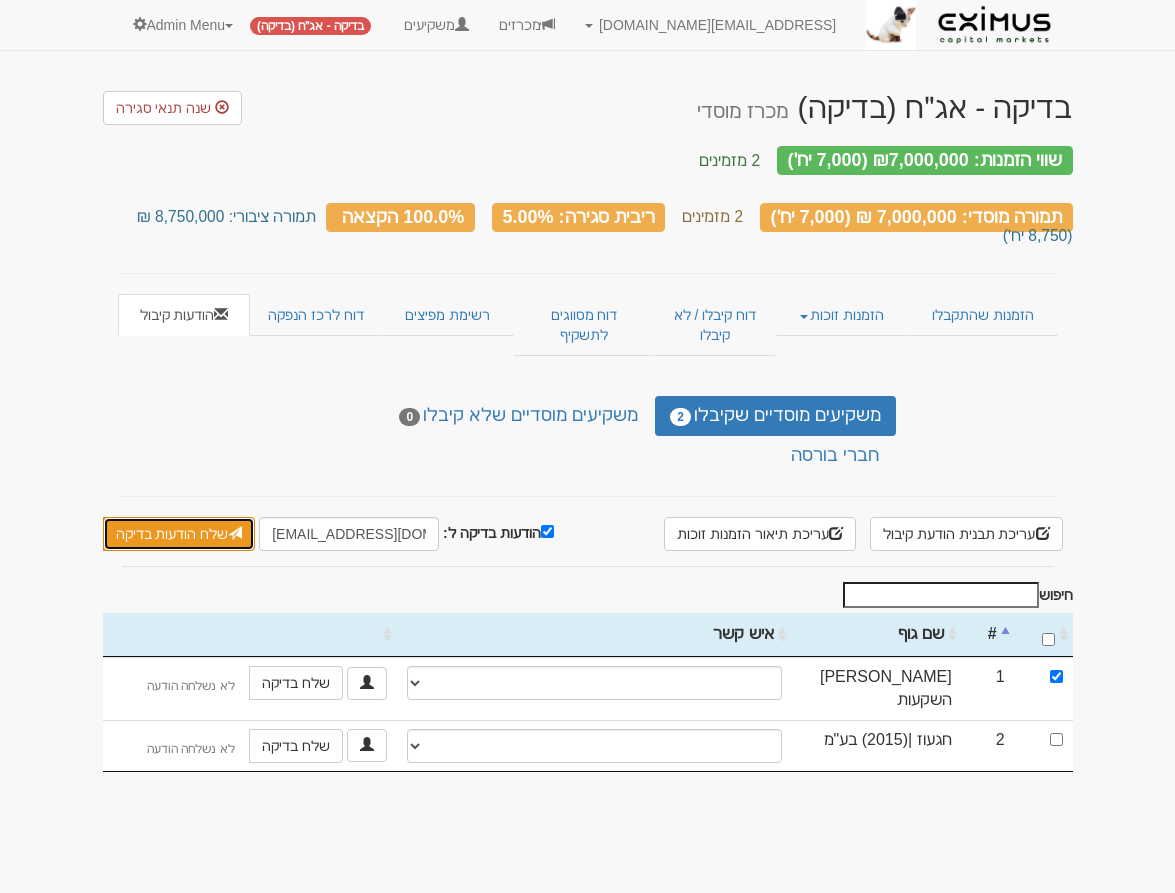 click on "שלח הודעות בדיקה" at bounding box center [179, 534] 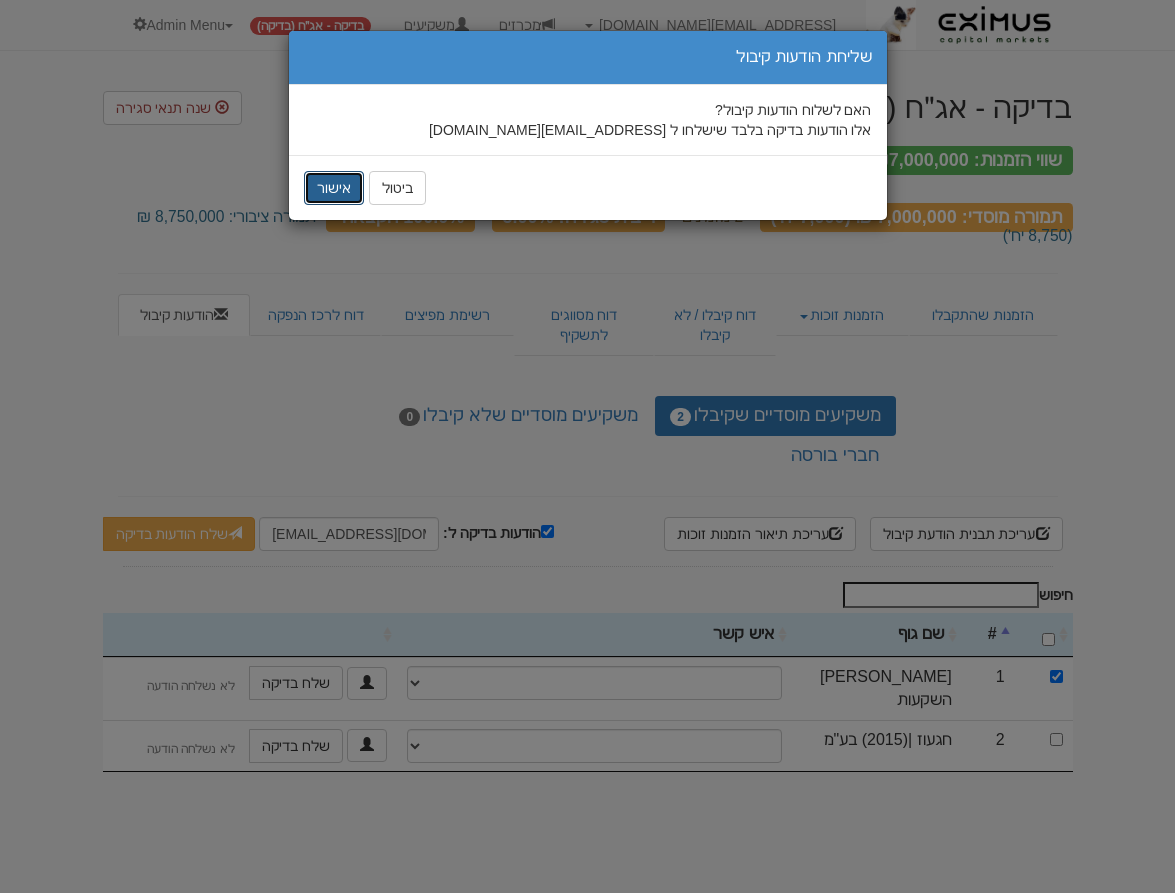 click on "אישור" at bounding box center [334, 188] 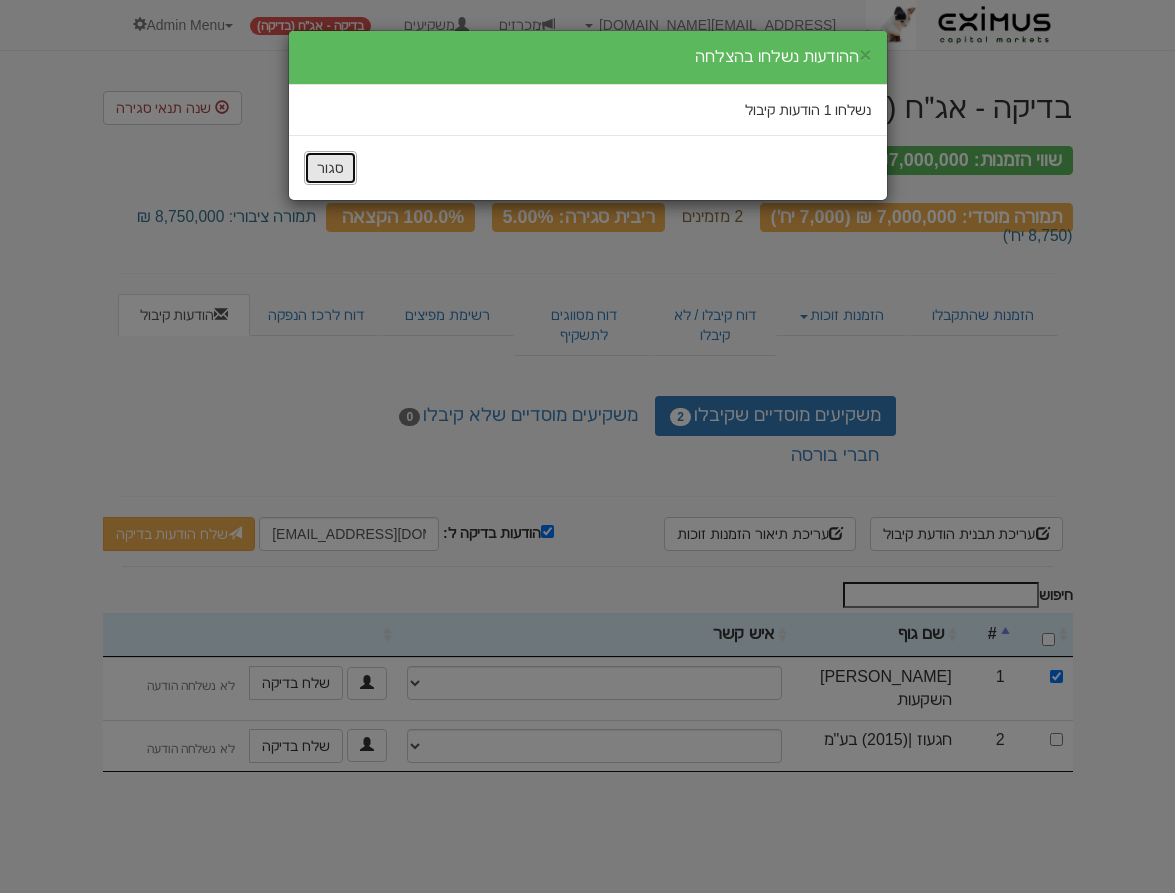 click on "סגור" at bounding box center [330, 168] 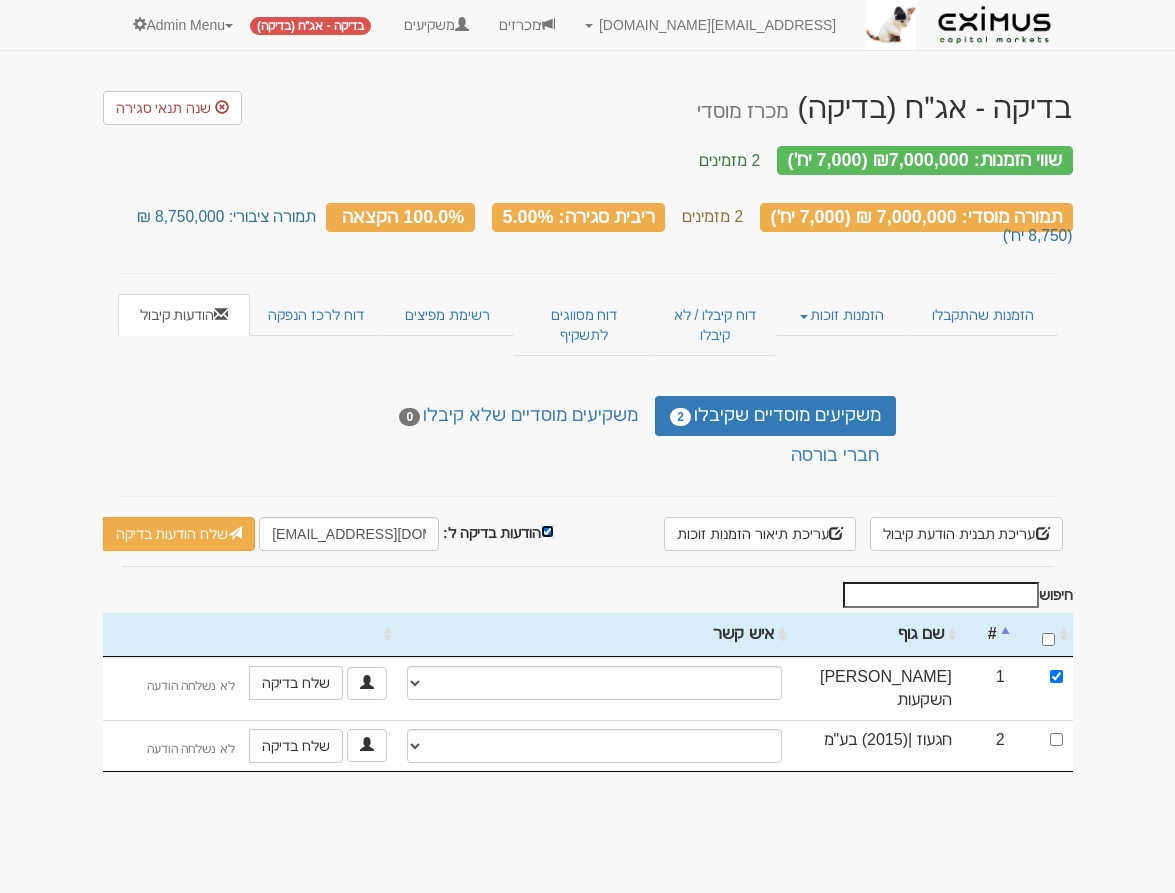 click on "הודעות בדיקה ל:" at bounding box center (547, 531) 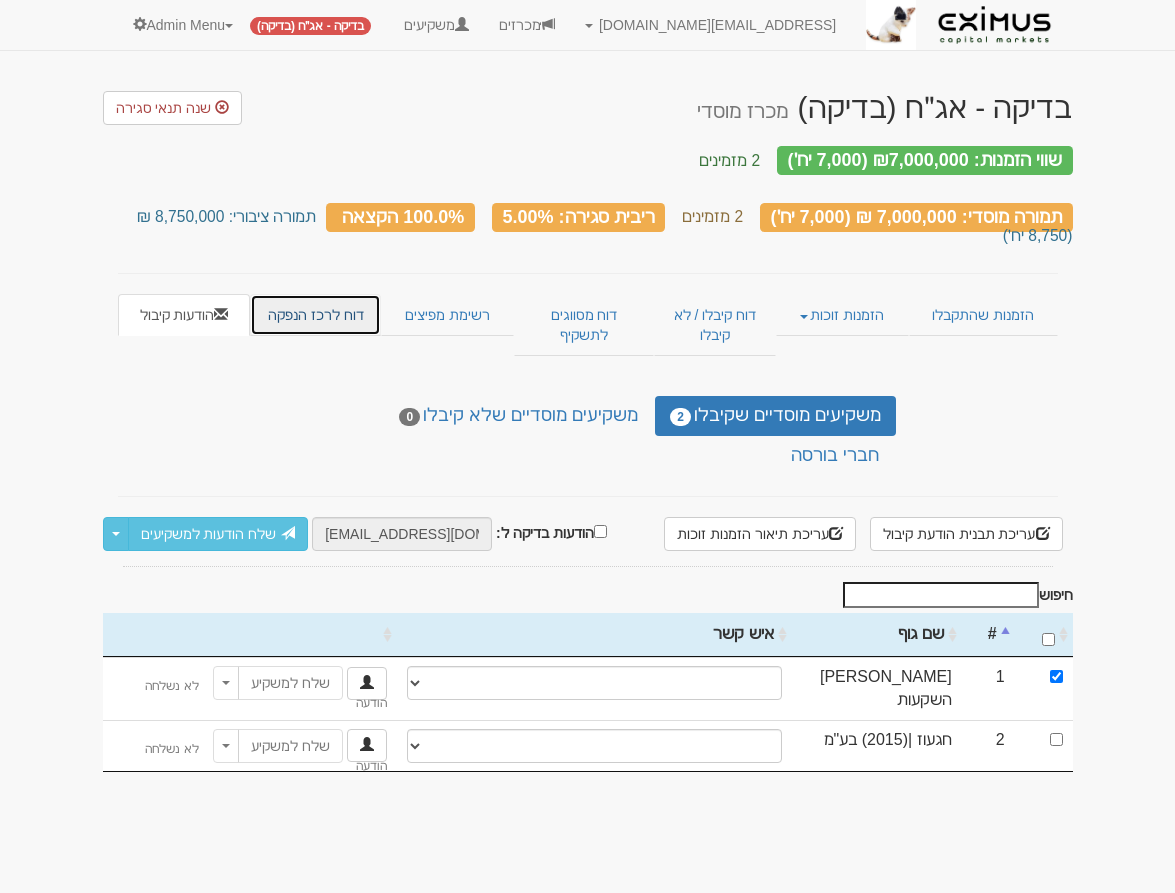 click on "דוח  לרכז הנפקה" at bounding box center (315, 315) 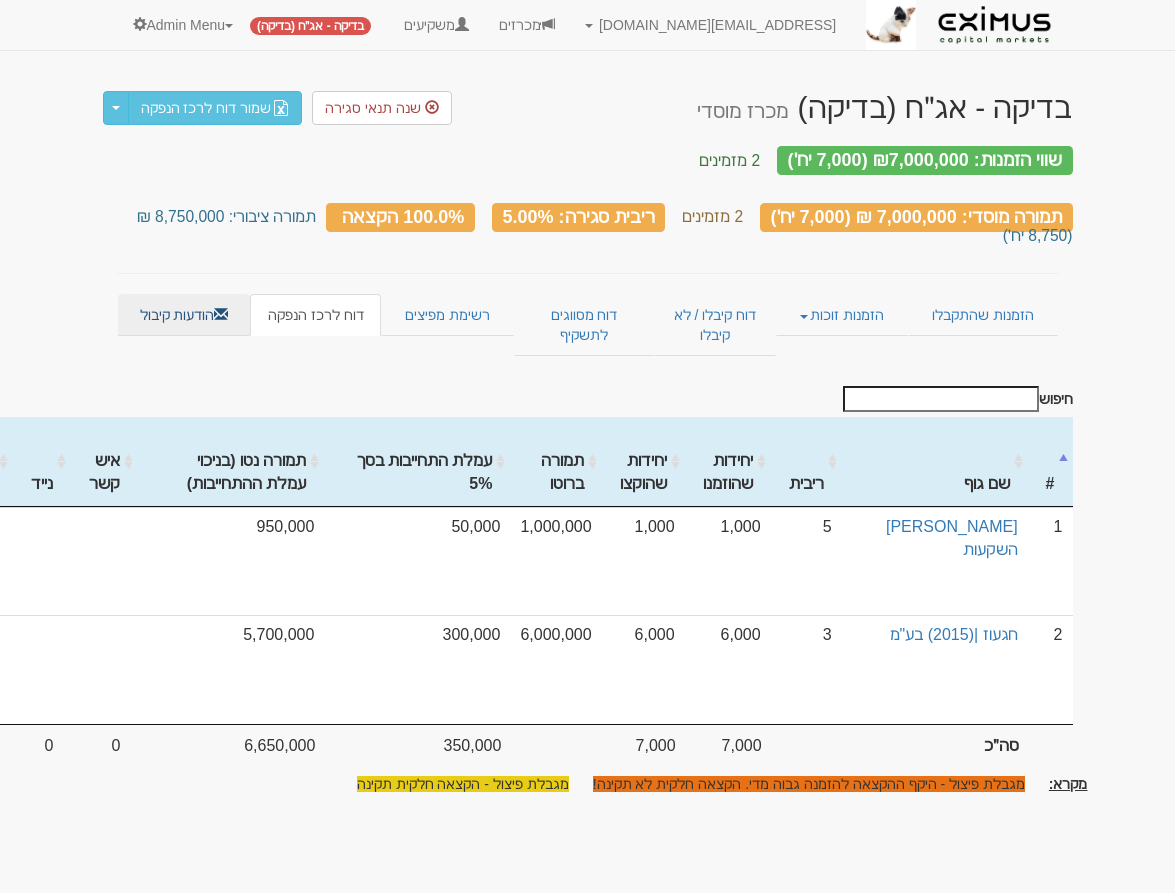 scroll, scrollTop: 0, scrollLeft: 0, axis: both 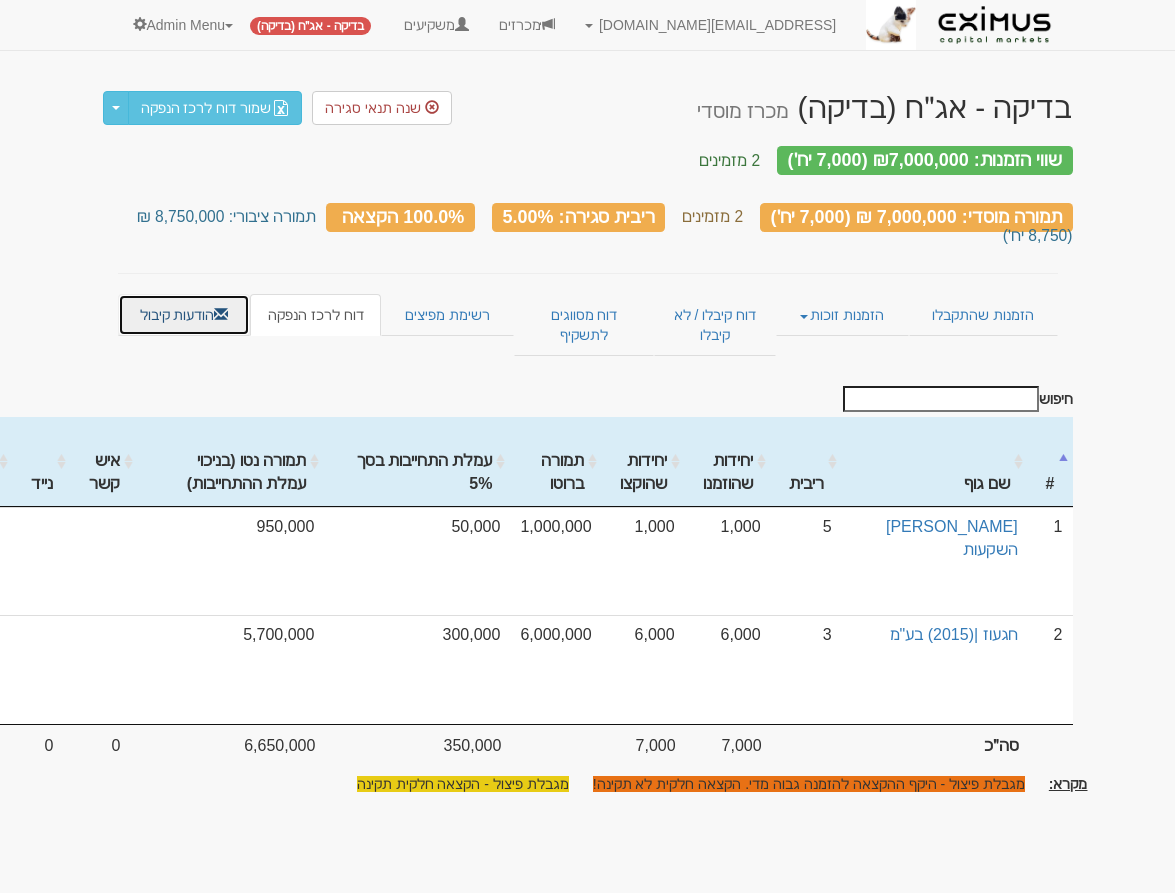 click on "הודעות קיבול" at bounding box center (184, 315) 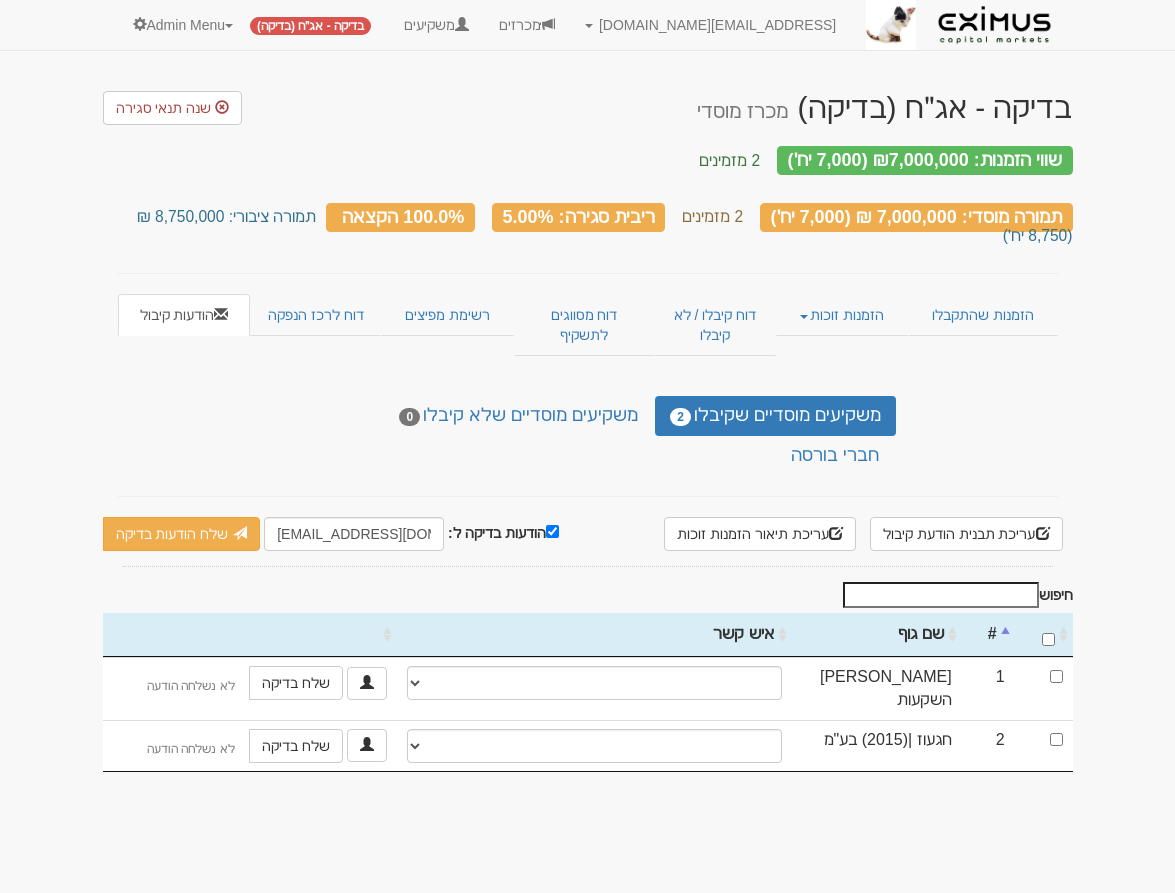 scroll, scrollTop: 0, scrollLeft: 0, axis: both 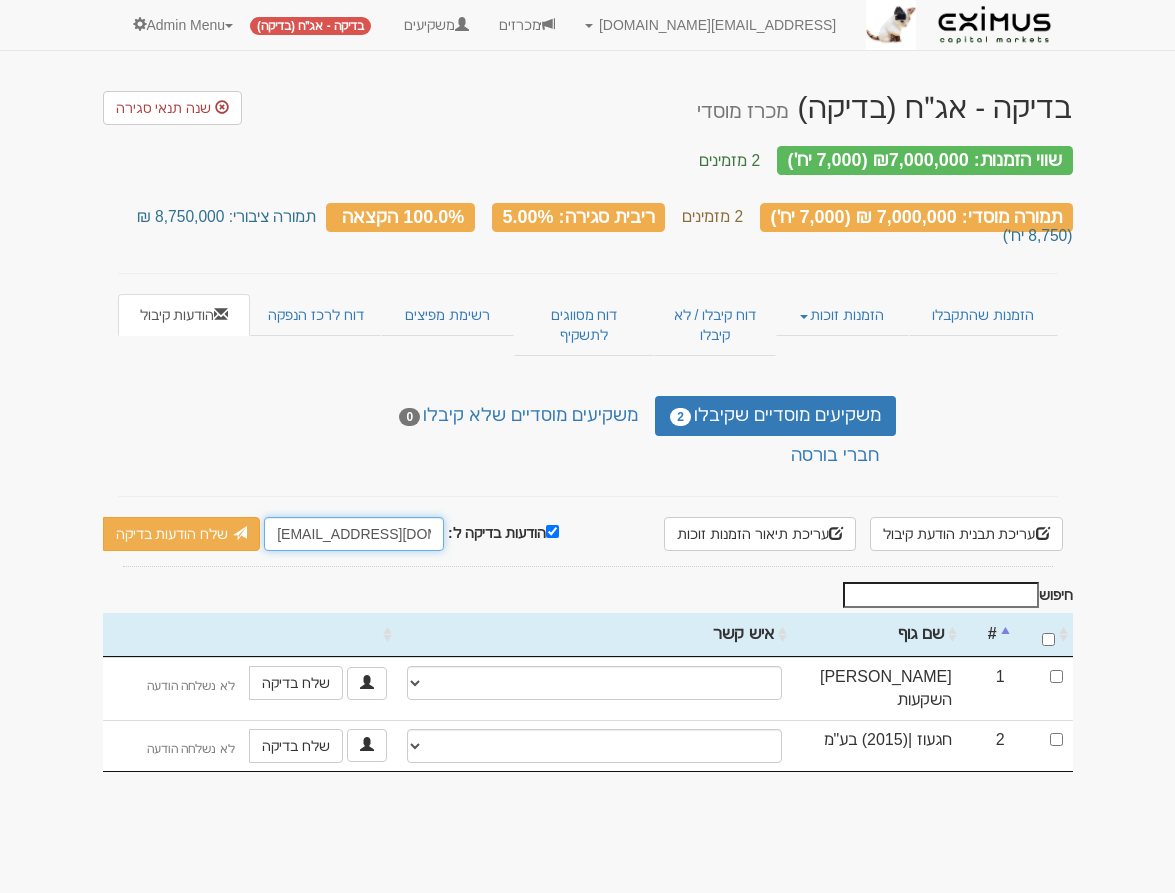 click on "[EMAIL_ADDRESS][DOMAIN_NAME]" at bounding box center [354, 534] 